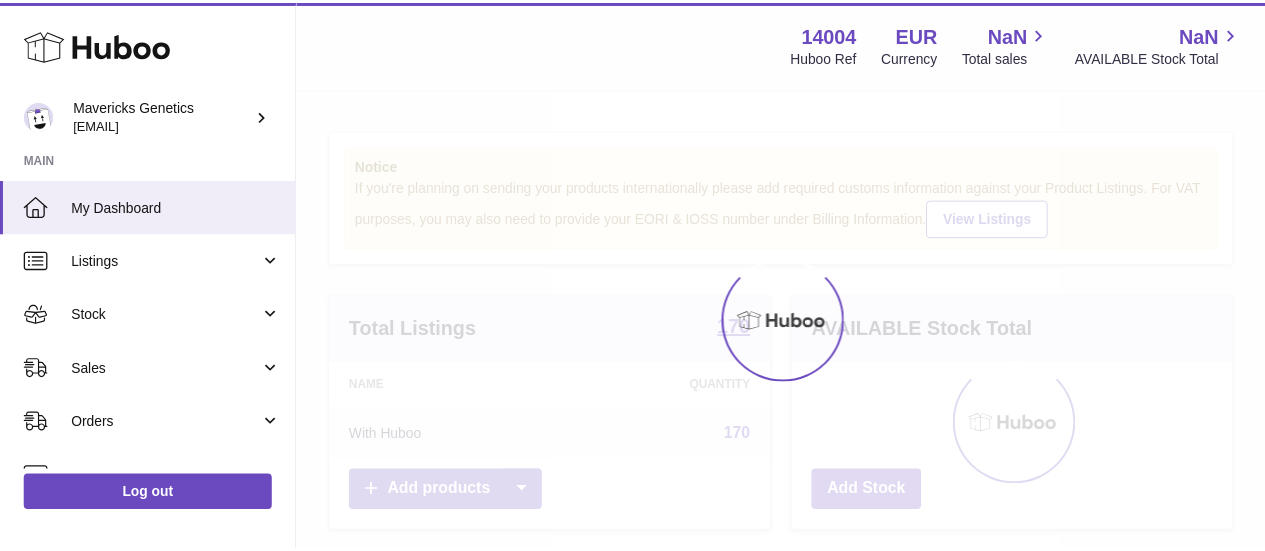 scroll, scrollTop: 0, scrollLeft: 0, axis: both 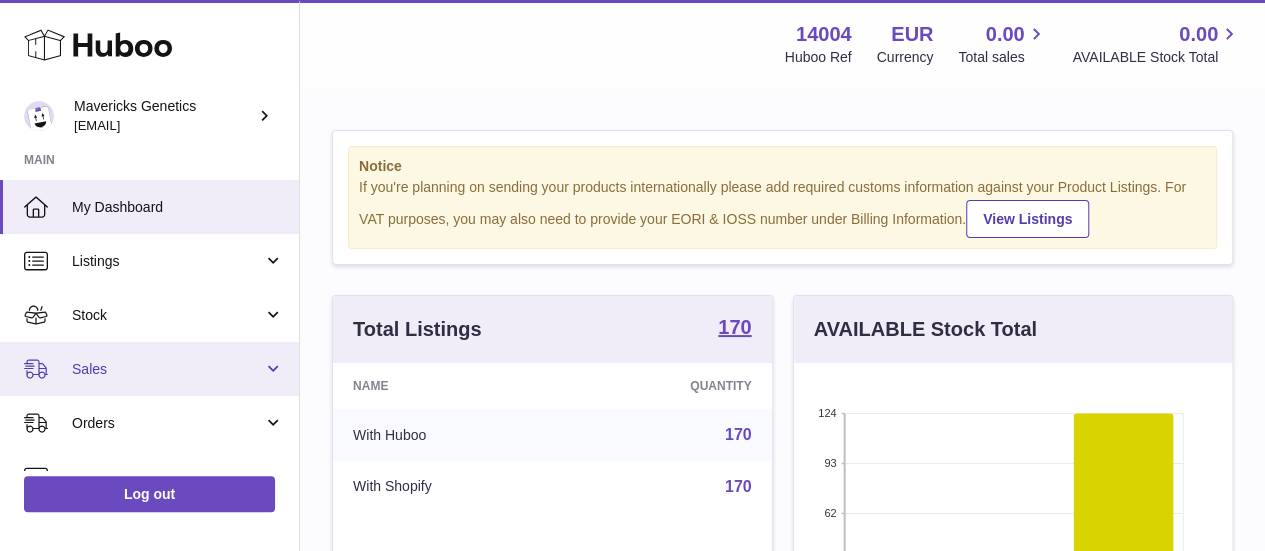 click on "Sales" at bounding box center (167, 369) 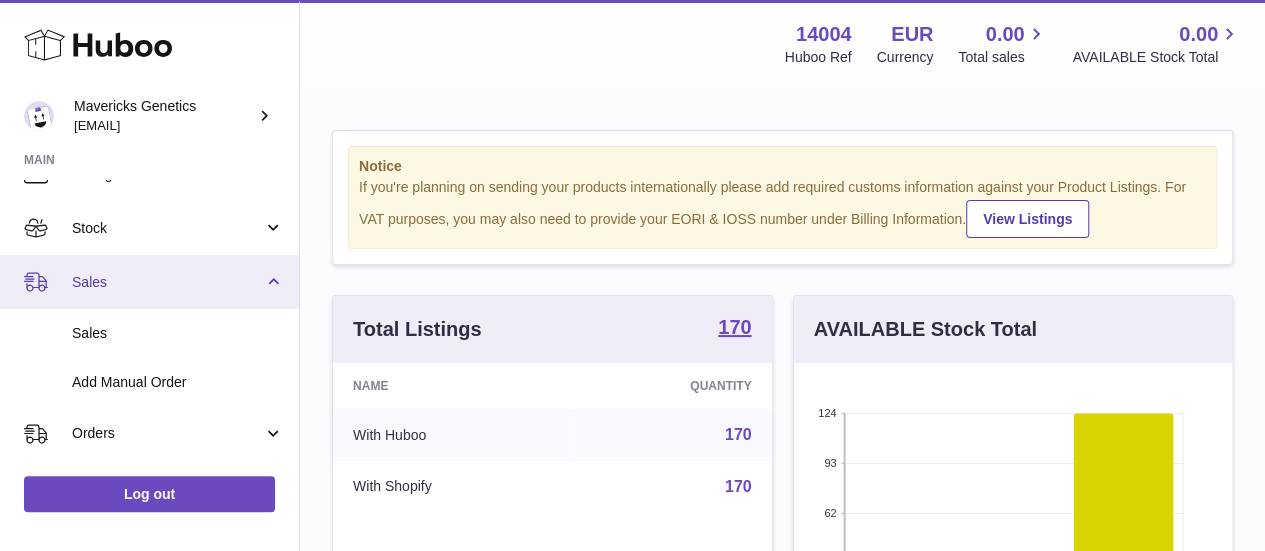 scroll, scrollTop: 88, scrollLeft: 0, axis: vertical 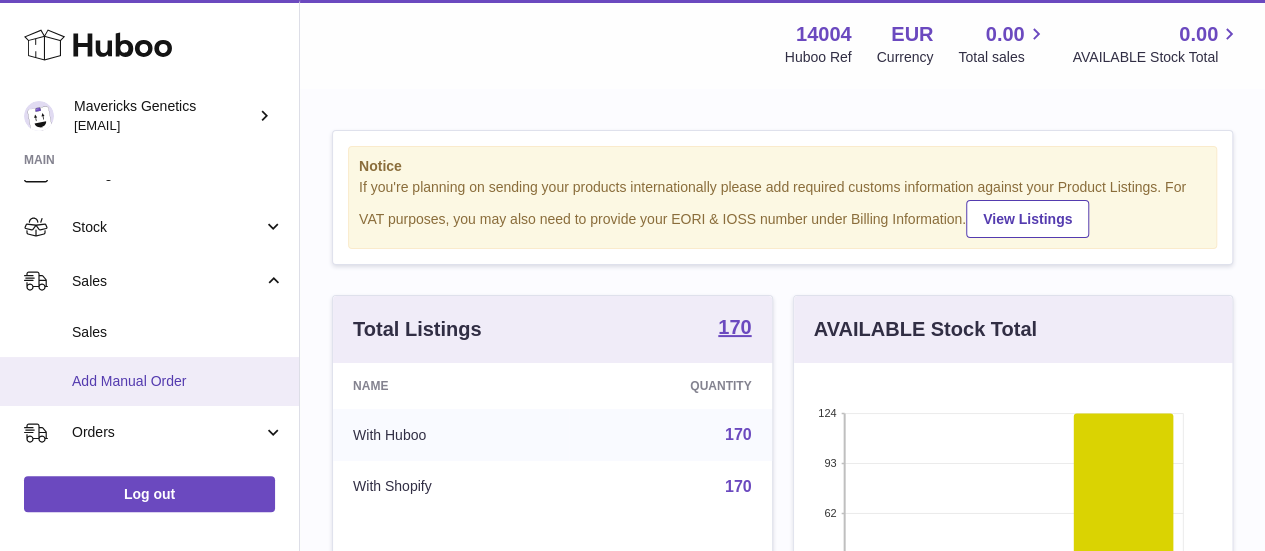 click on "Add Manual Order" at bounding box center [149, 381] 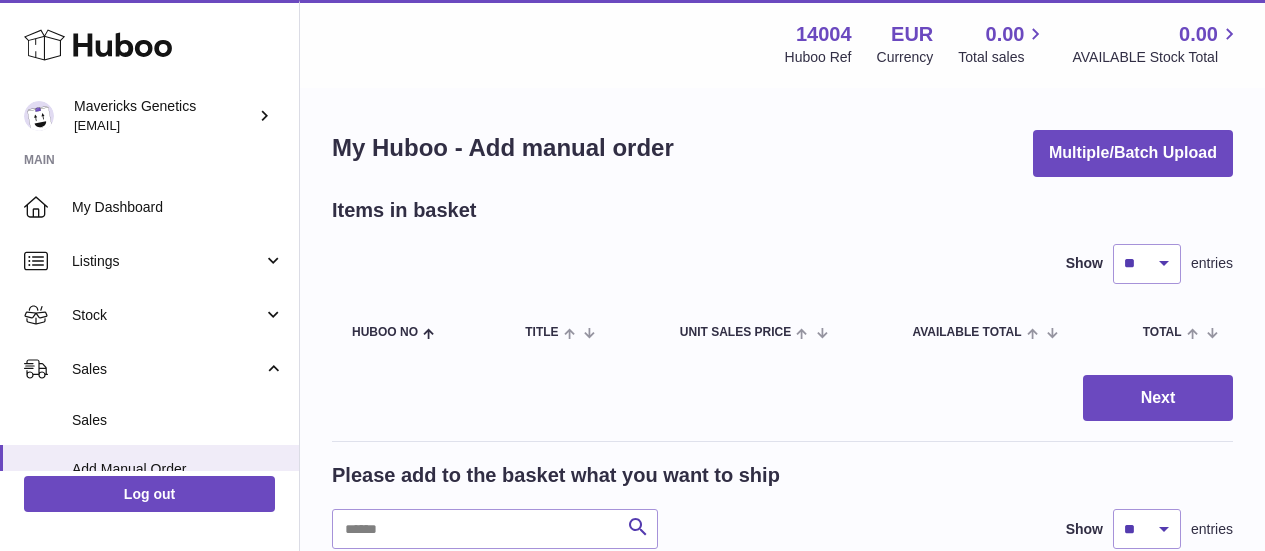 scroll, scrollTop: 0, scrollLeft: 0, axis: both 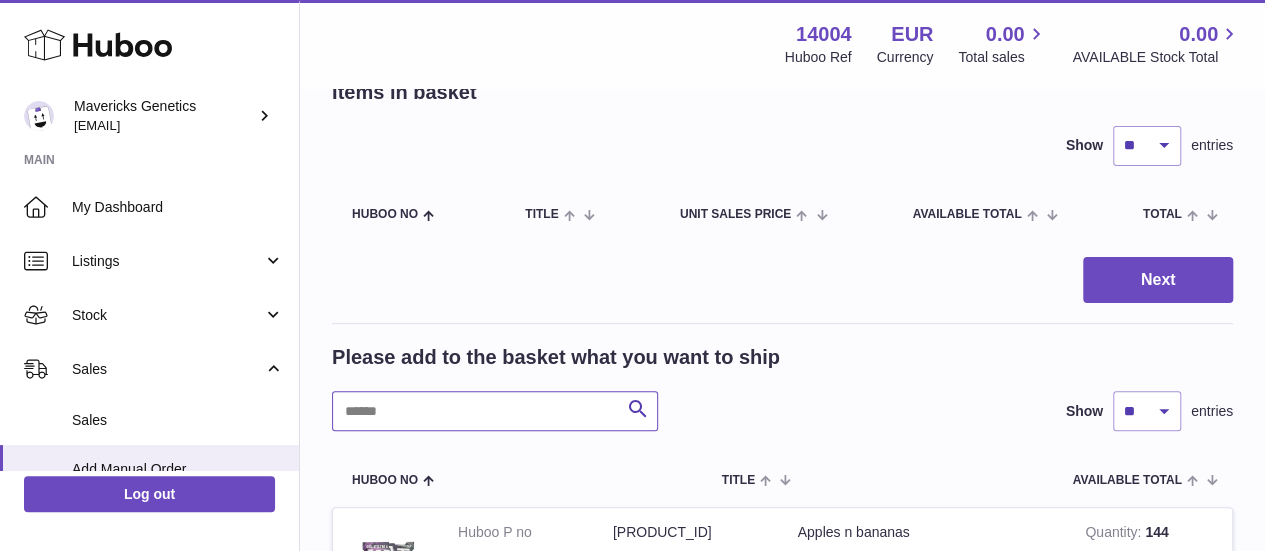click at bounding box center [495, 411] 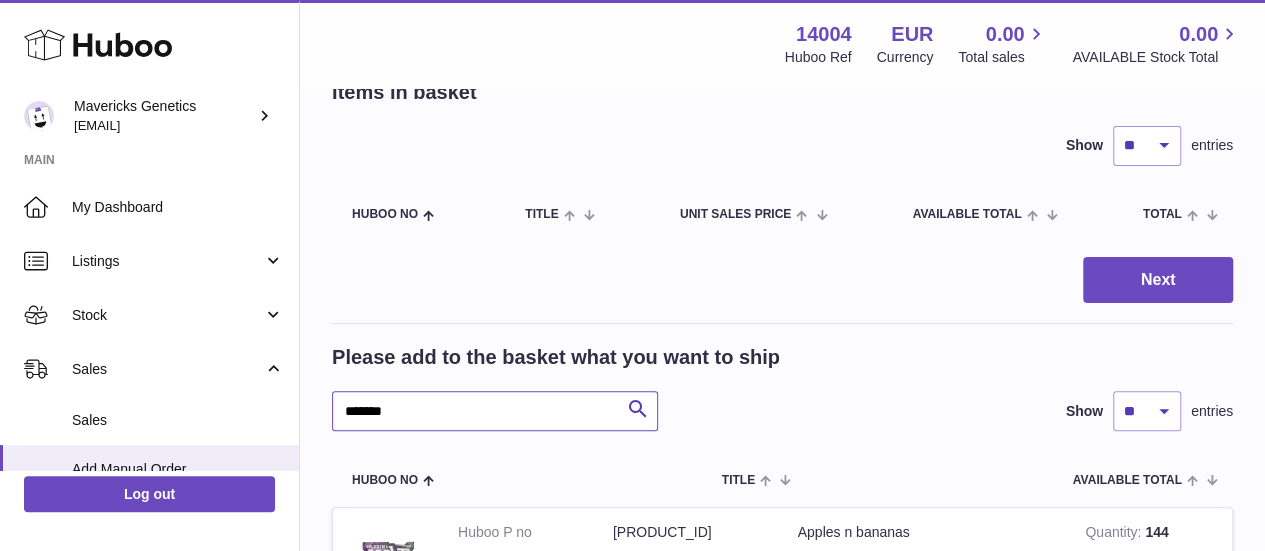 type on "*******" 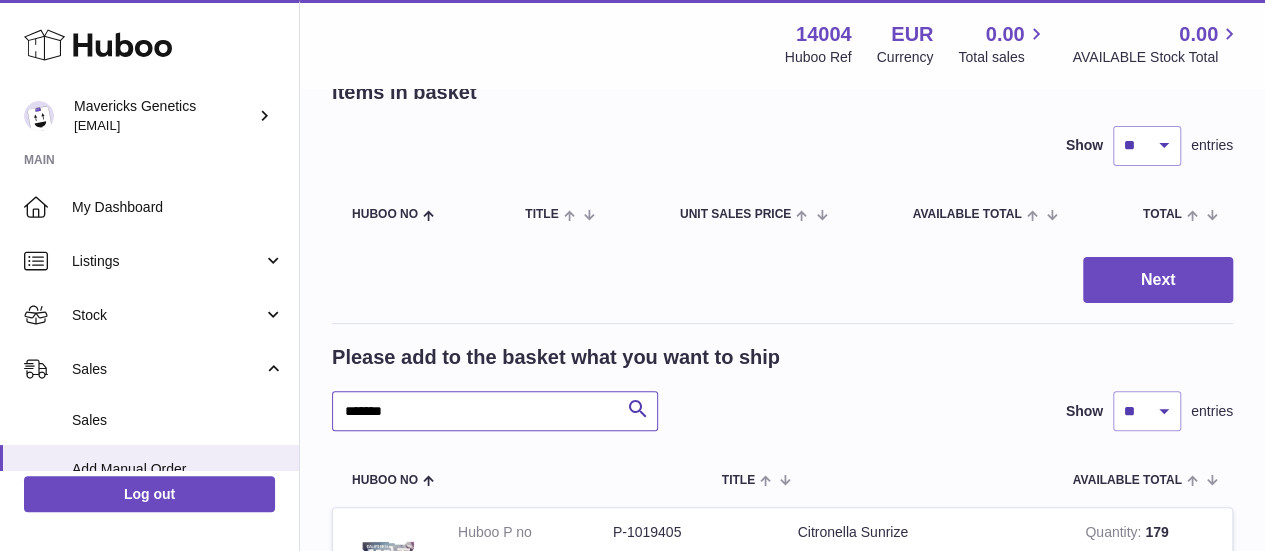 scroll, scrollTop: 366, scrollLeft: 0, axis: vertical 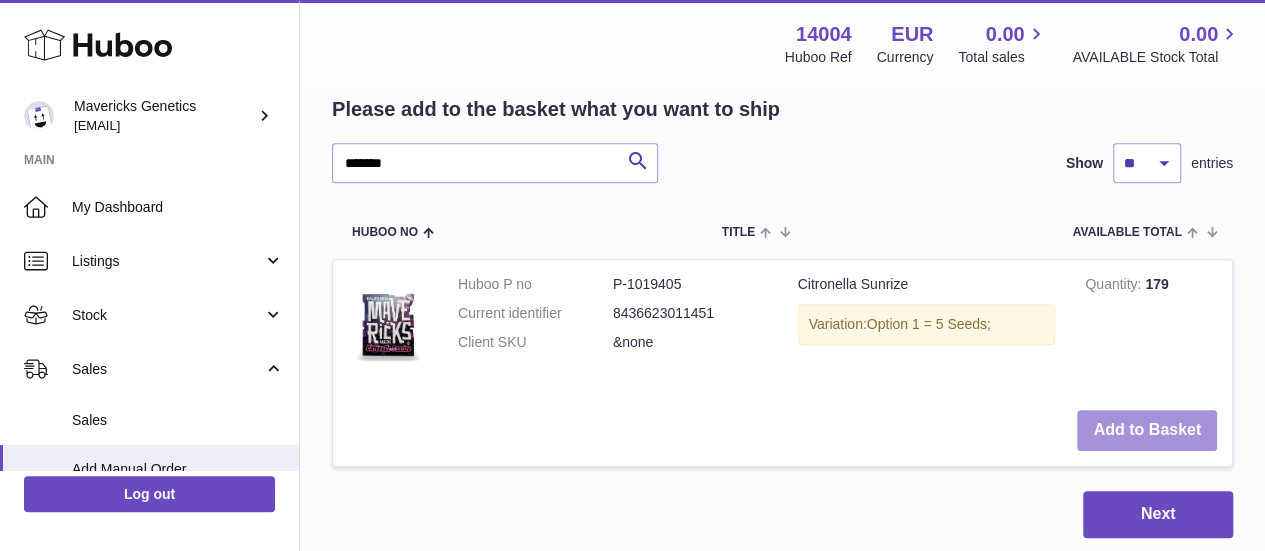 click on "Add to Basket" at bounding box center [1147, 430] 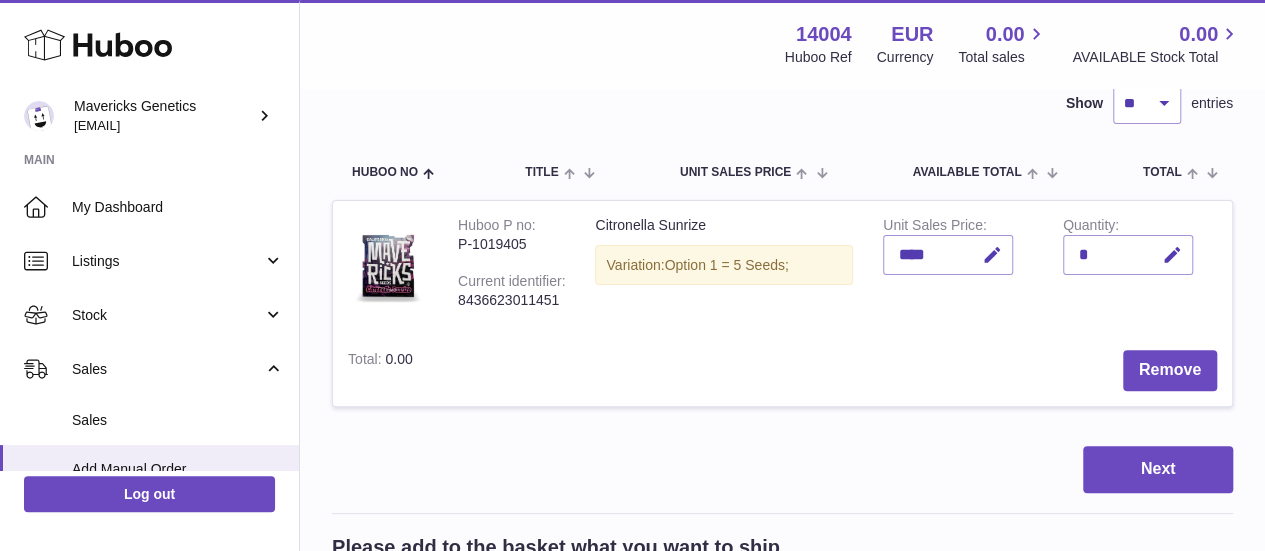 scroll, scrollTop: 152, scrollLeft: 0, axis: vertical 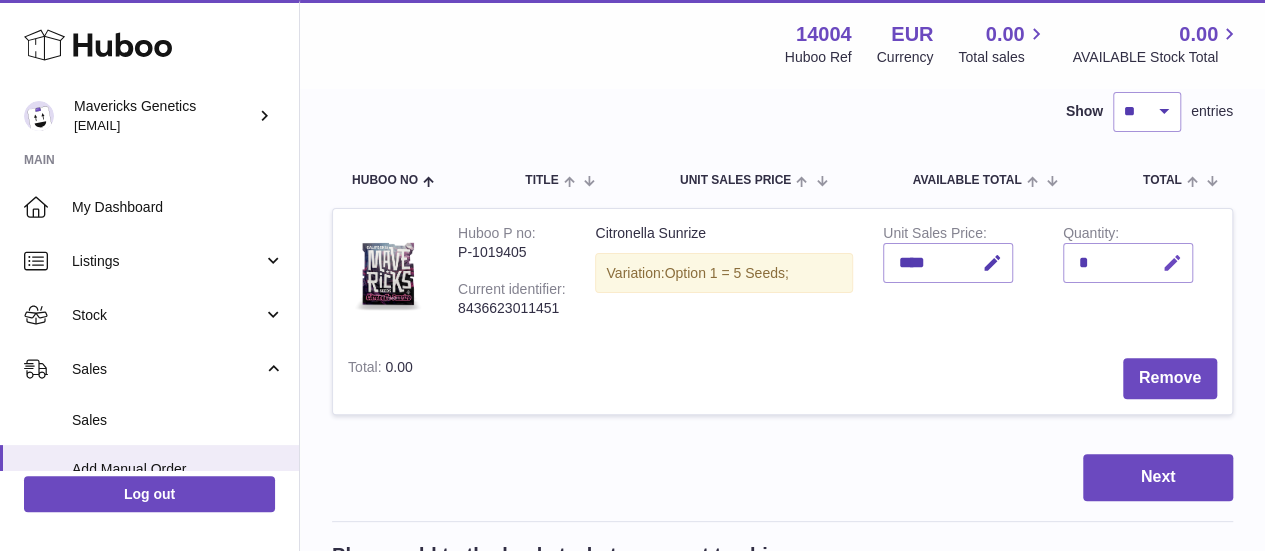 click at bounding box center (1172, 263) 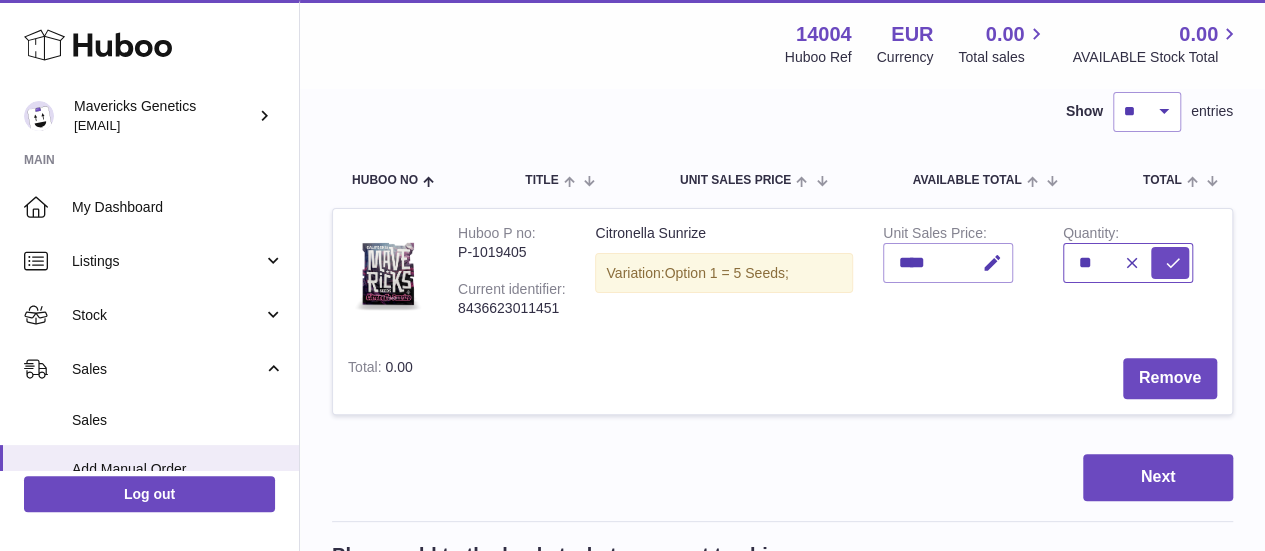 type on "**" 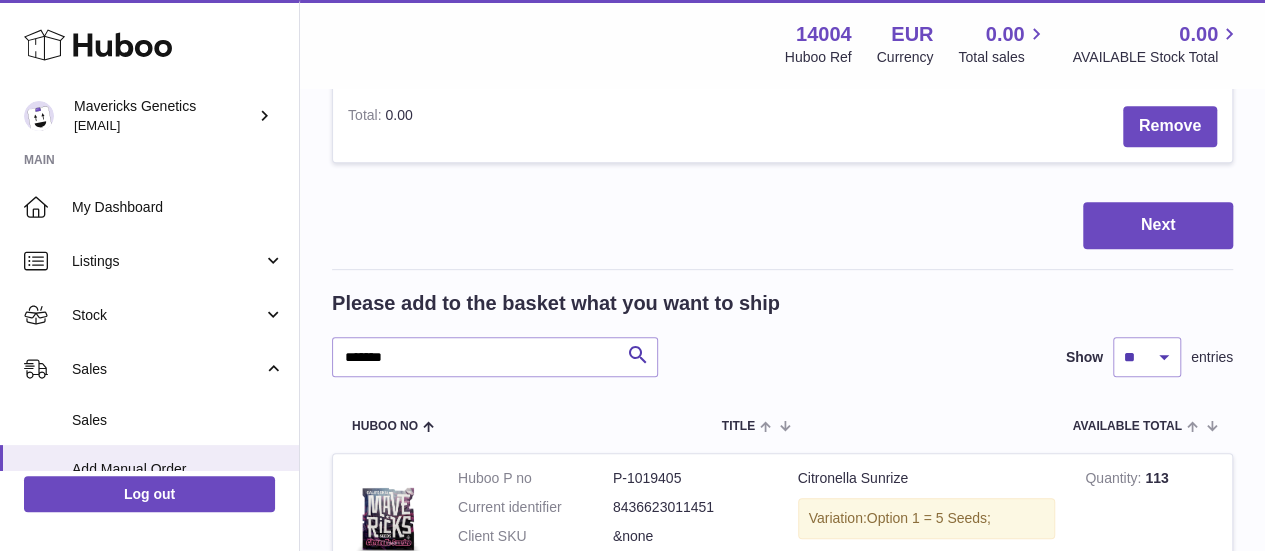 scroll, scrollTop: 406, scrollLeft: 0, axis: vertical 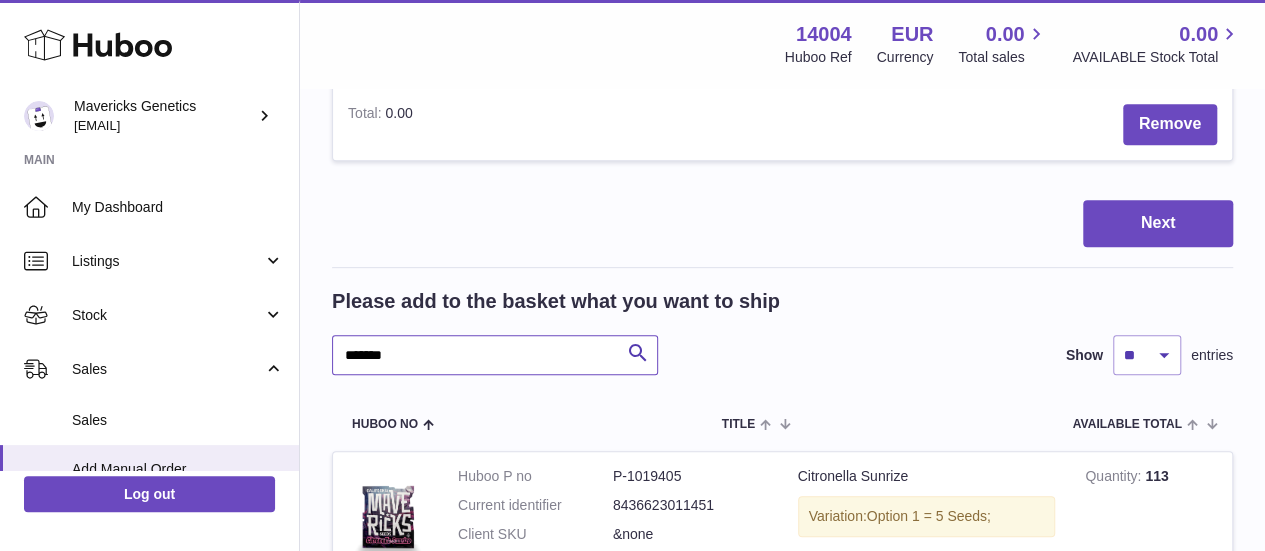 click on "*******" at bounding box center [495, 355] 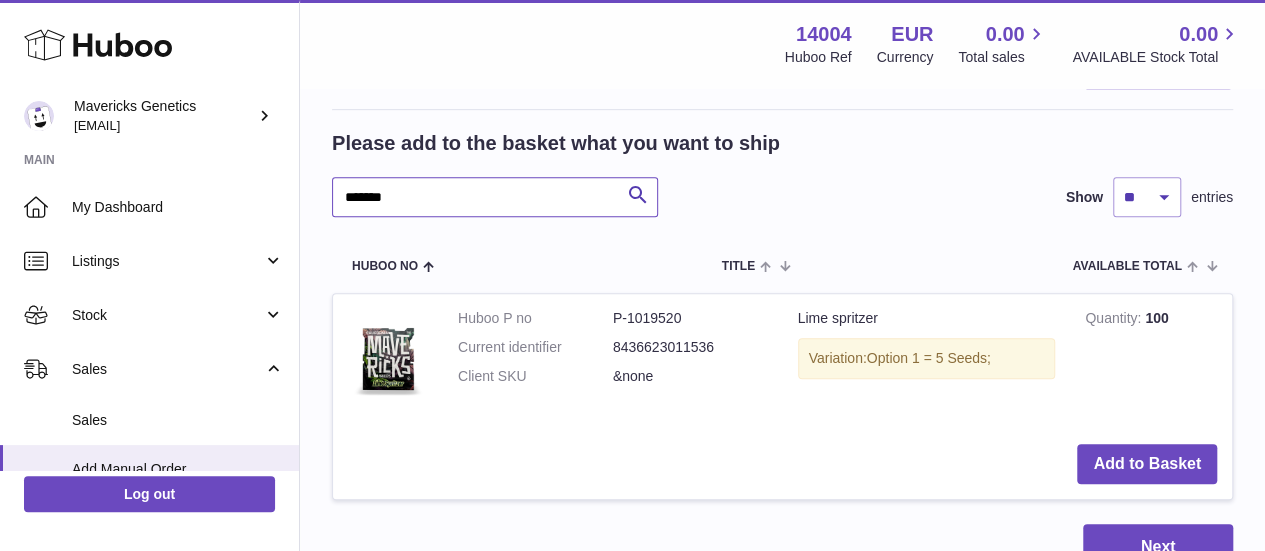 scroll, scrollTop: 580, scrollLeft: 0, axis: vertical 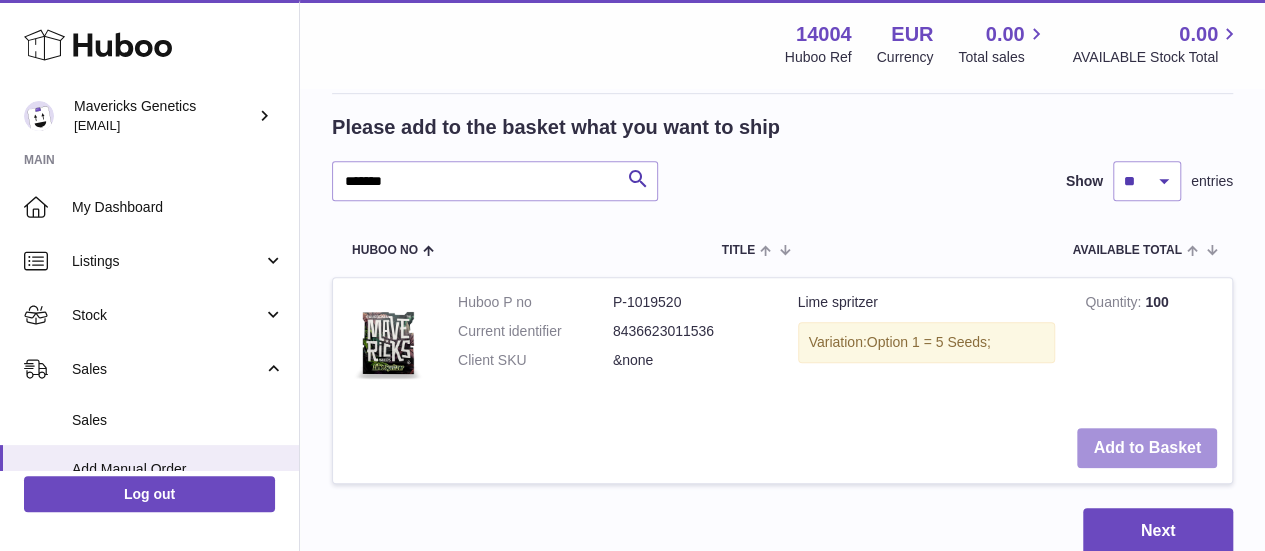 click on "Add to Basket" at bounding box center [1147, 448] 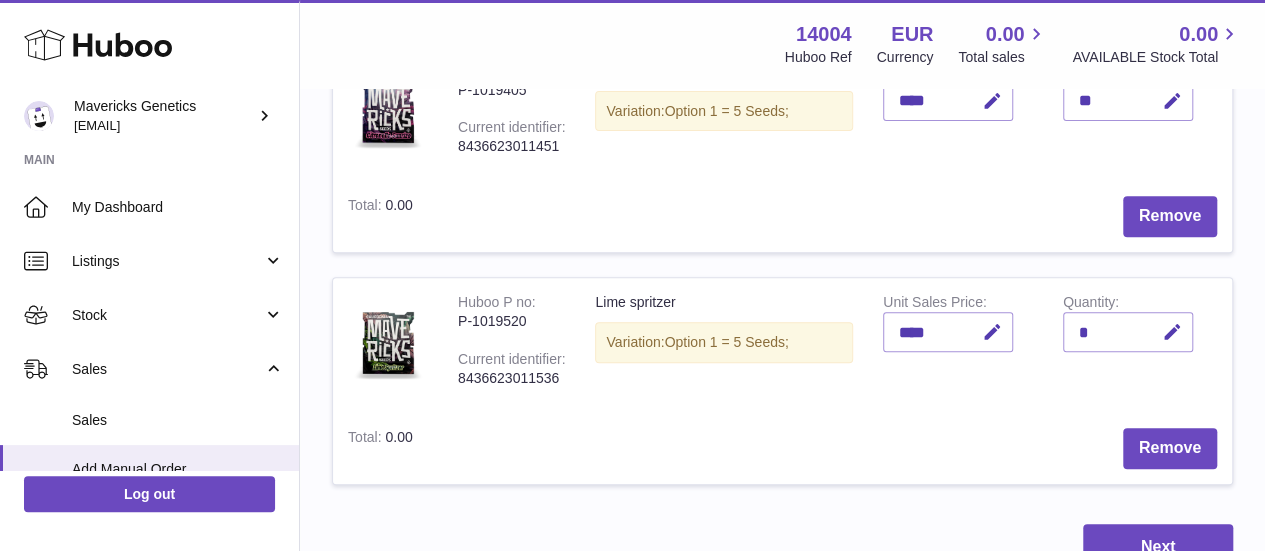 scroll, scrollTop: 338, scrollLeft: 0, axis: vertical 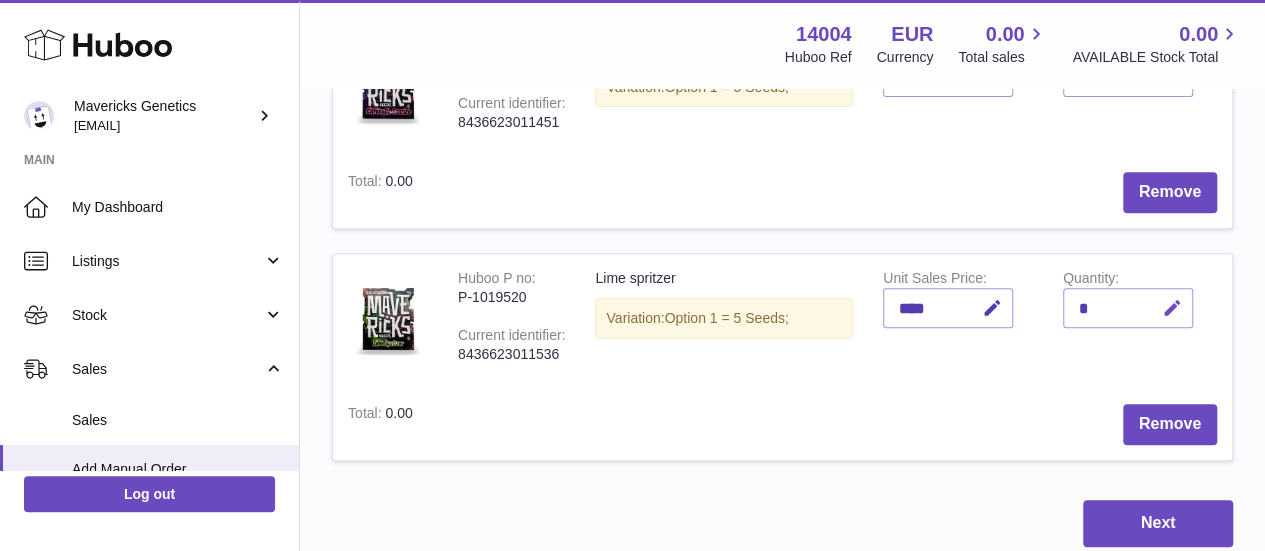 click at bounding box center (1172, 308) 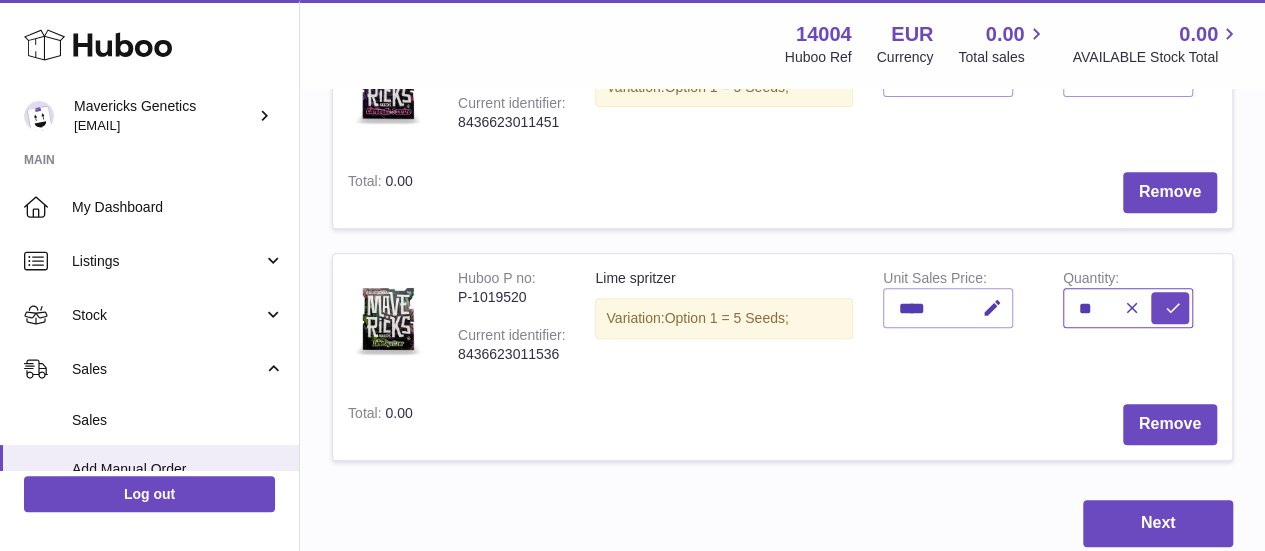 type on "**" 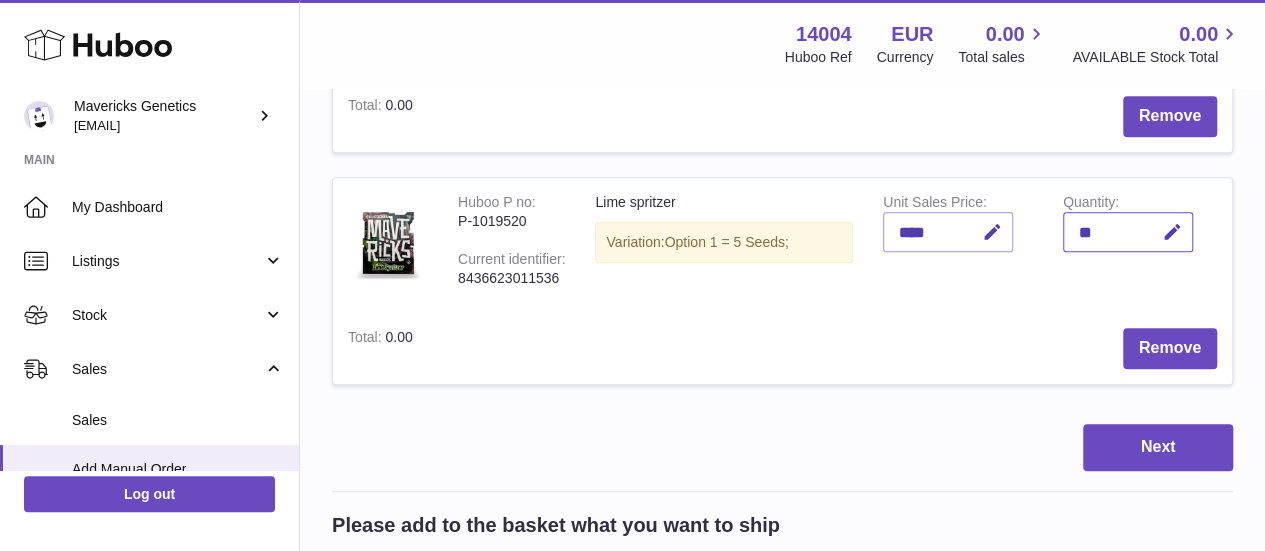 scroll, scrollTop: 422, scrollLeft: 0, axis: vertical 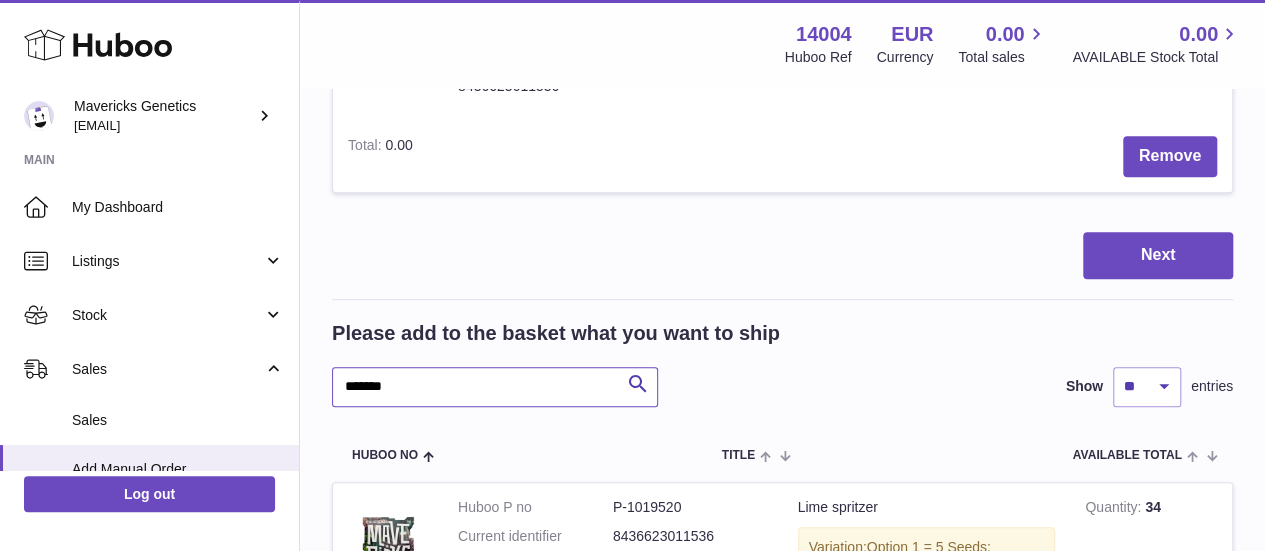 click on "*******" at bounding box center (495, 387) 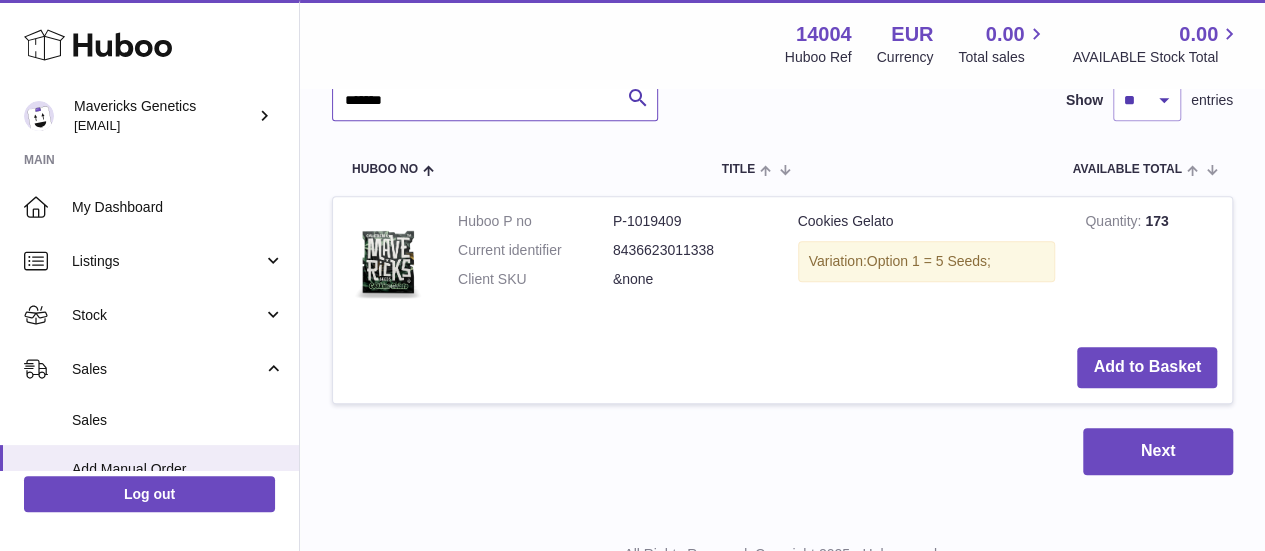 scroll, scrollTop: 892, scrollLeft: 0, axis: vertical 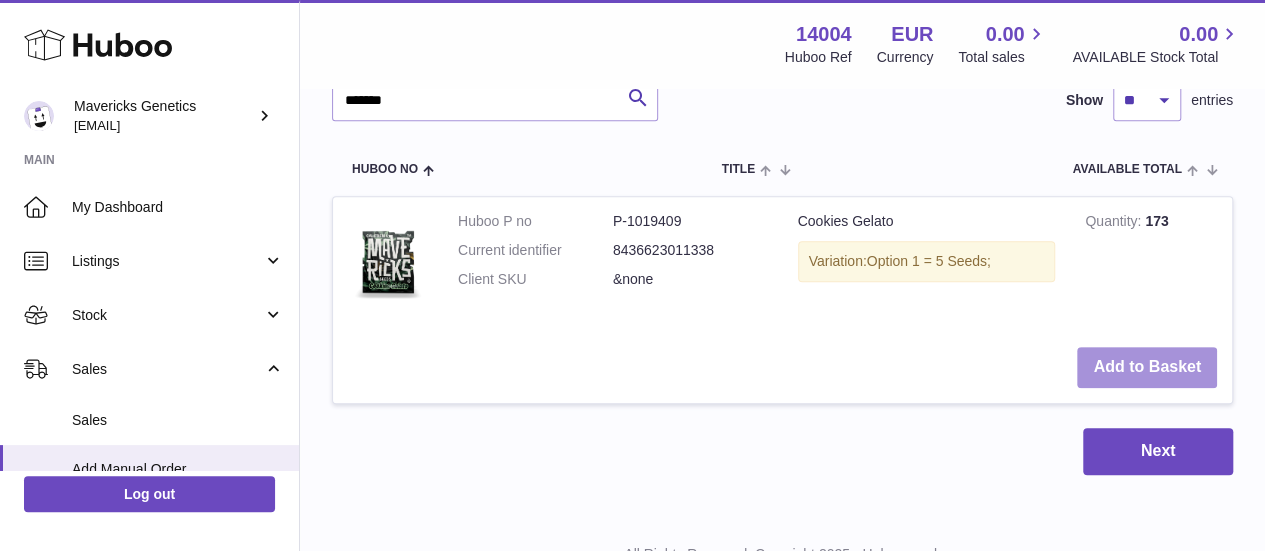 click on "Add to Basket" at bounding box center [1147, 367] 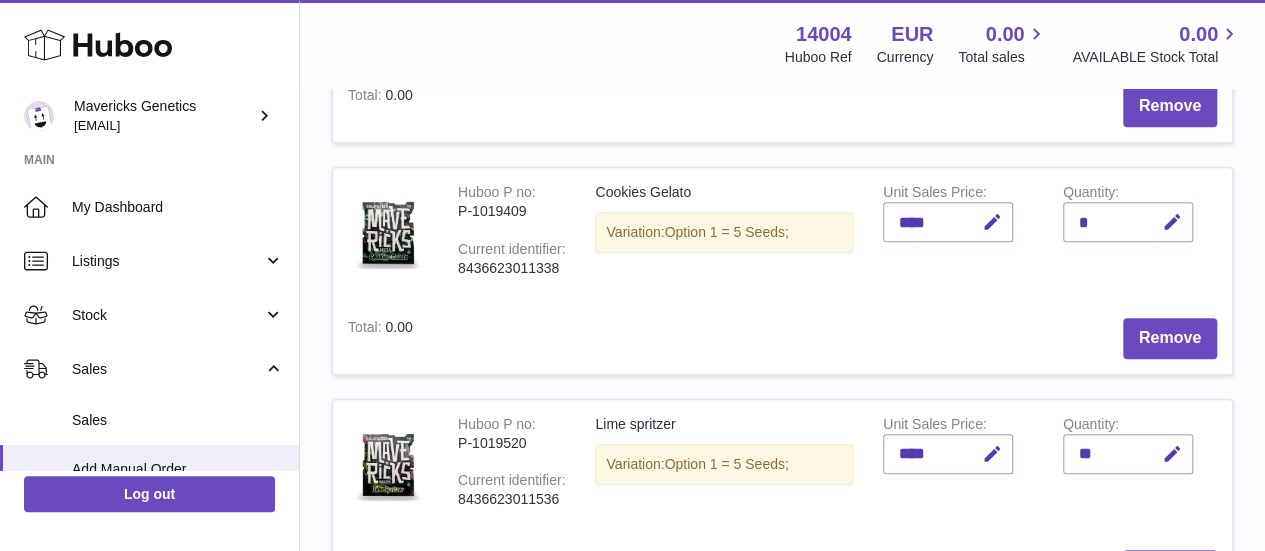 scroll, scrollTop: 422, scrollLeft: 0, axis: vertical 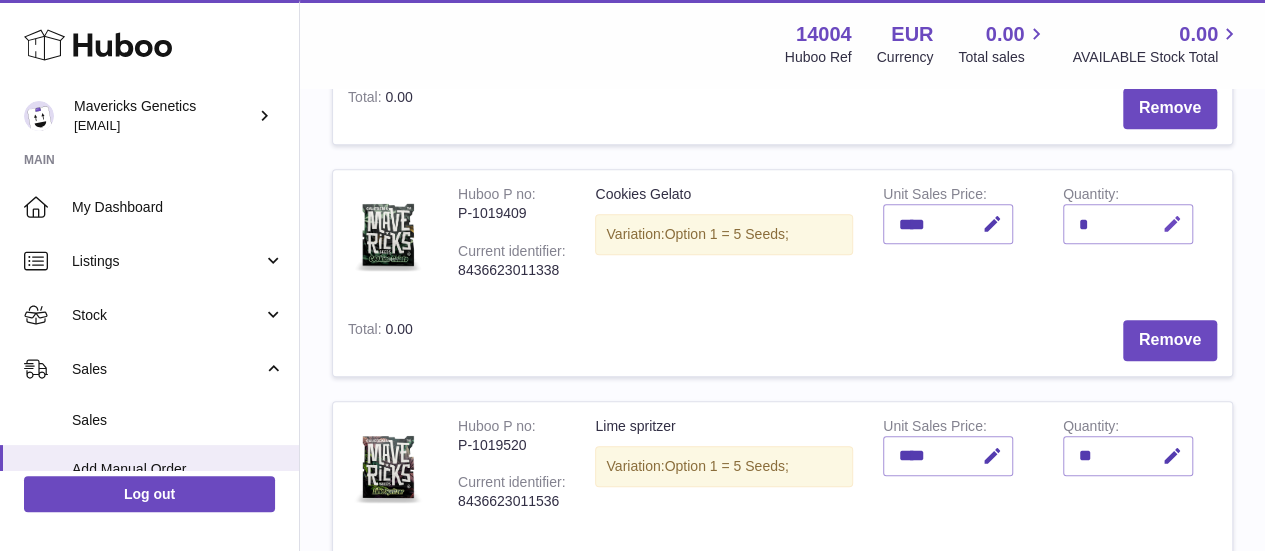click at bounding box center [1172, 224] 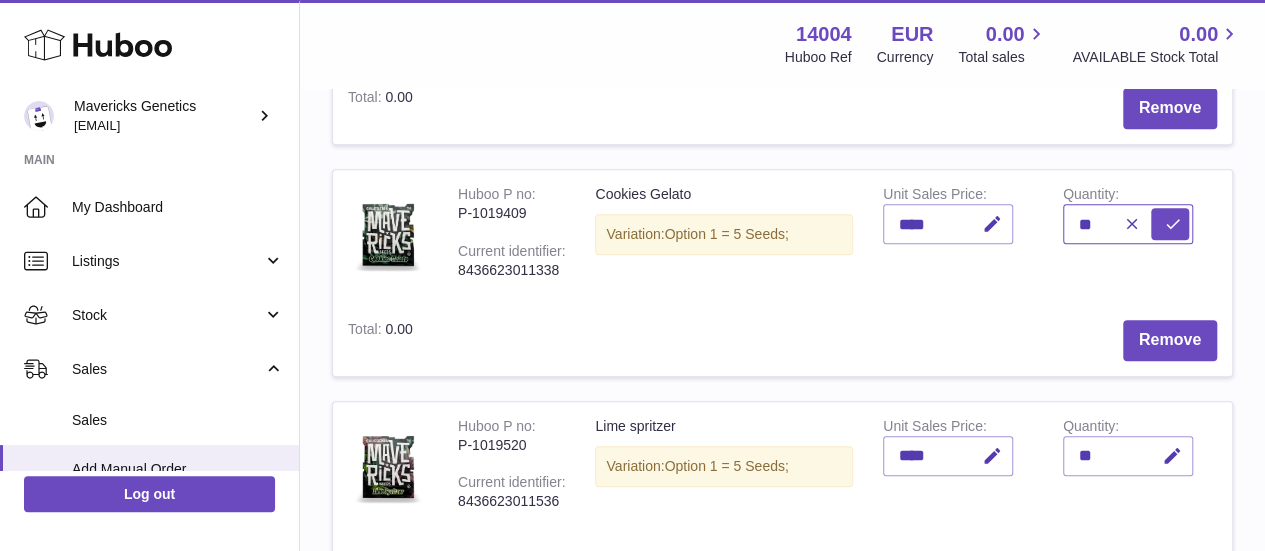 type on "**" 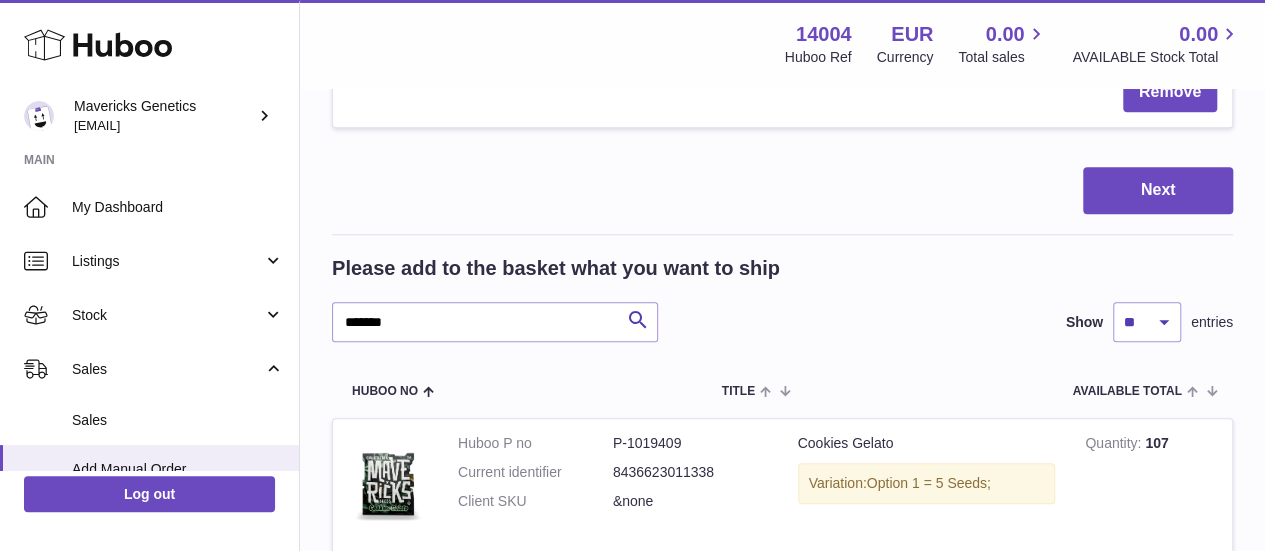 scroll, scrollTop: 903, scrollLeft: 0, axis: vertical 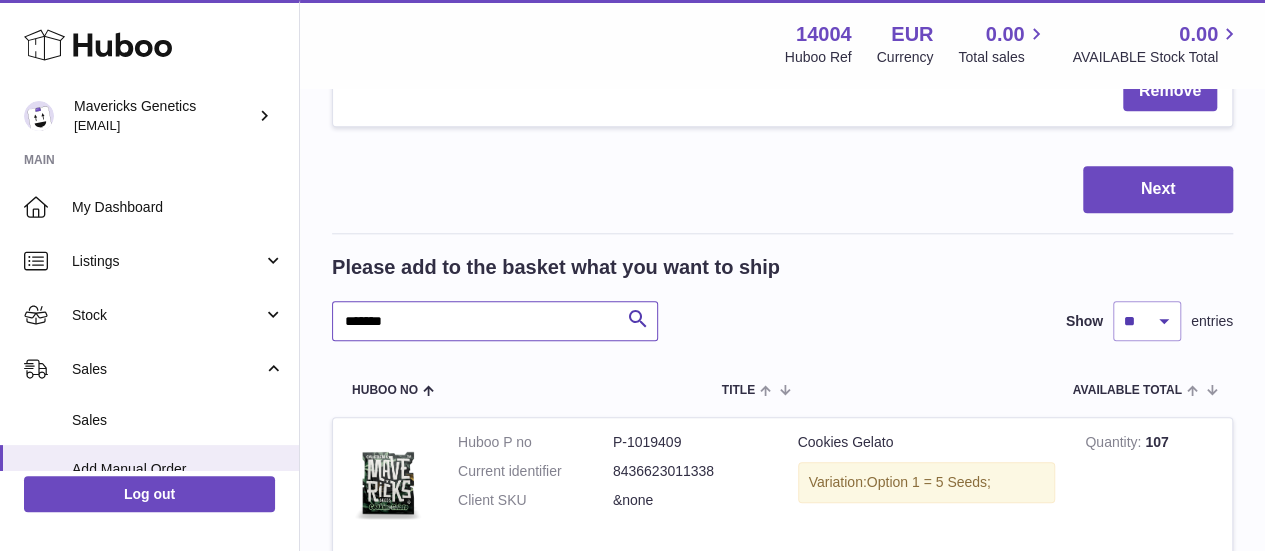 click on "*******" at bounding box center (495, 321) 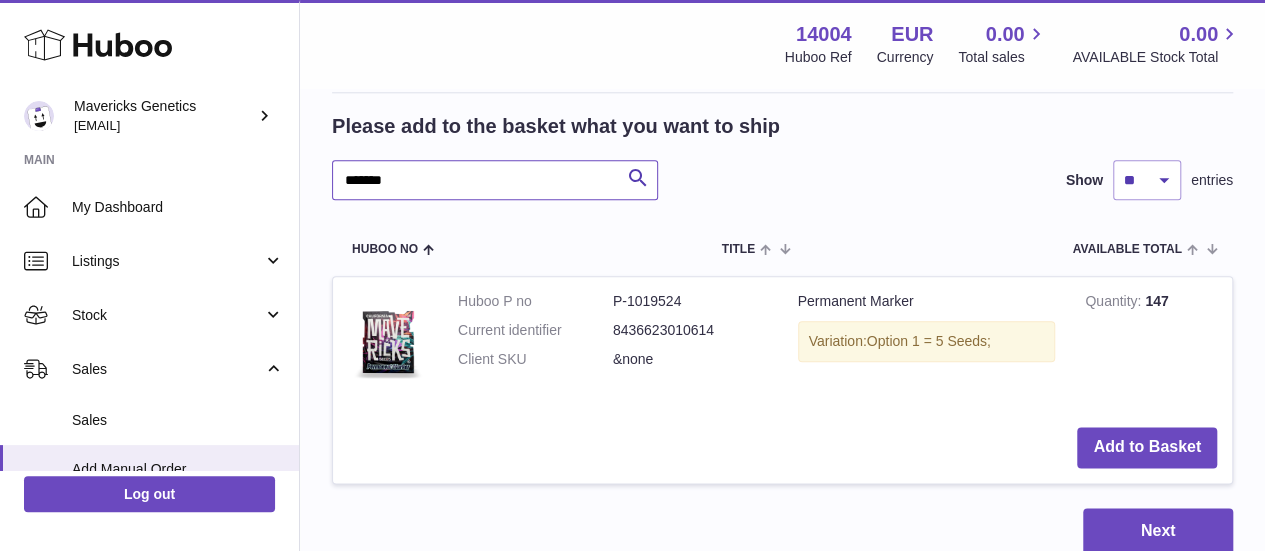 scroll, scrollTop: 1047, scrollLeft: 0, axis: vertical 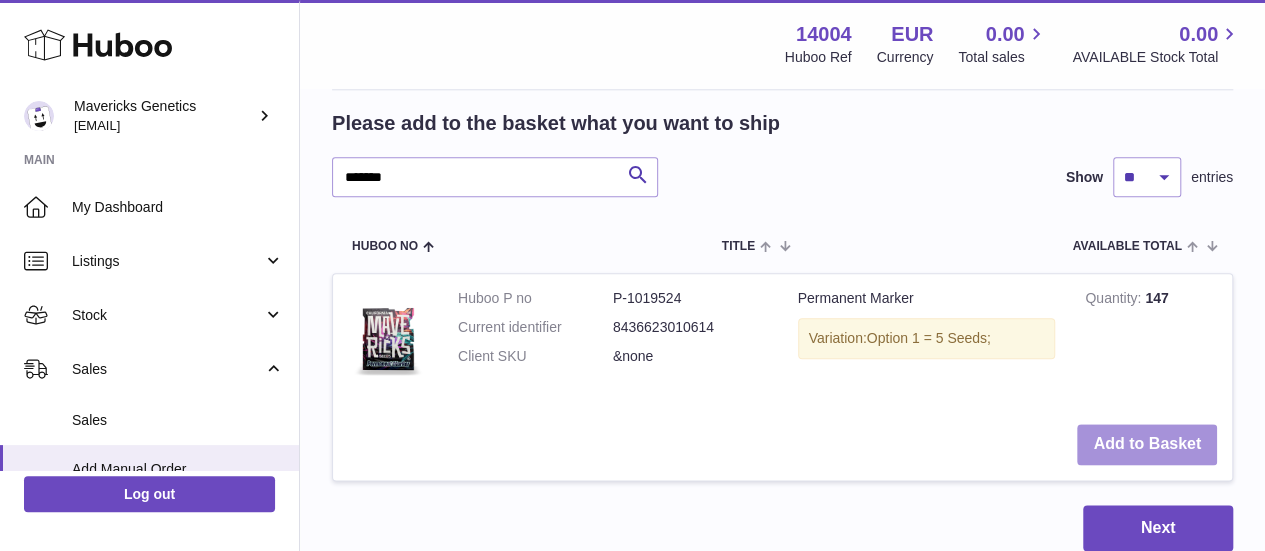 click on "Add to Basket" at bounding box center (1147, 444) 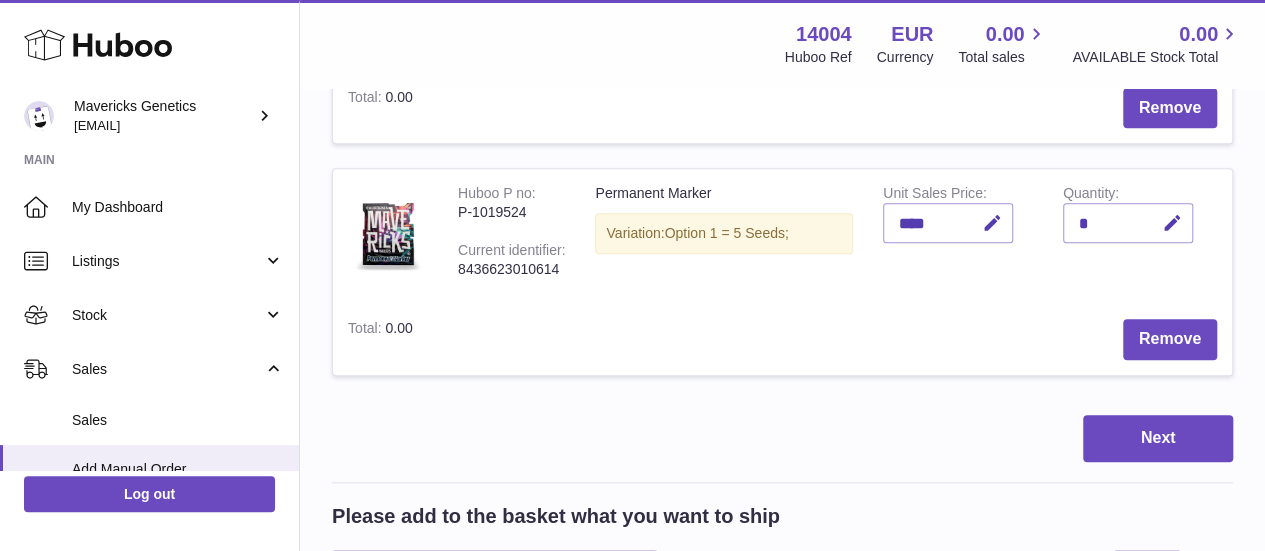 scroll, scrollTop: 887, scrollLeft: 0, axis: vertical 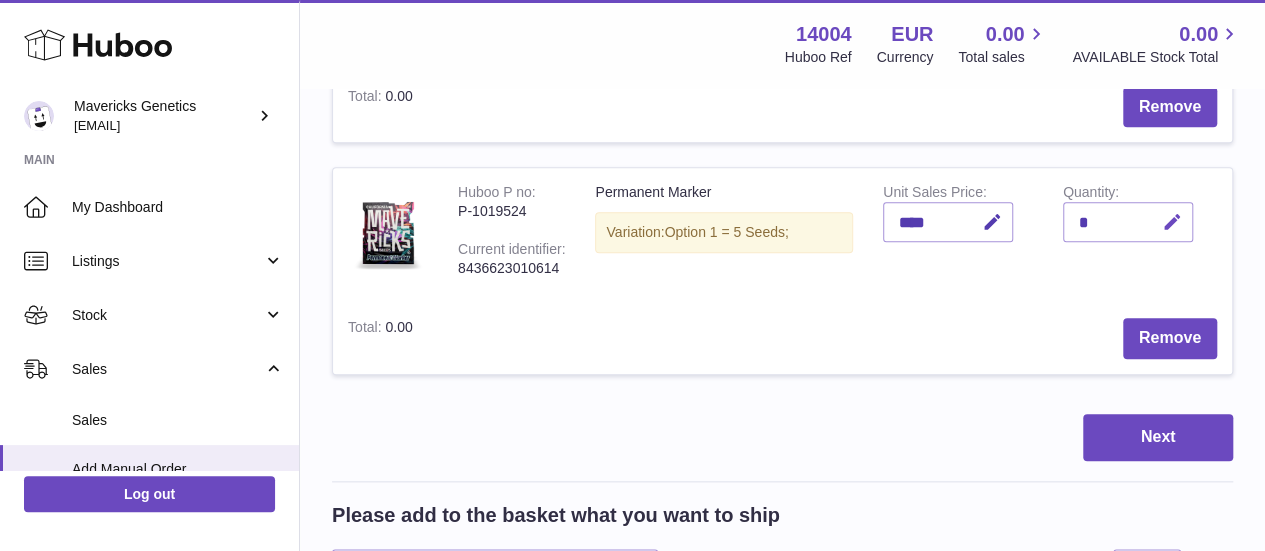 click at bounding box center [1172, 222] 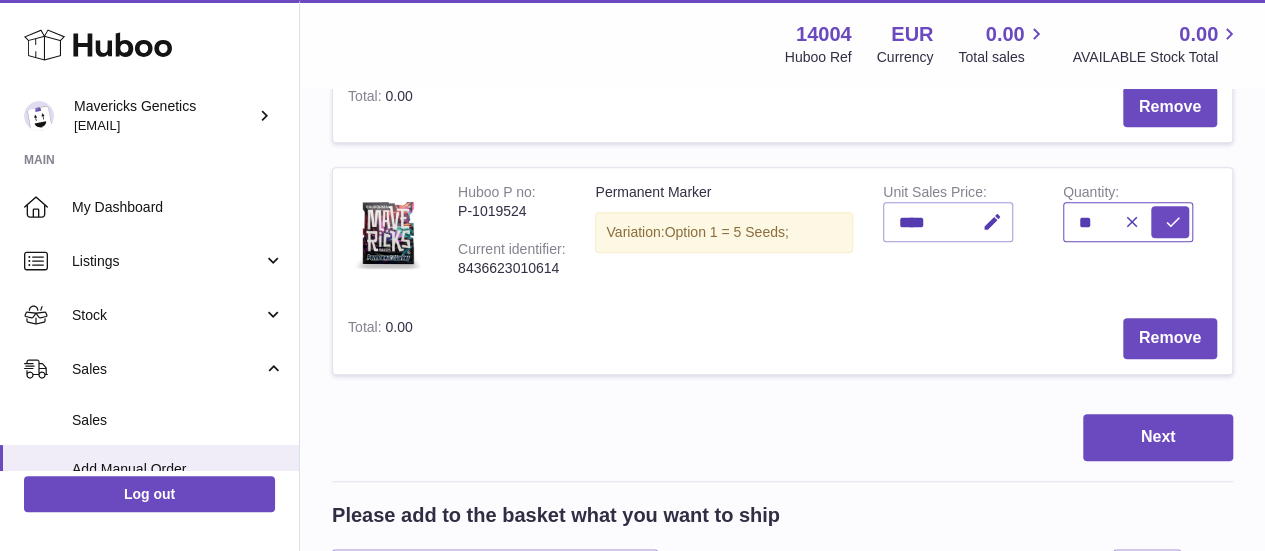 type on "**" 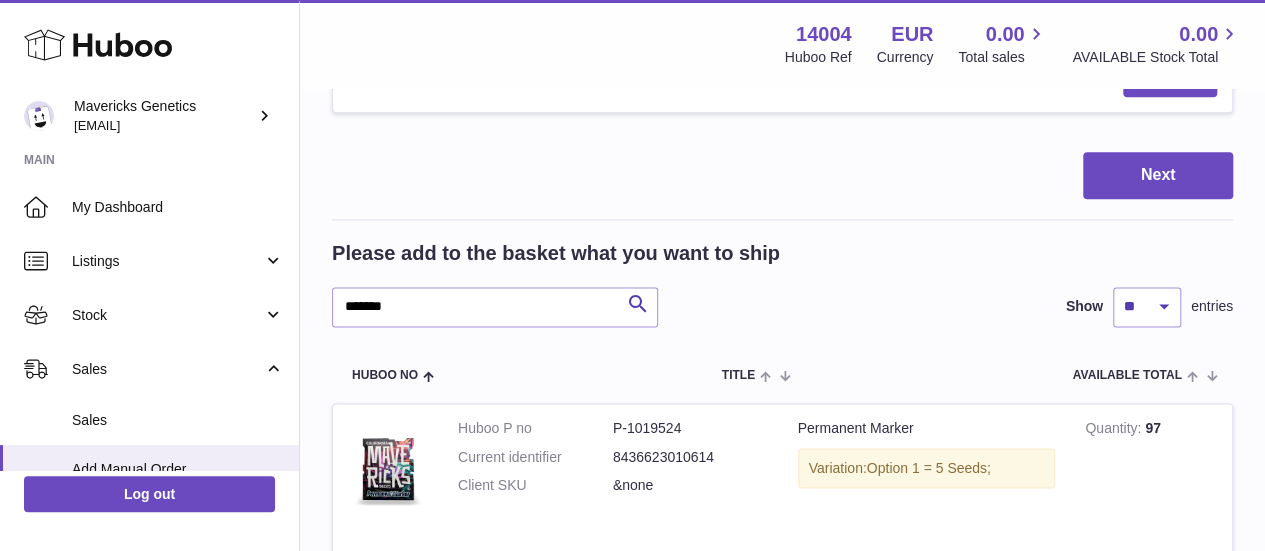 scroll, scrollTop: 1153, scrollLeft: 0, axis: vertical 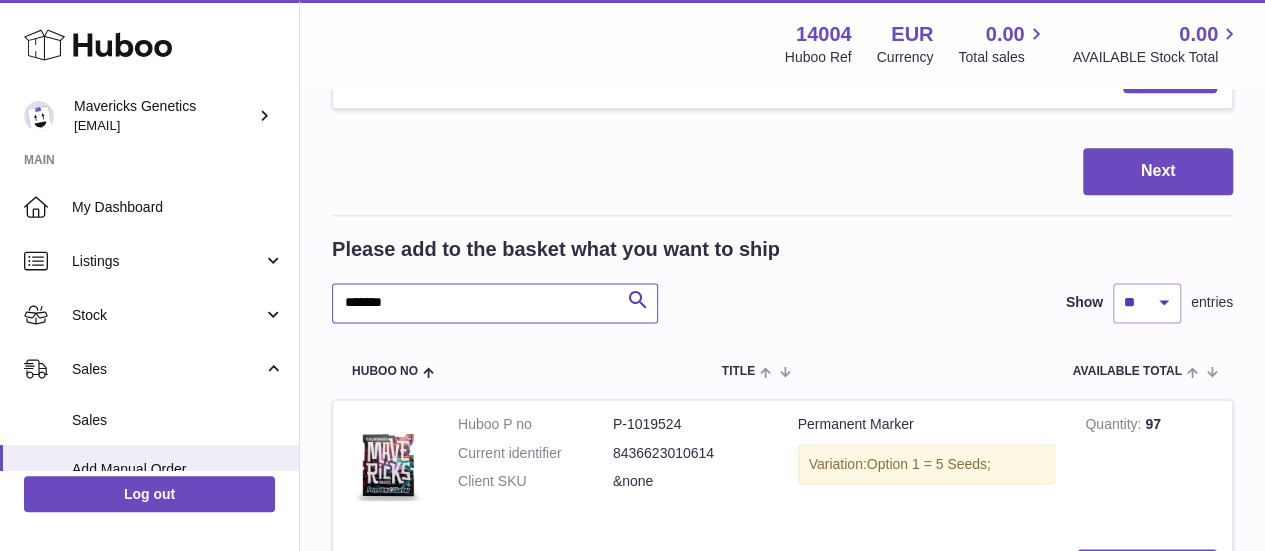 click on "*******" at bounding box center (495, 303) 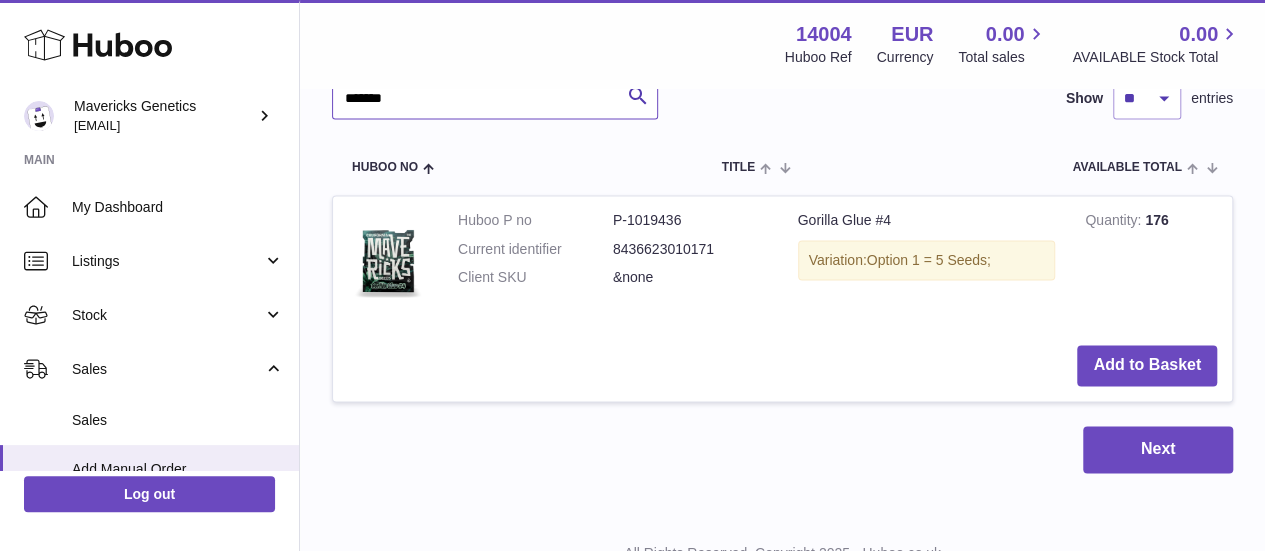 scroll, scrollTop: 1358, scrollLeft: 0, axis: vertical 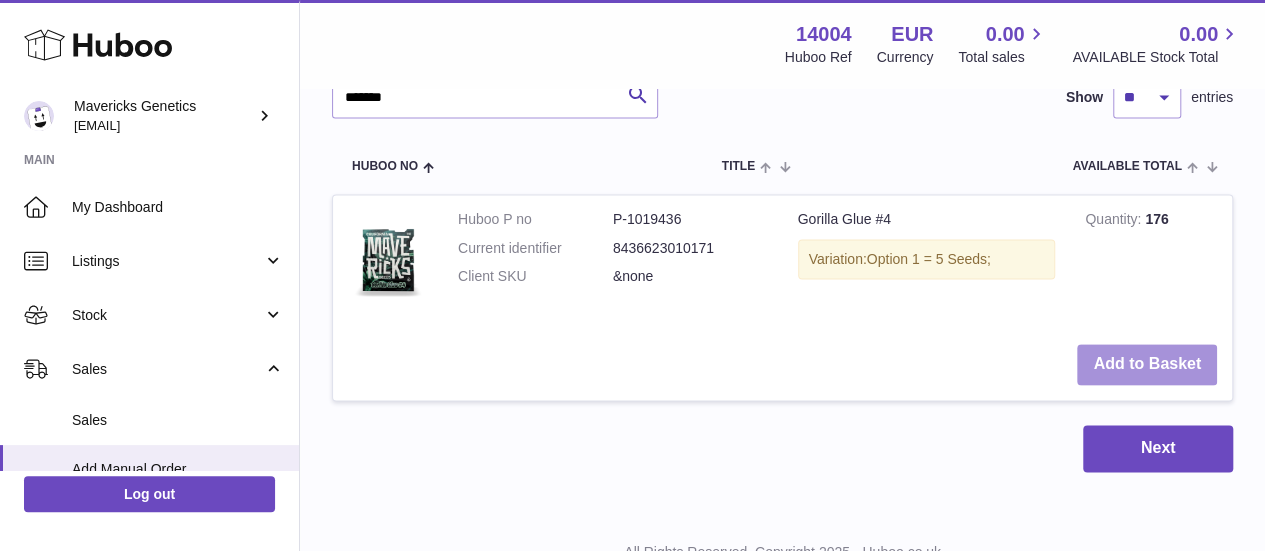click on "Add to Basket" at bounding box center (1147, 364) 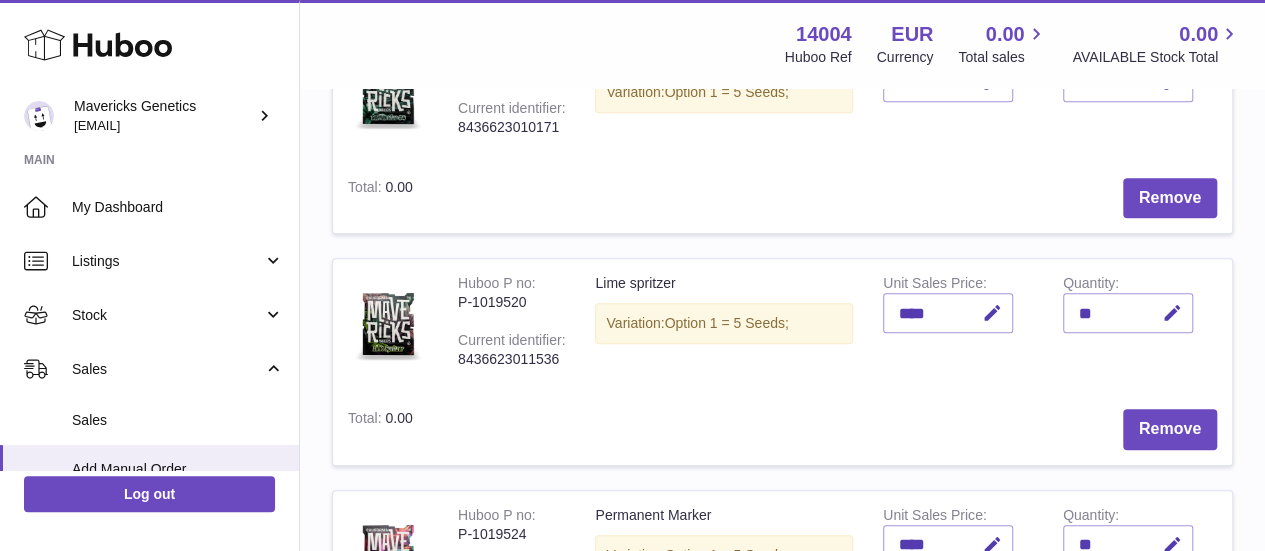 scroll, scrollTop: 644, scrollLeft: 0, axis: vertical 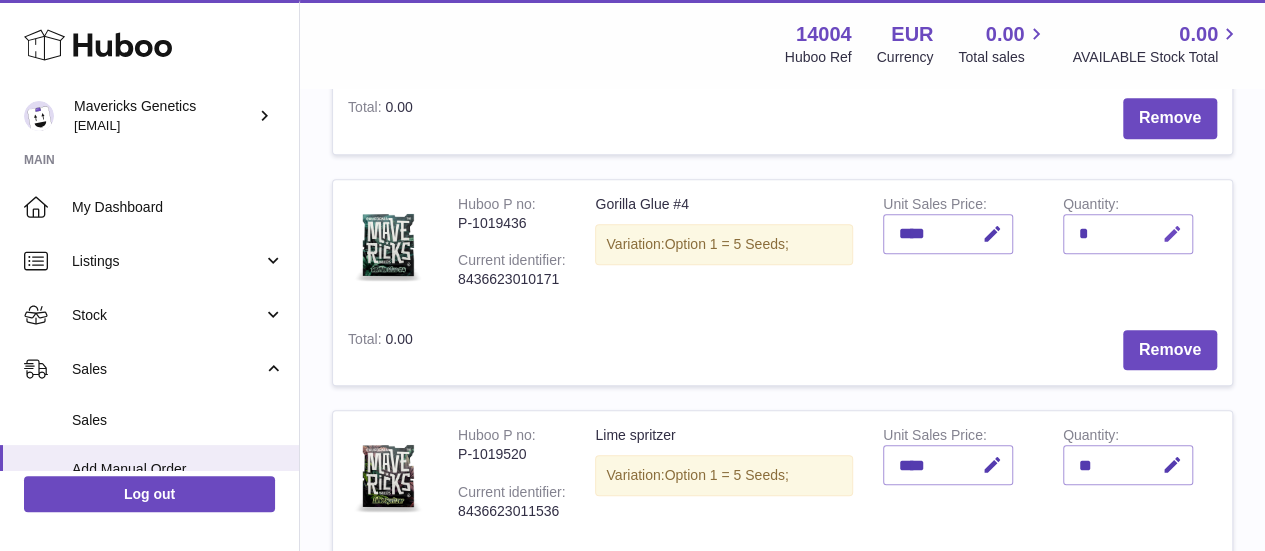 click at bounding box center (1169, 234) 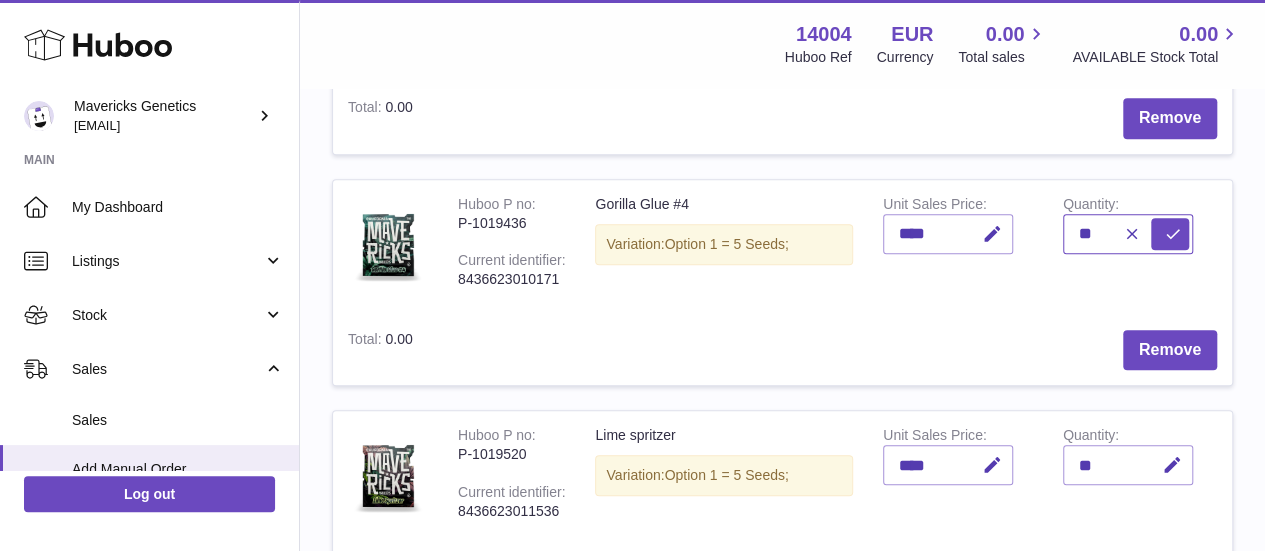 type on "**" 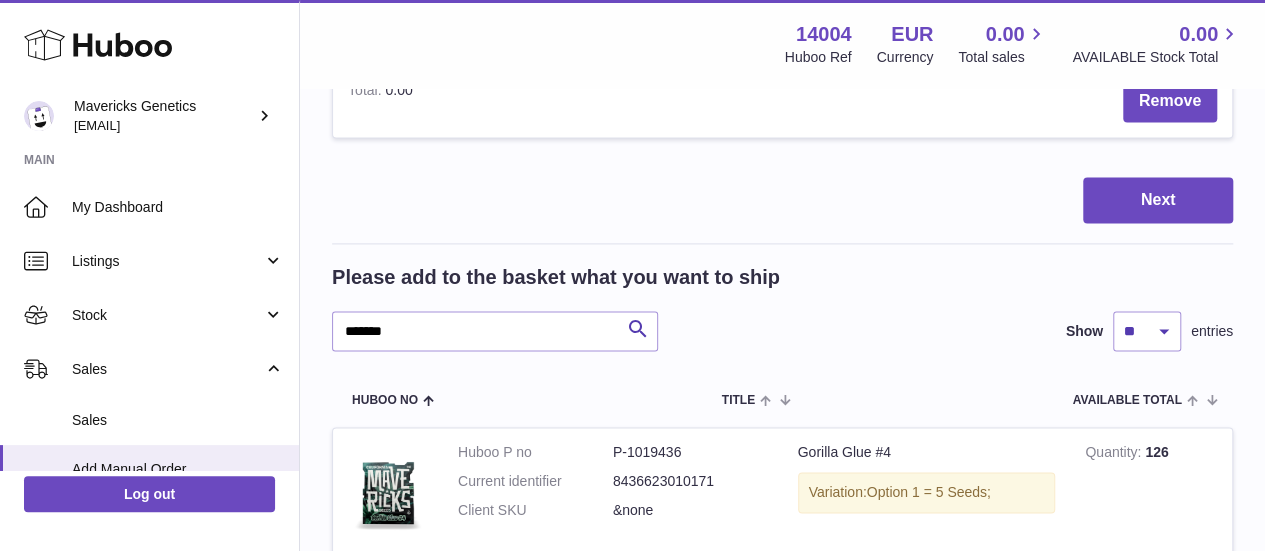 scroll, scrollTop: 1358, scrollLeft: 0, axis: vertical 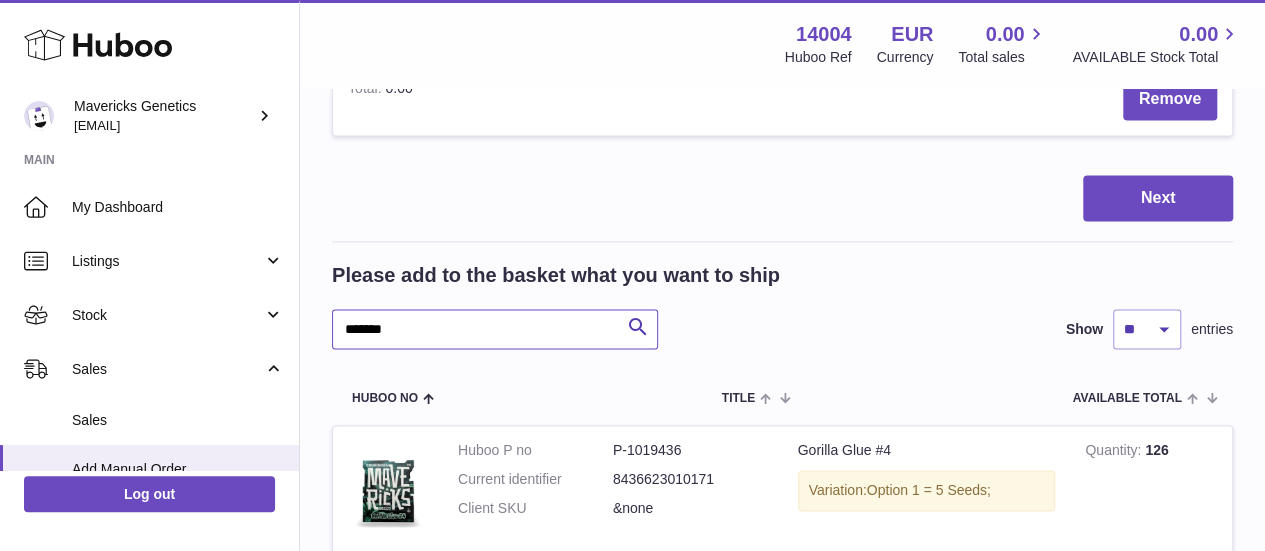 click on "*******" at bounding box center (495, 329) 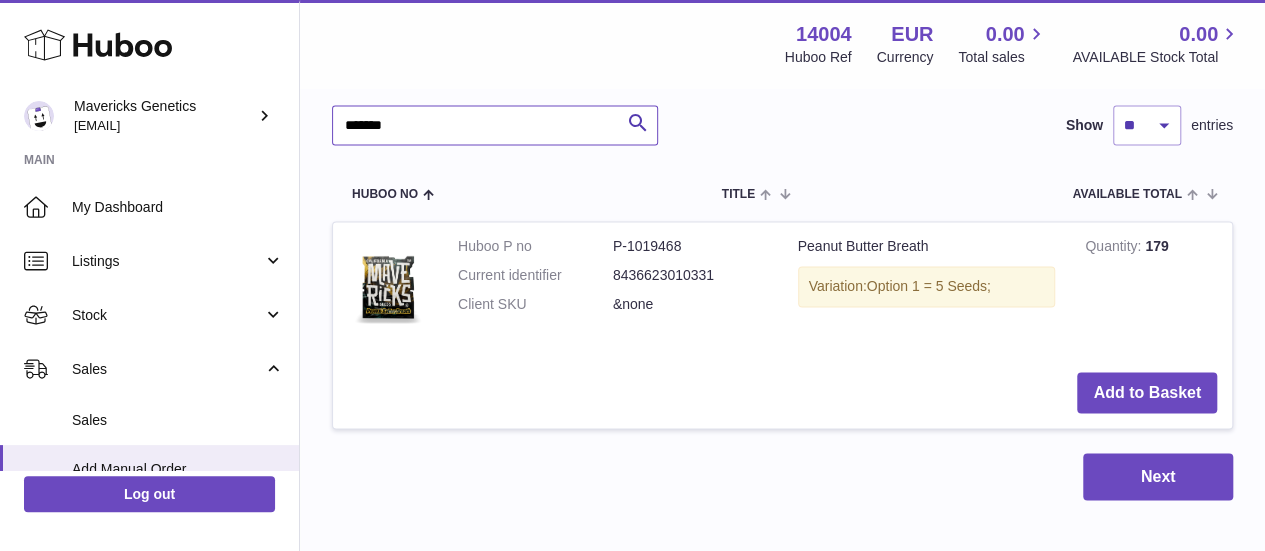 scroll, scrollTop: 1574, scrollLeft: 0, axis: vertical 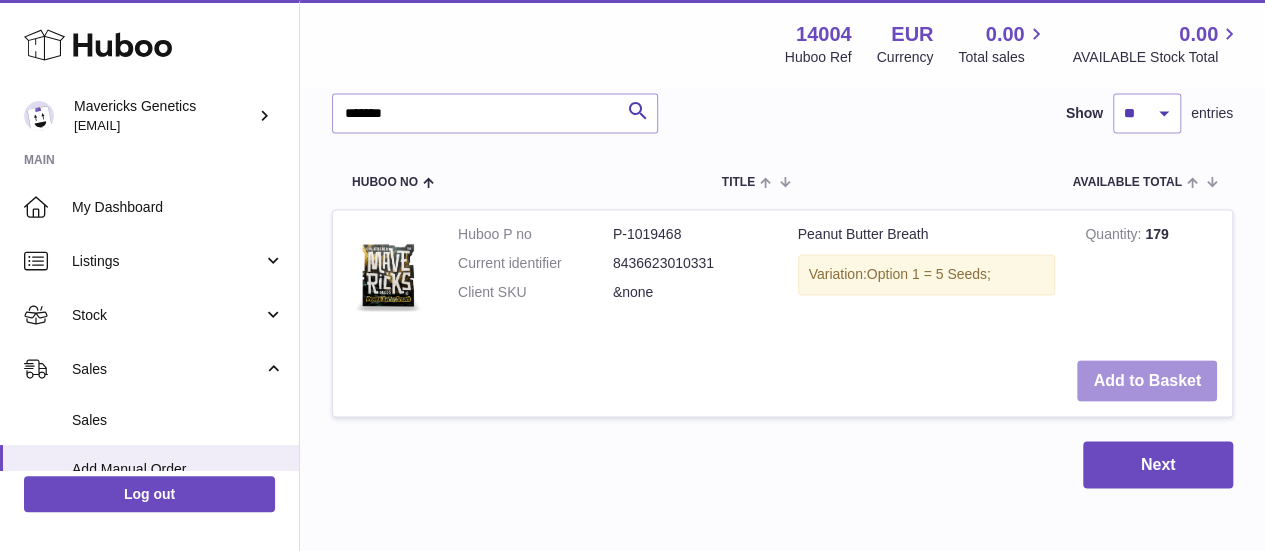 click on "Add to Basket" at bounding box center [1147, 380] 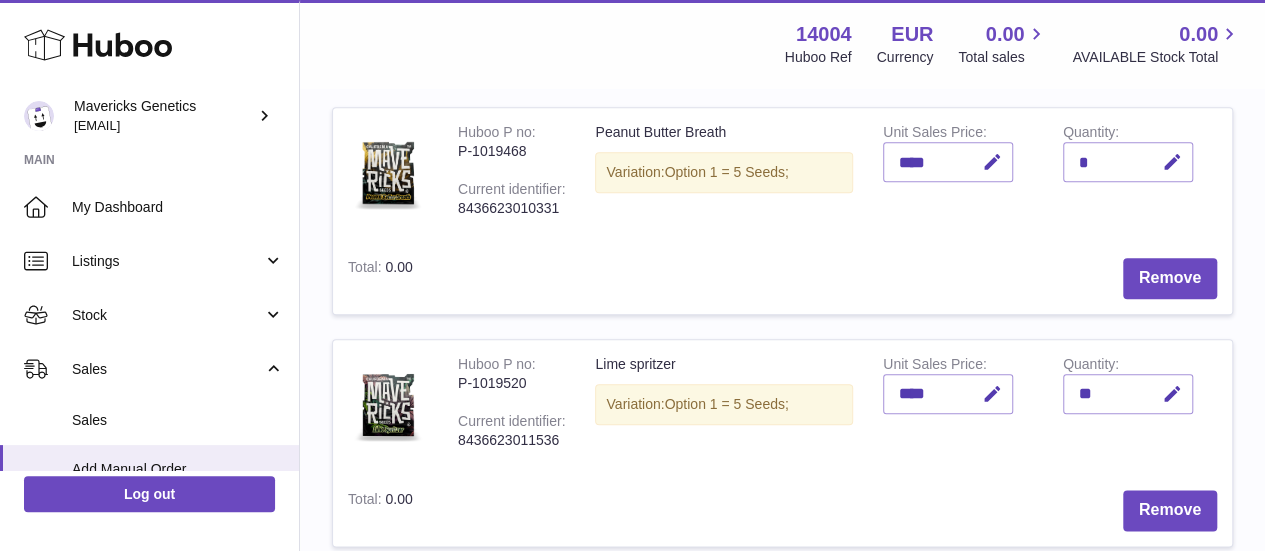 scroll, scrollTop: 946, scrollLeft: 0, axis: vertical 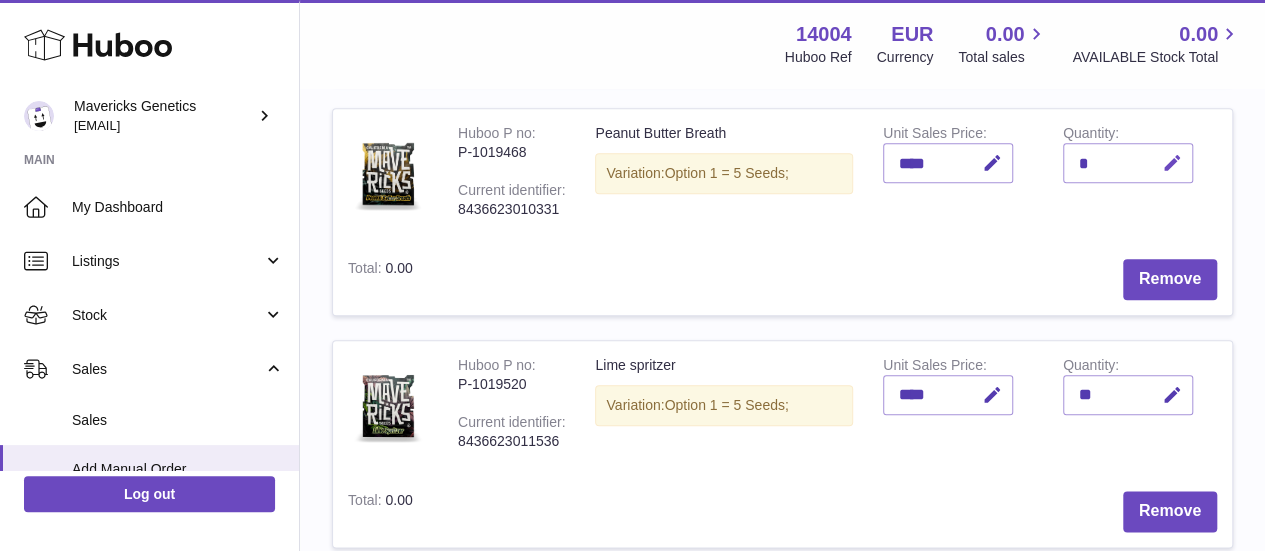 click at bounding box center [1172, 163] 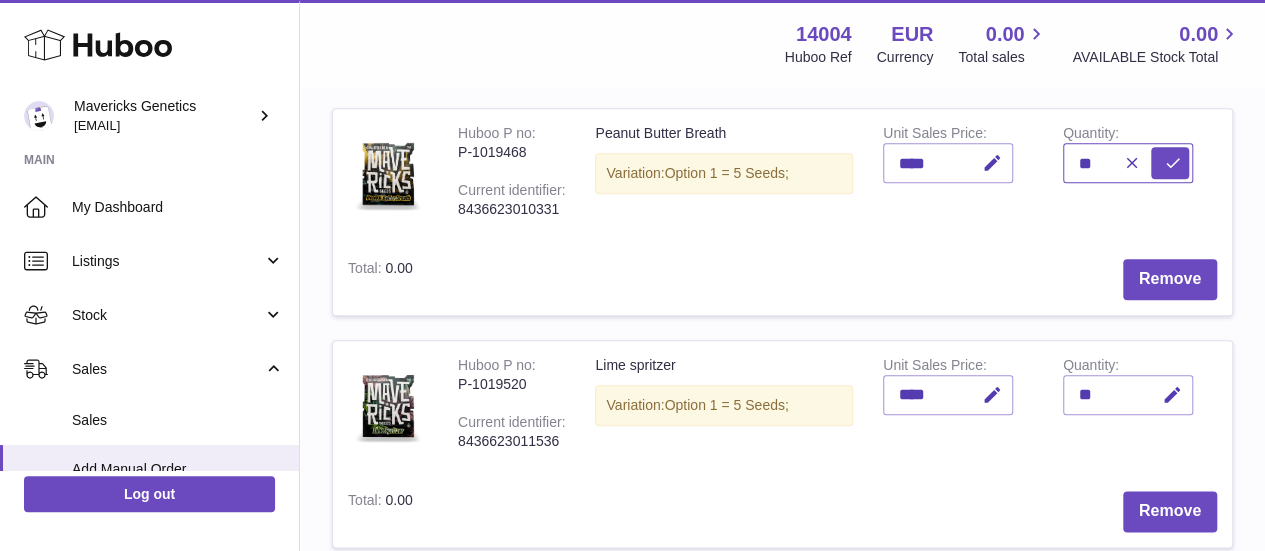 type on "**" 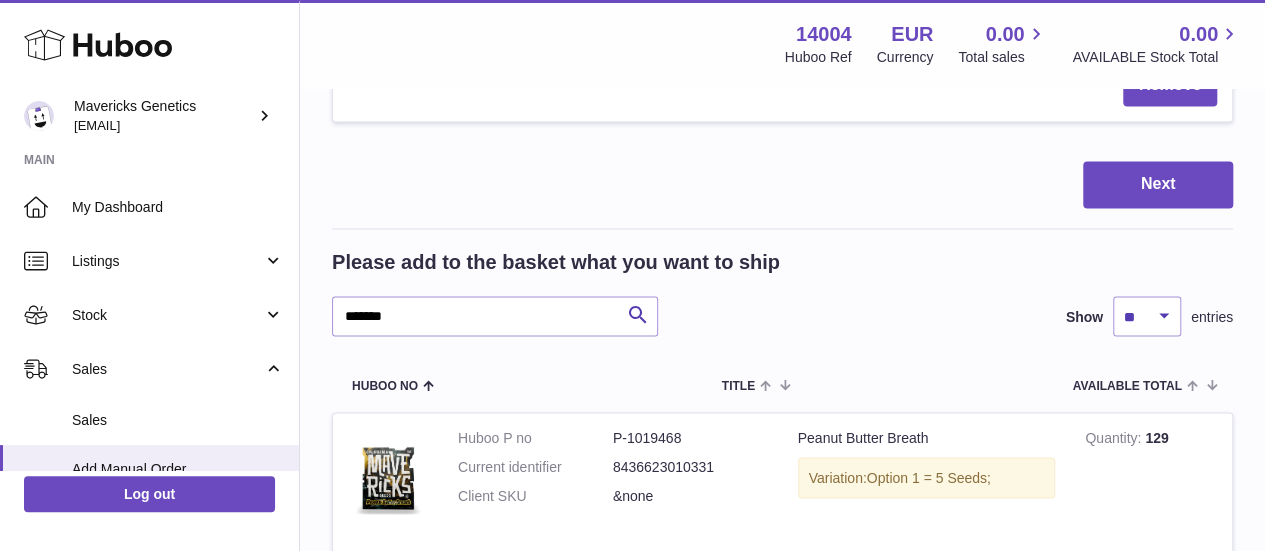 scroll, scrollTop: 1604, scrollLeft: 0, axis: vertical 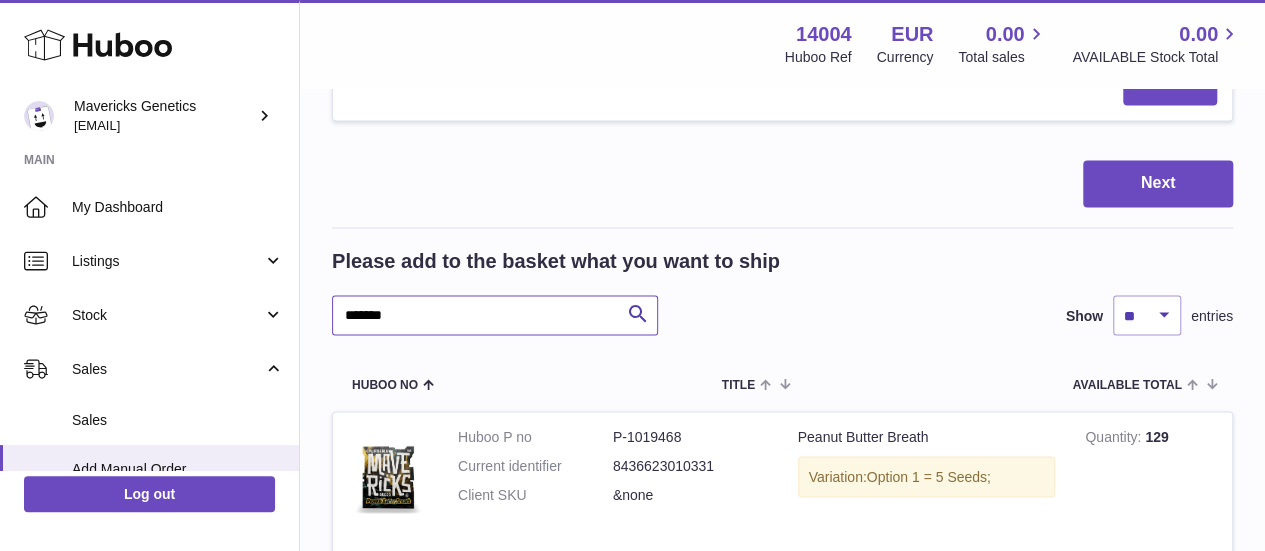 click on "*******" at bounding box center (495, 315) 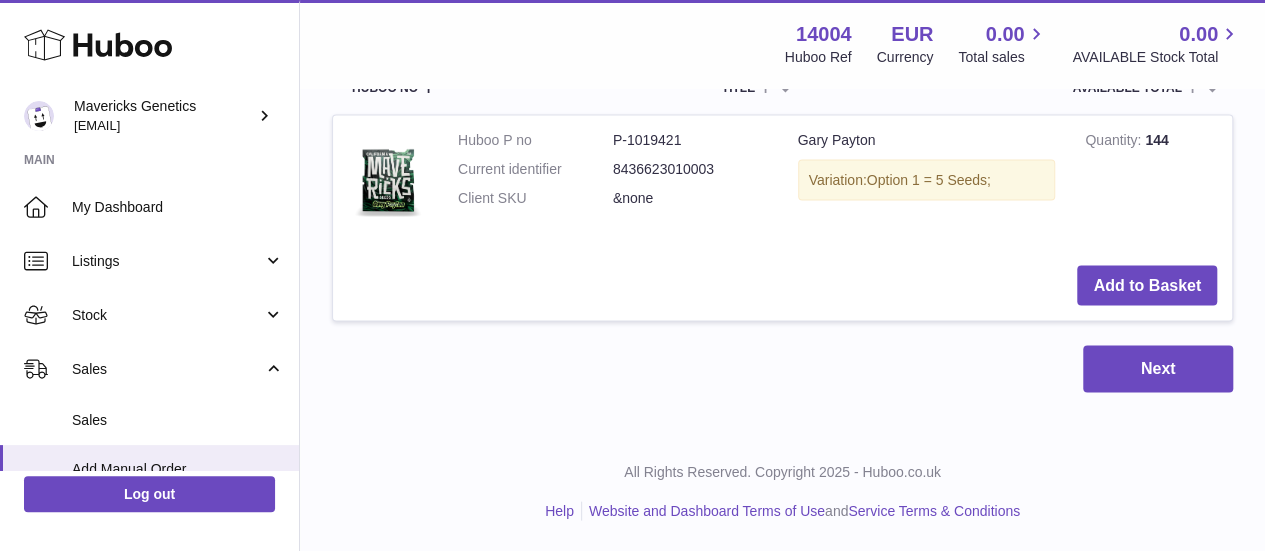 scroll, scrollTop: 1915, scrollLeft: 0, axis: vertical 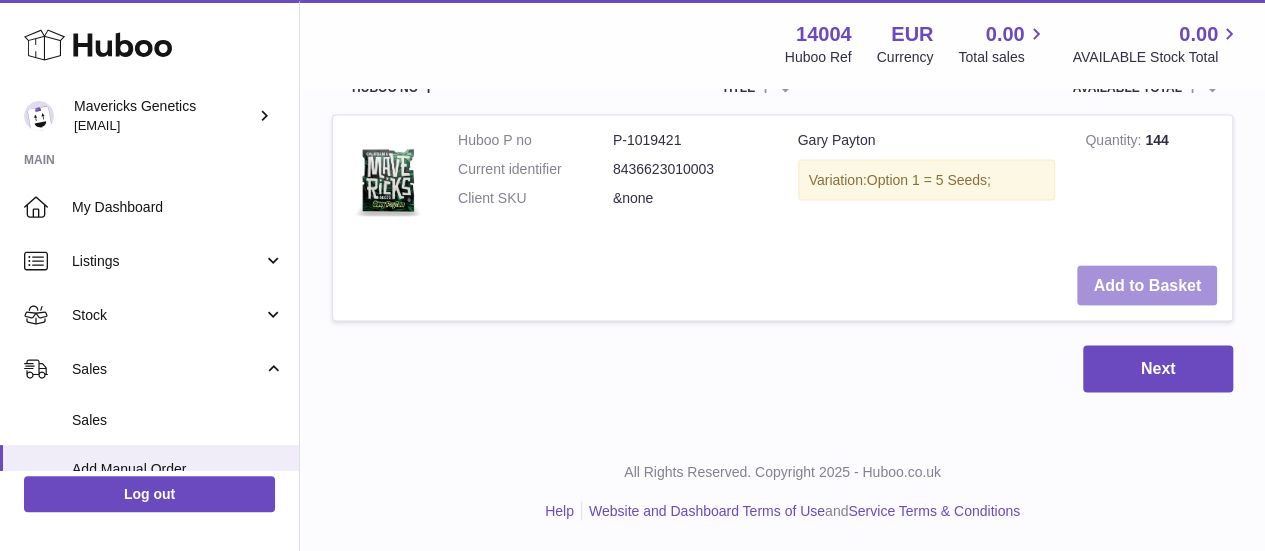 click on "Add to Basket" at bounding box center [1147, 286] 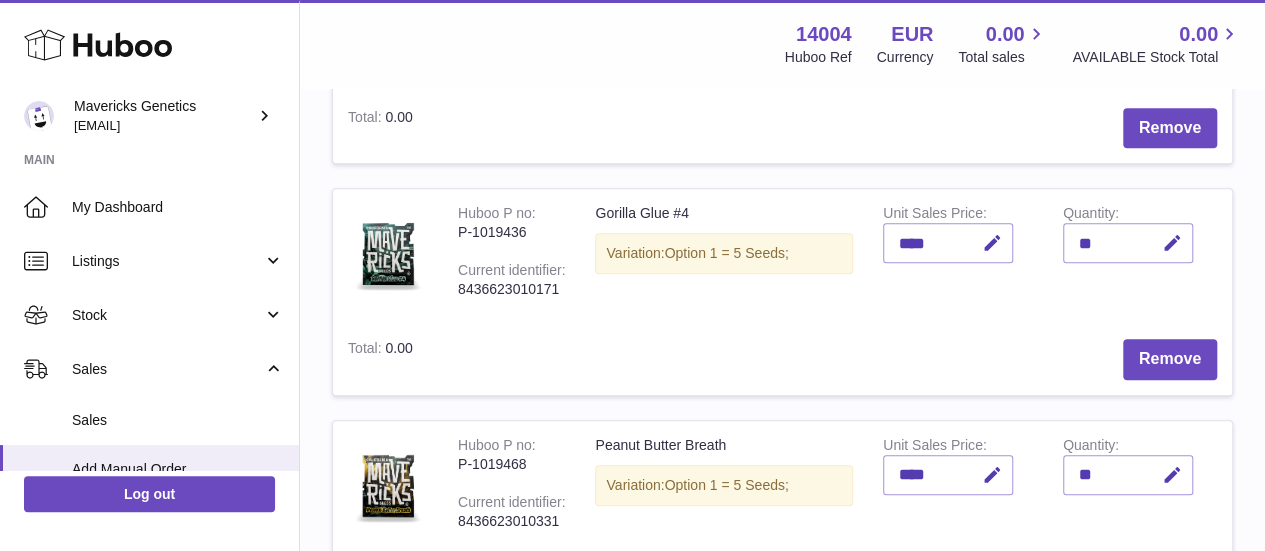 scroll, scrollTop: 663, scrollLeft: 0, axis: vertical 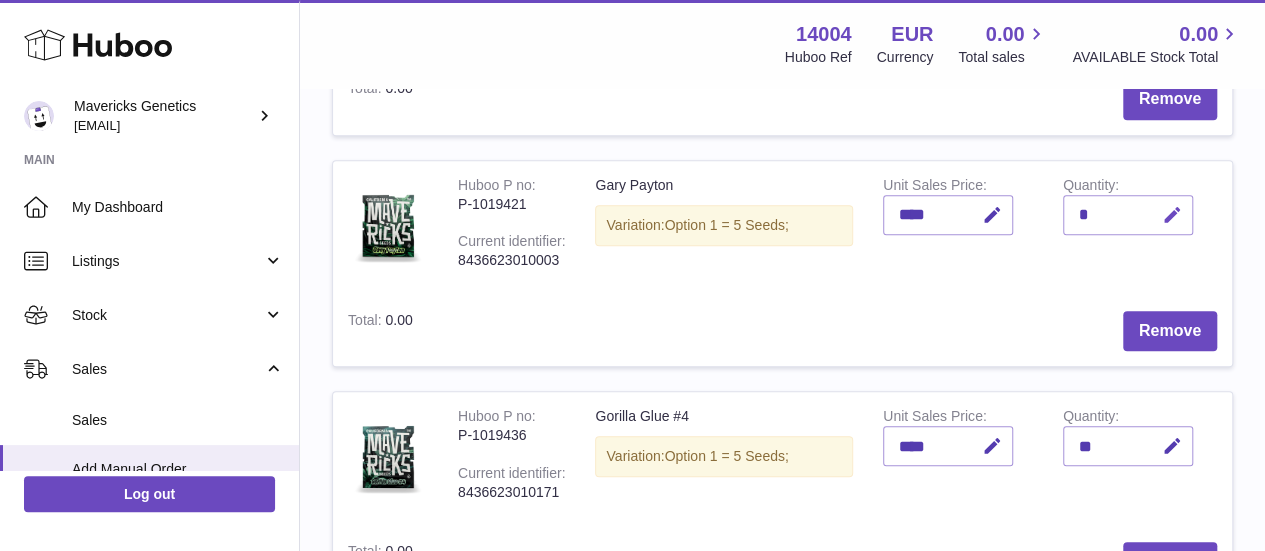 click at bounding box center (1172, 215) 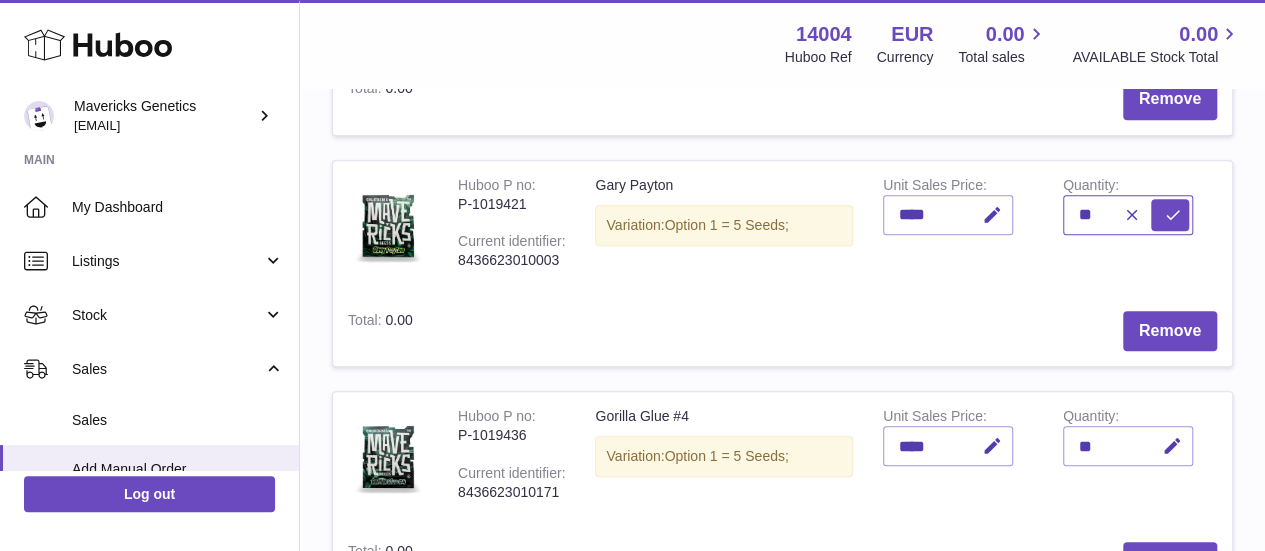 type on "**" 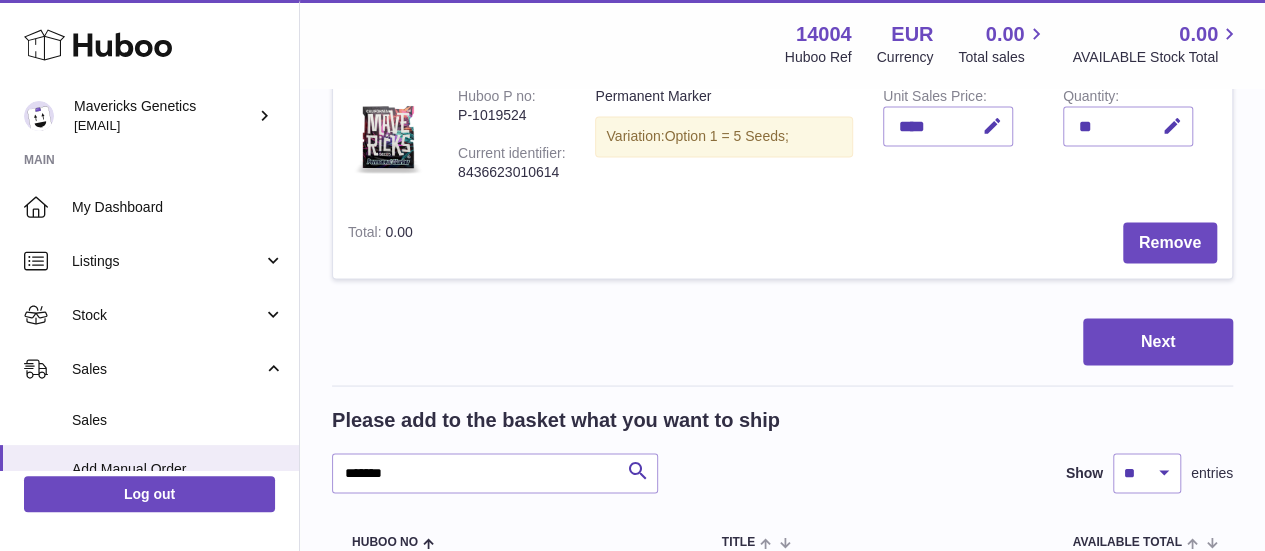 scroll, scrollTop: 1967, scrollLeft: 0, axis: vertical 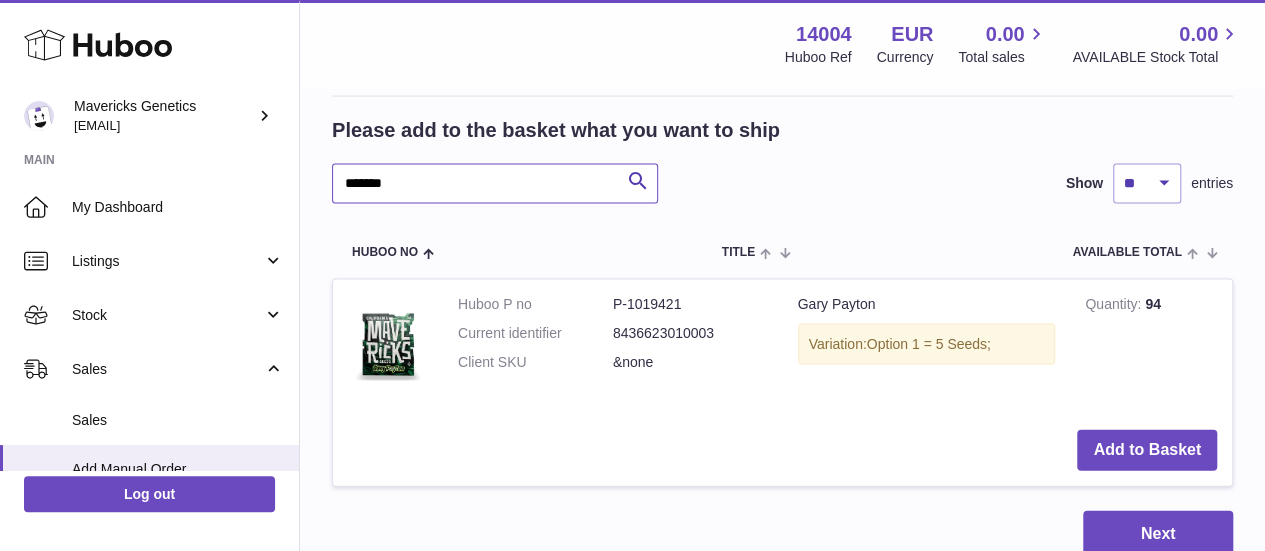 click on "*******" at bounding box center (495, 184) 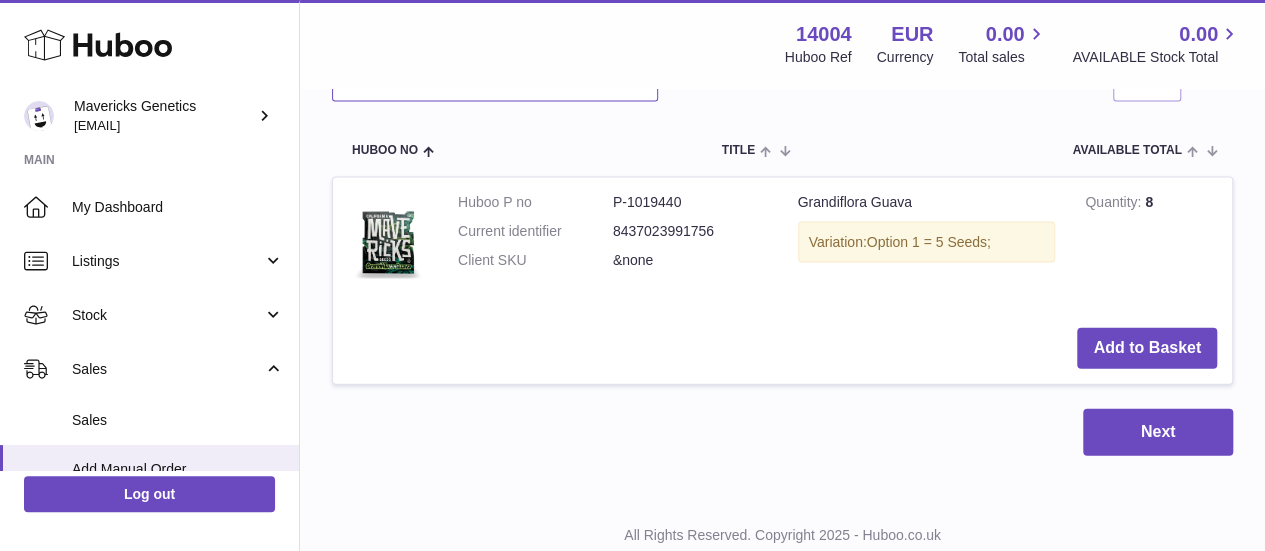 scroll, scrollTop: 2073, scrollLeft: 0, axis: vertical 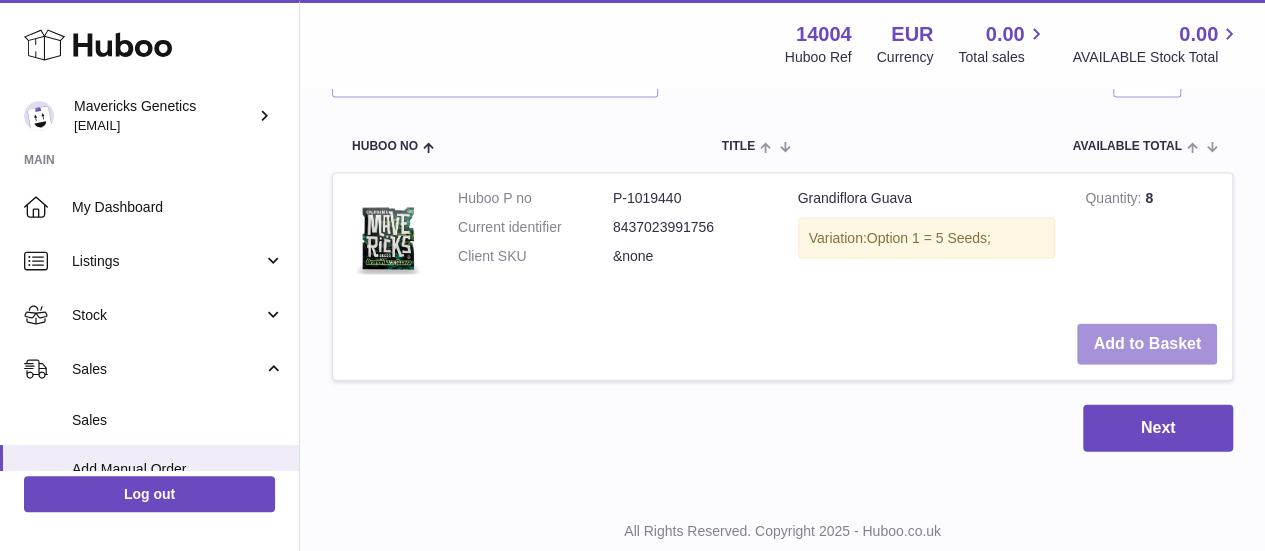click on "Add to Basket" at bounding box center [1147, 344] 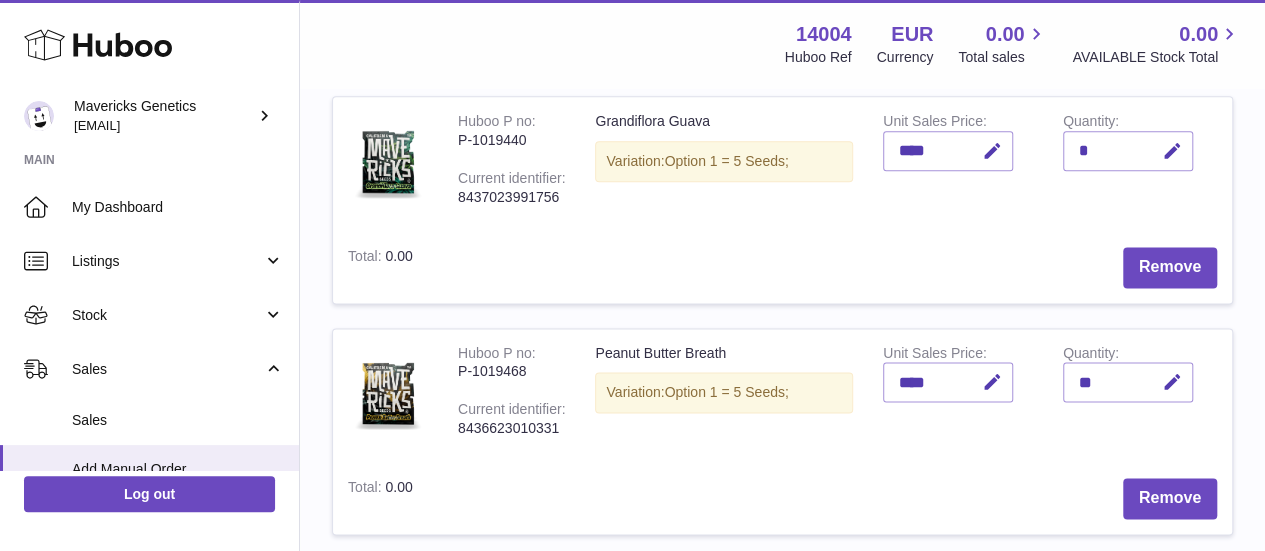 scroll, scrollTop: 1182, scrollLeft: 0, axis: vertical 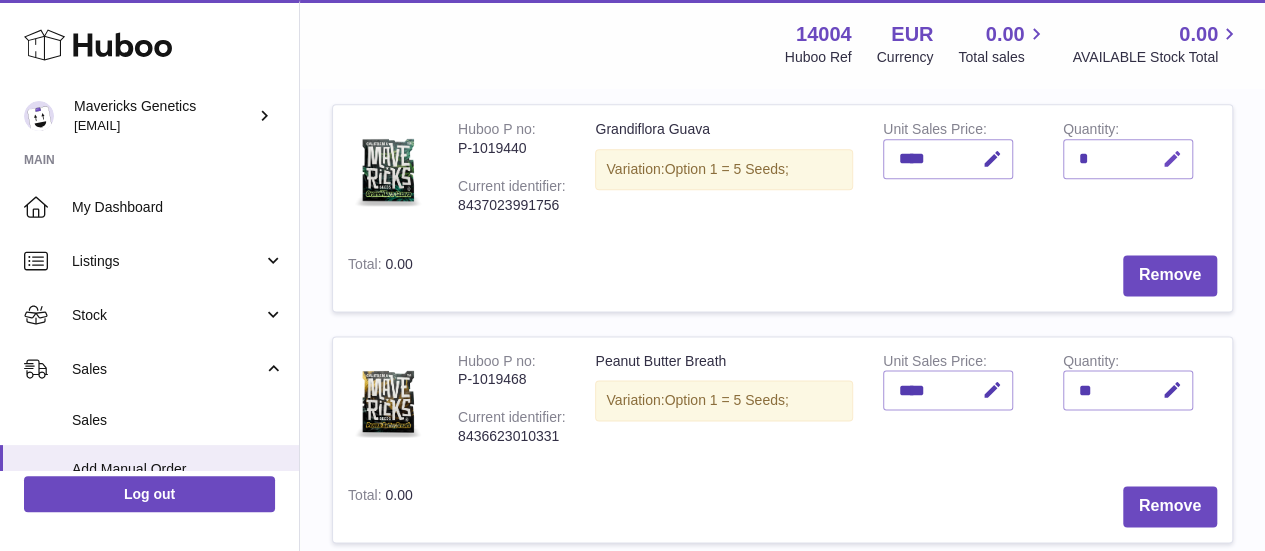 click at bounding box center [1172, 159] 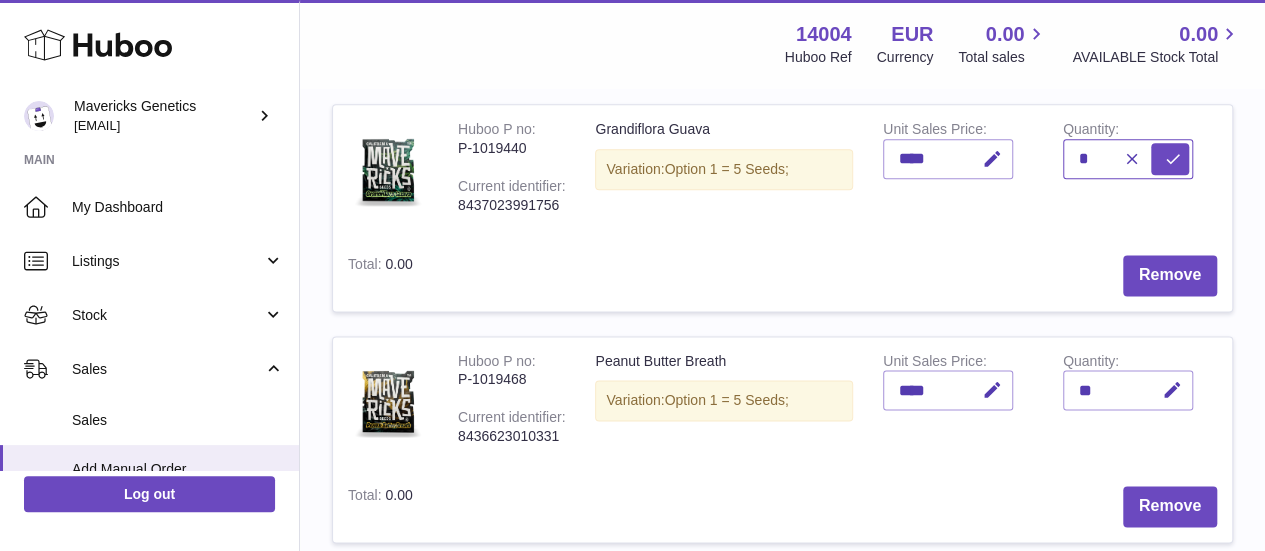 type on "*" 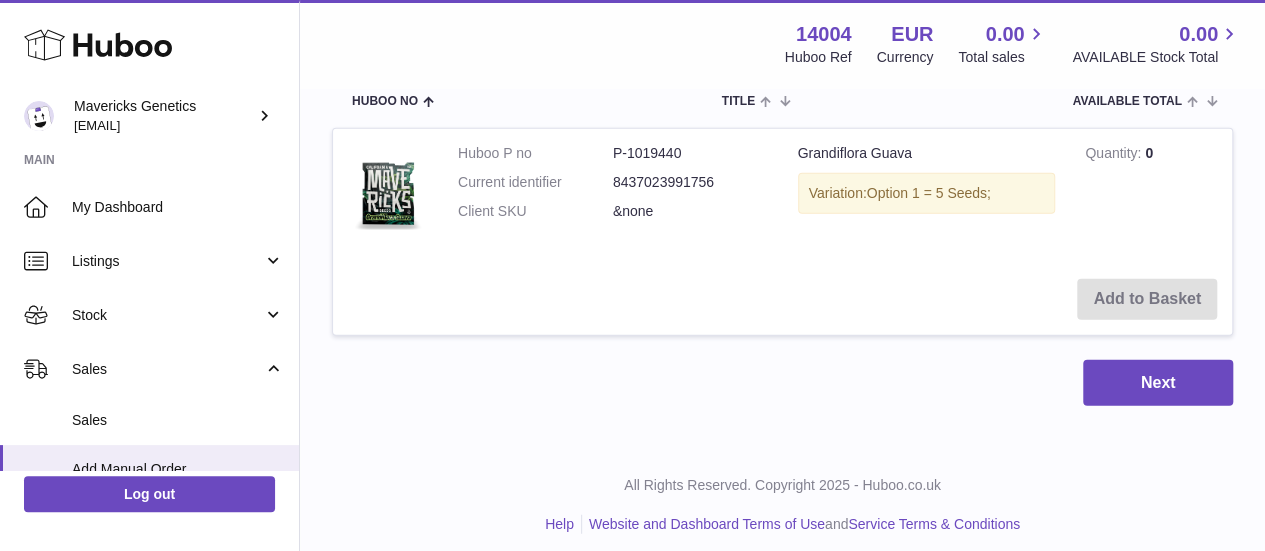 scroll, scrollTop: 2342, scrollLeft: 0, axis: vertical 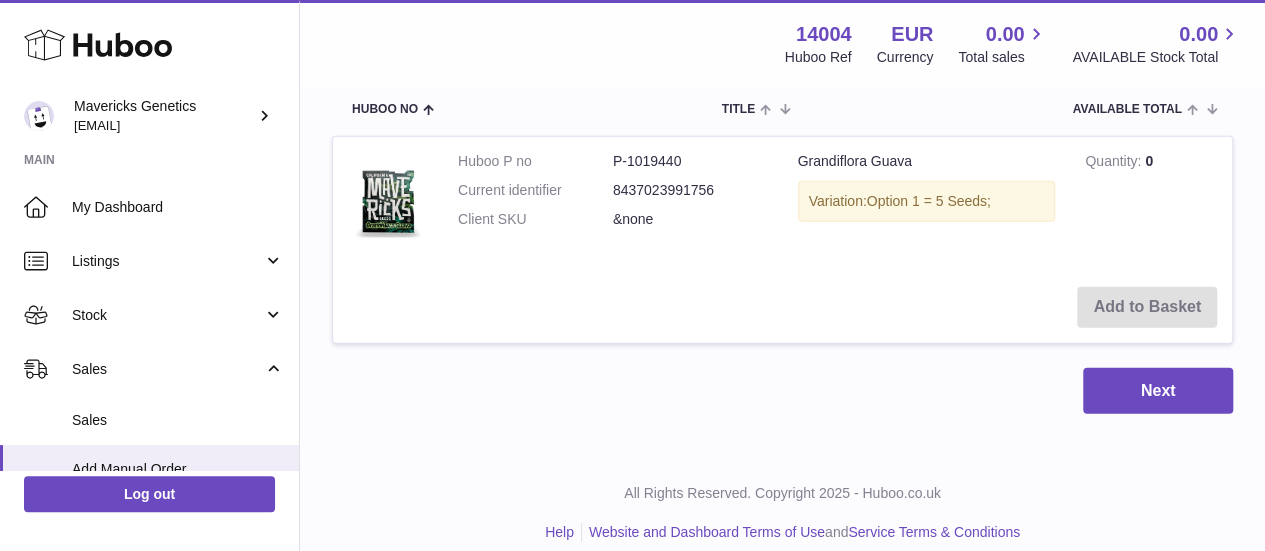 click on "*******" at bounding box center [495, 40] 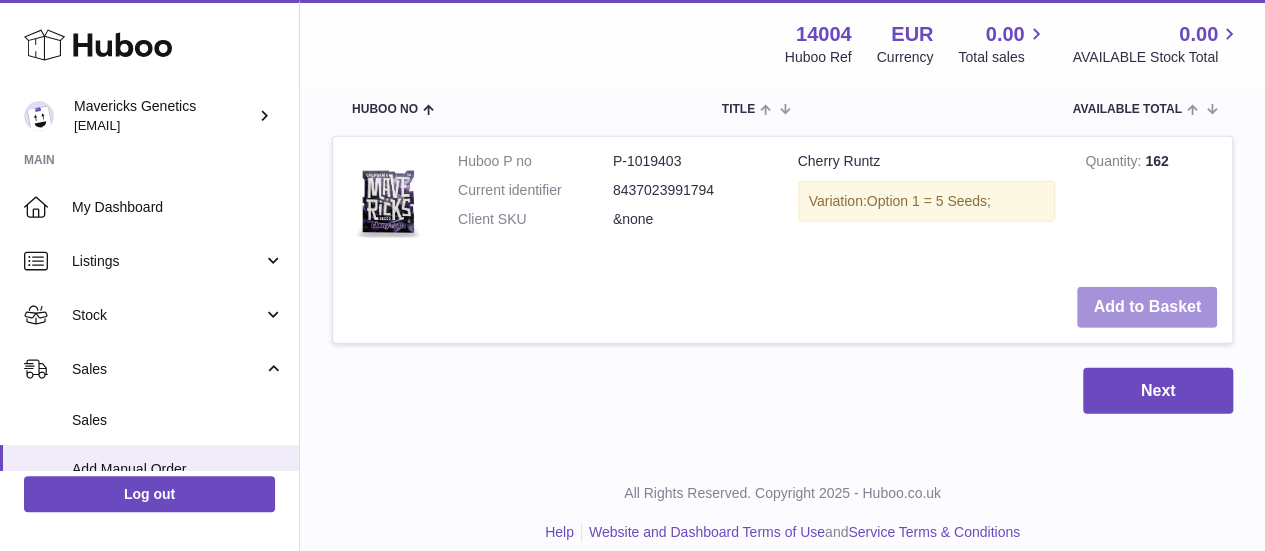 click on "Add to Basket" at bounding box center [1147, 307] 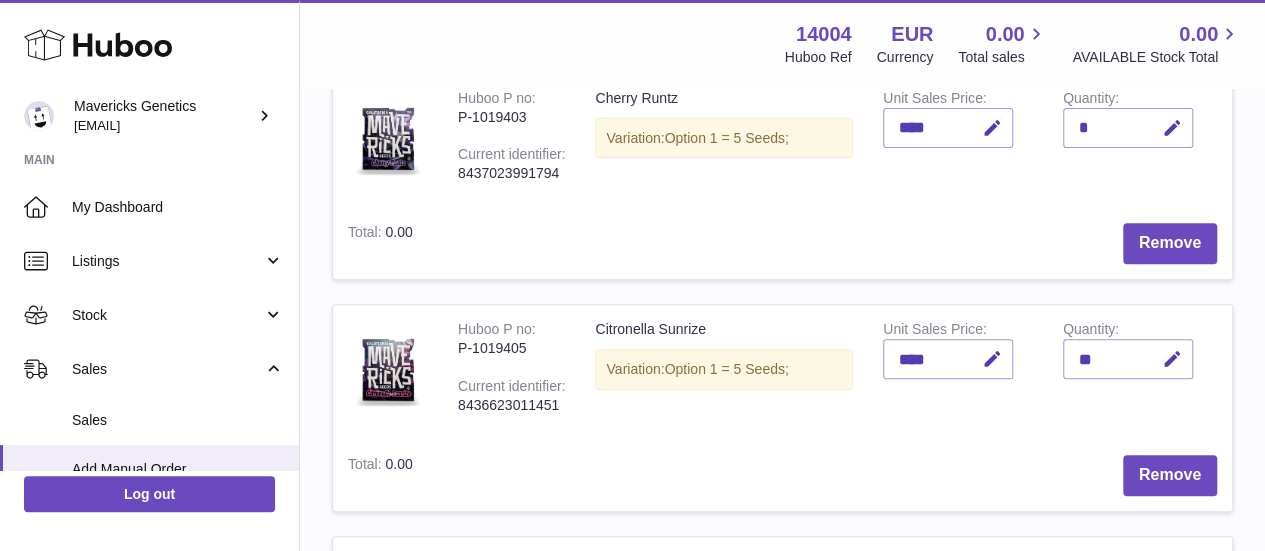 scroll, scrollTop: 283, scrollLeft: 0, axis: vertical 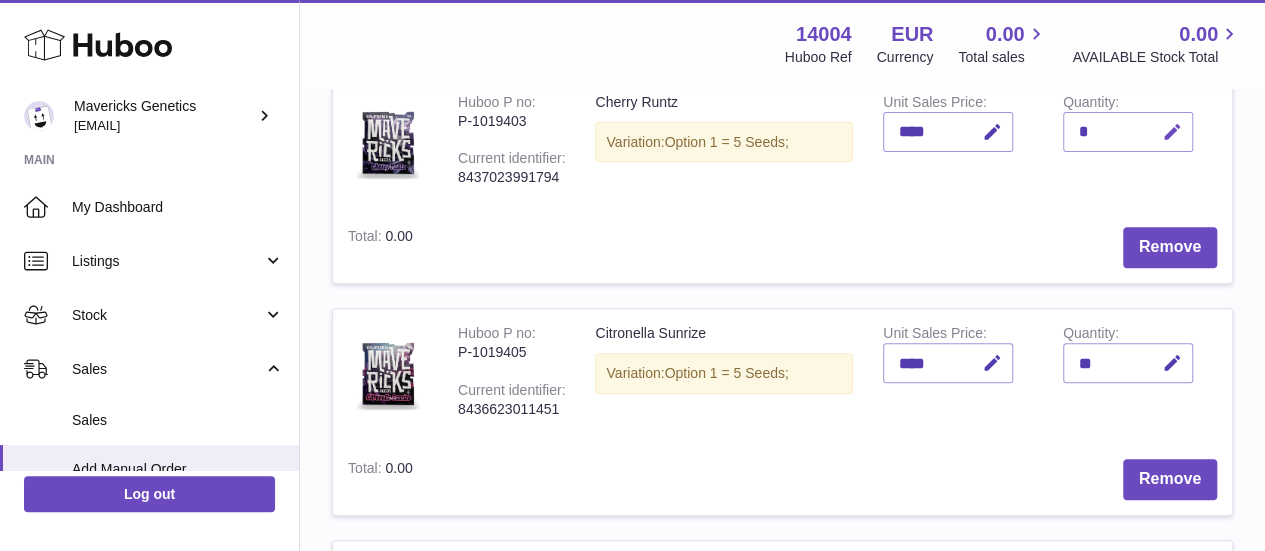 click at bounding box center (1172, 132) 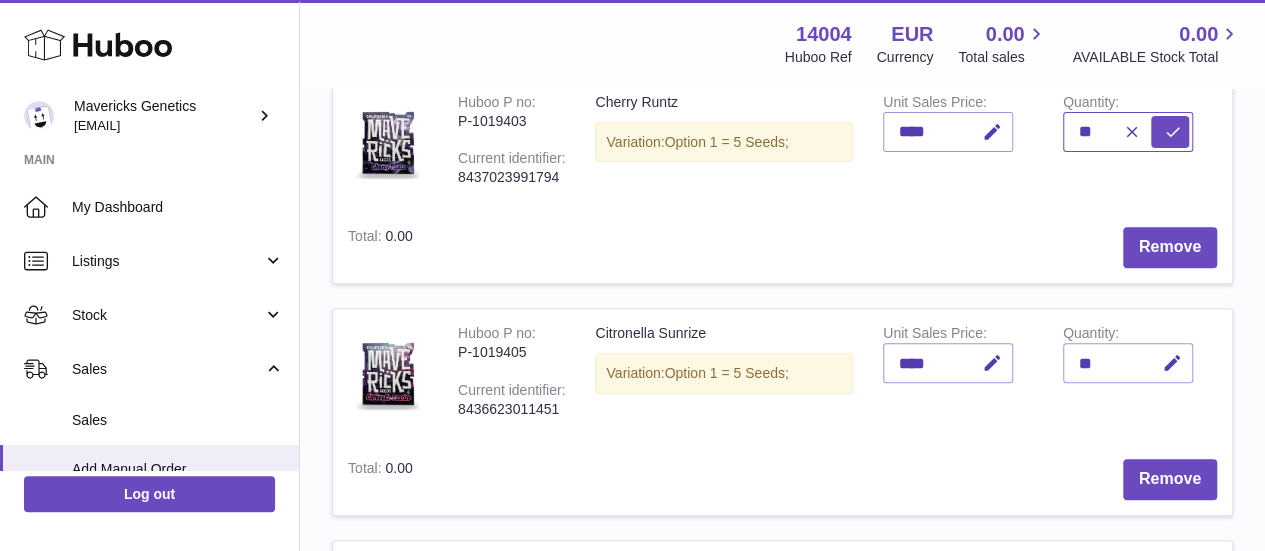 type on "**" 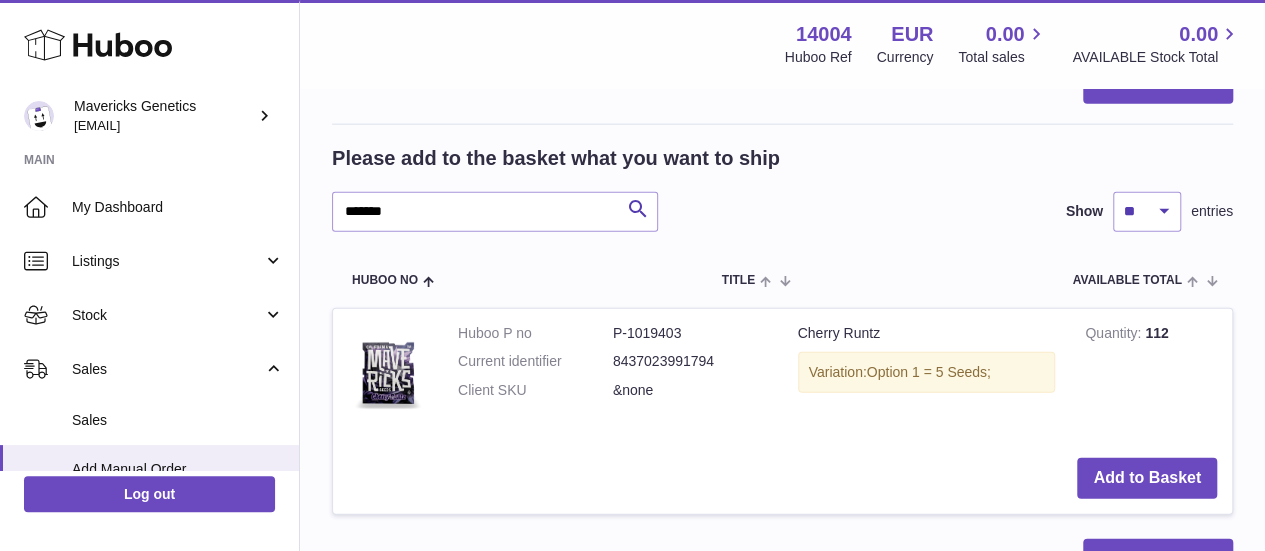 scroll, scrollTop: 2404, scrollLeft: 0, axis: vertical 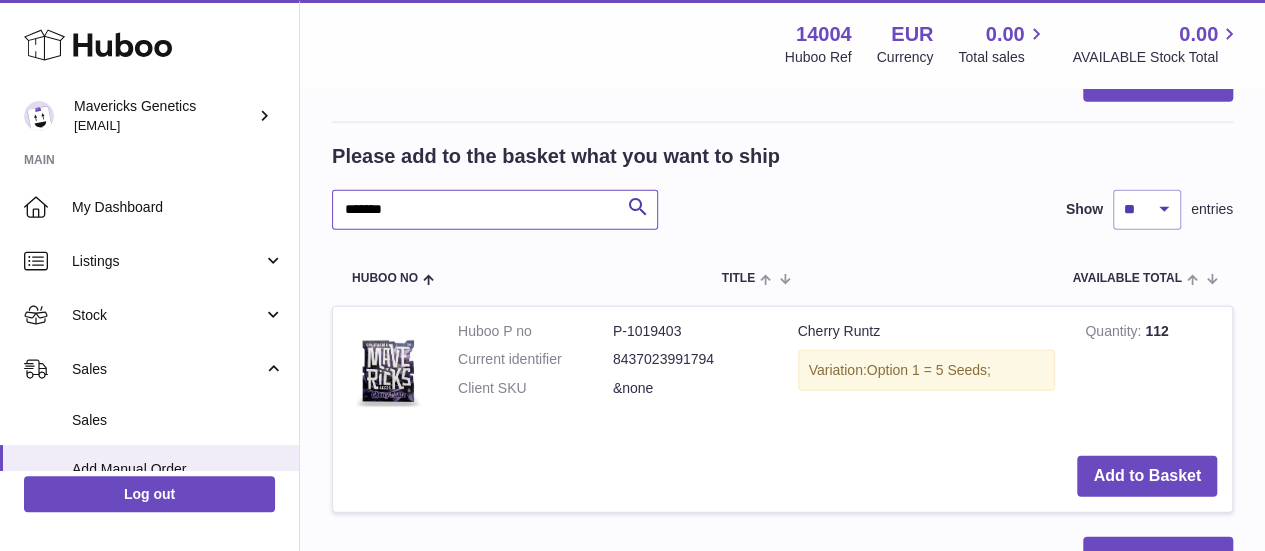 click on "*******" at bounding box center [495, 210] 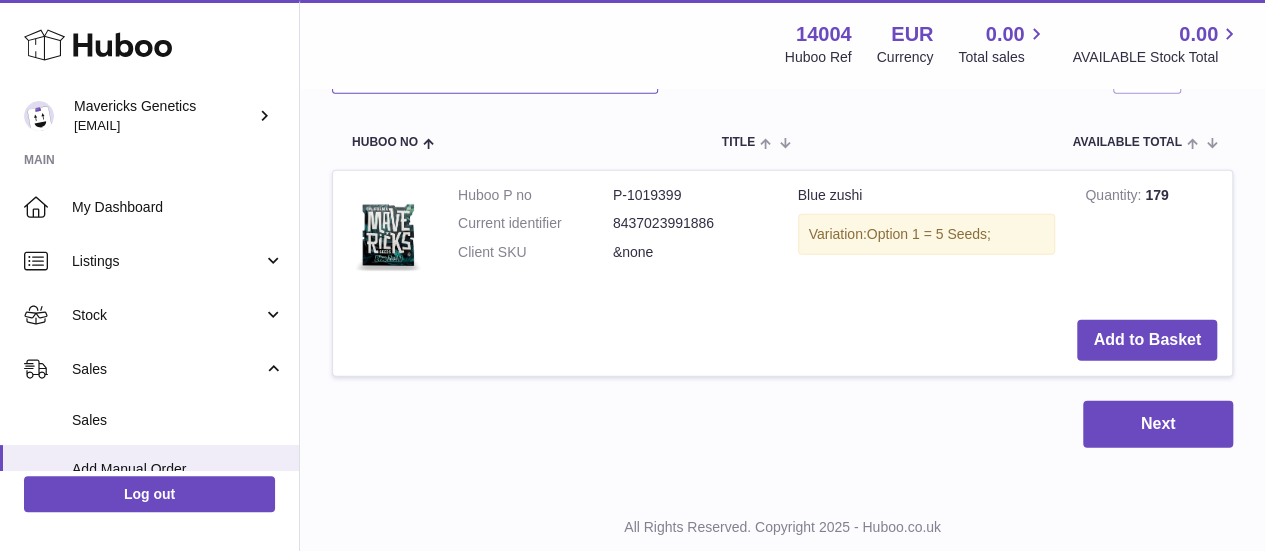 scroll, scrollTop: 2589, scrollLeft: 0, axis: vertical 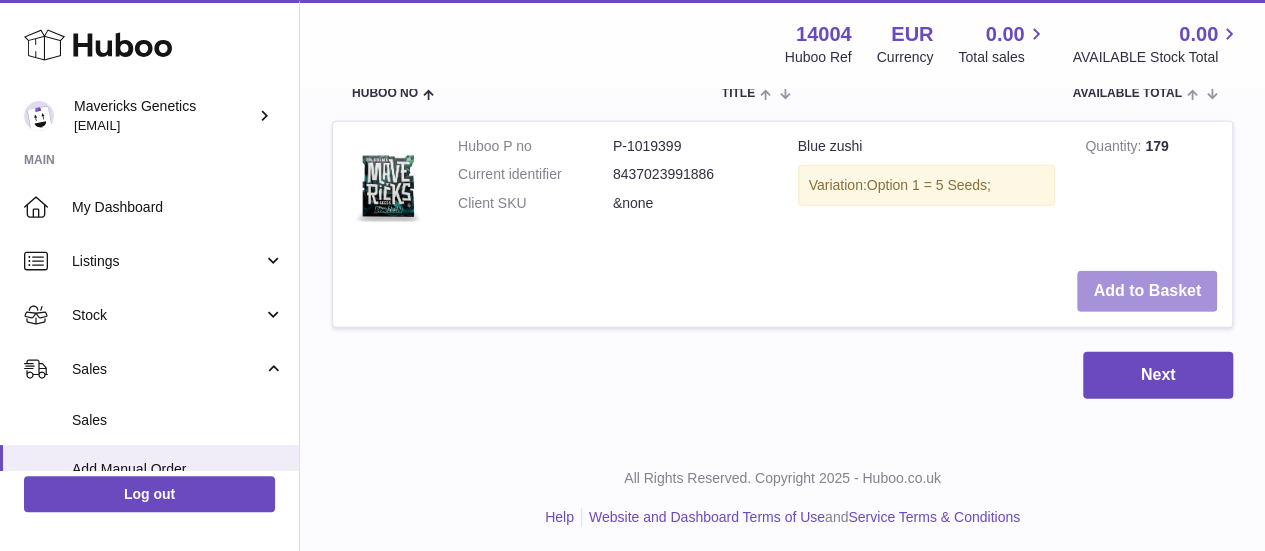 click on "Add to Basket" at bounding box center [1147, 291] 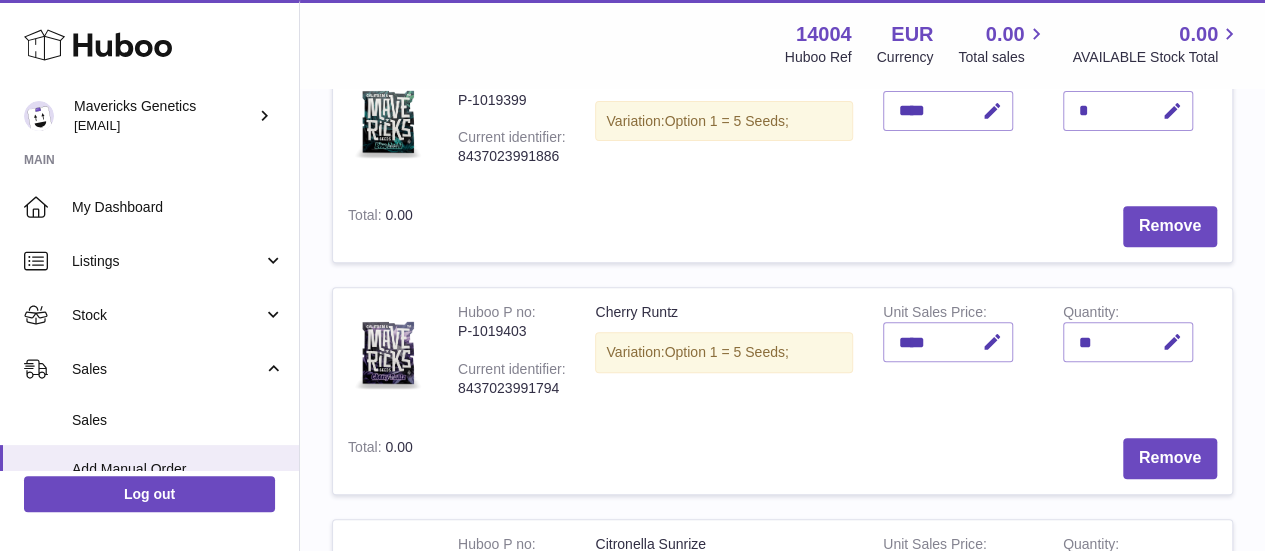scroll, scrollTop: 292, scrollLeft: 0, axis: vertical 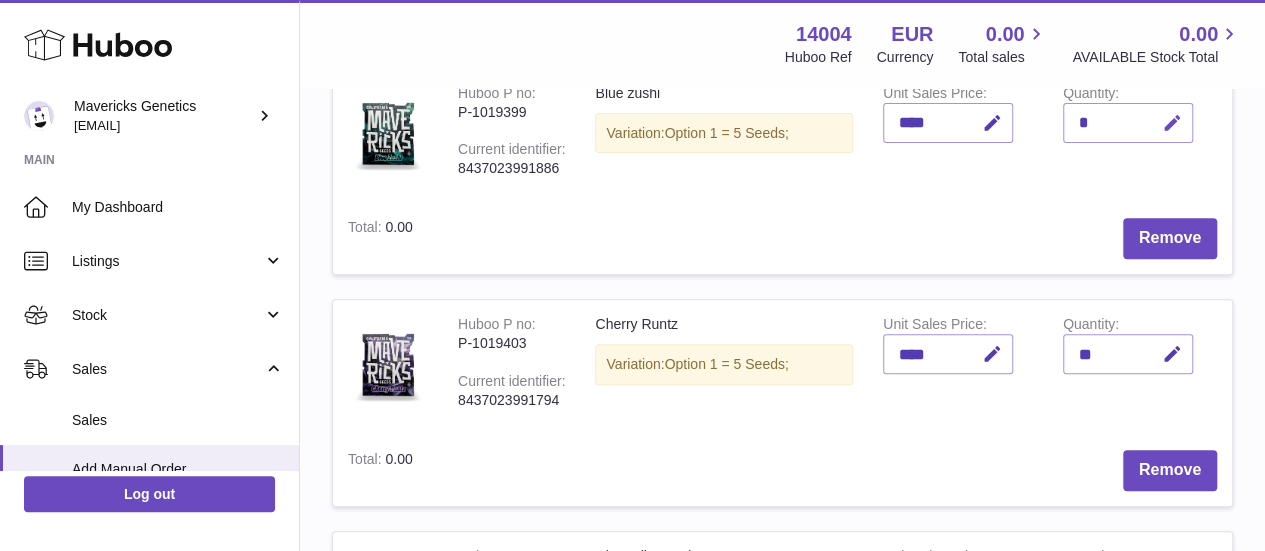 click at bounding box center [1172, 123] 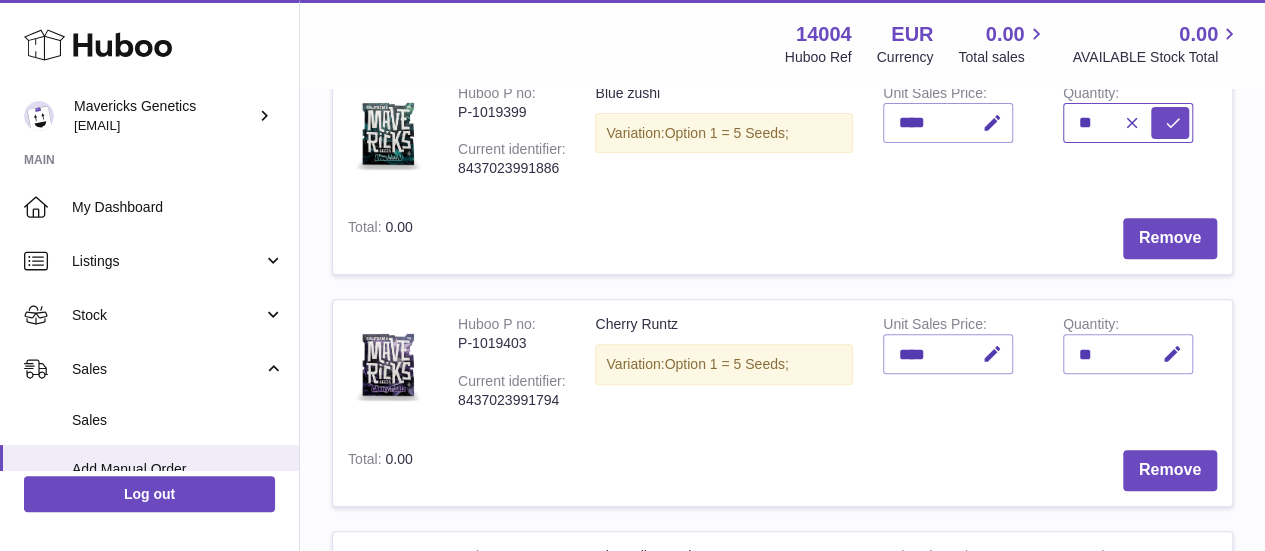 type on "**" 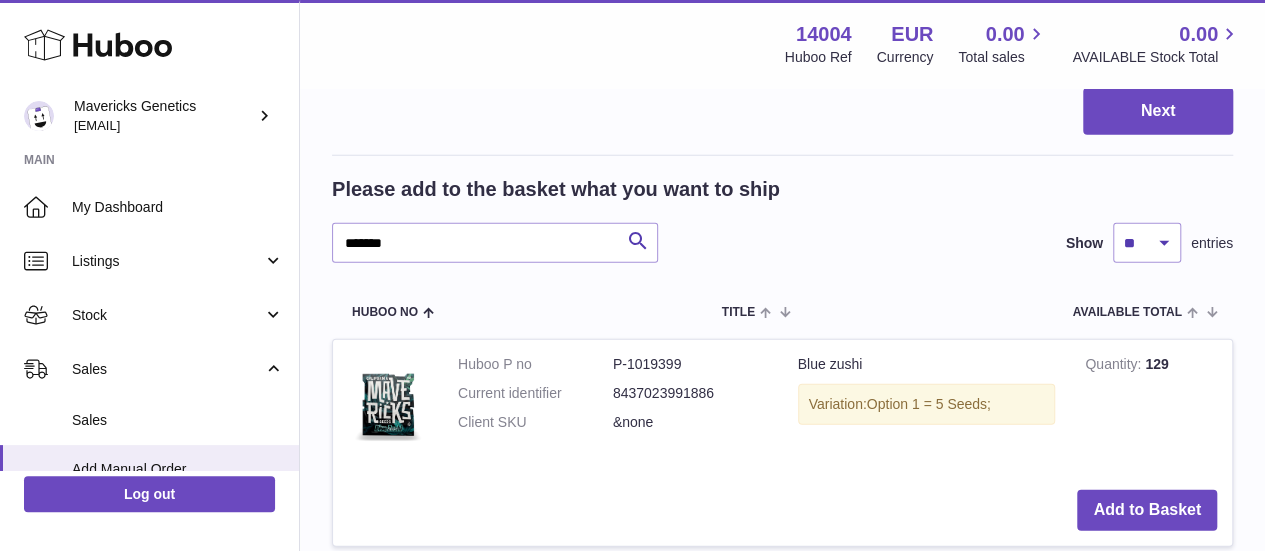 scroll, scrollTop: 2602, scrollLeft: 0, axis: vertical 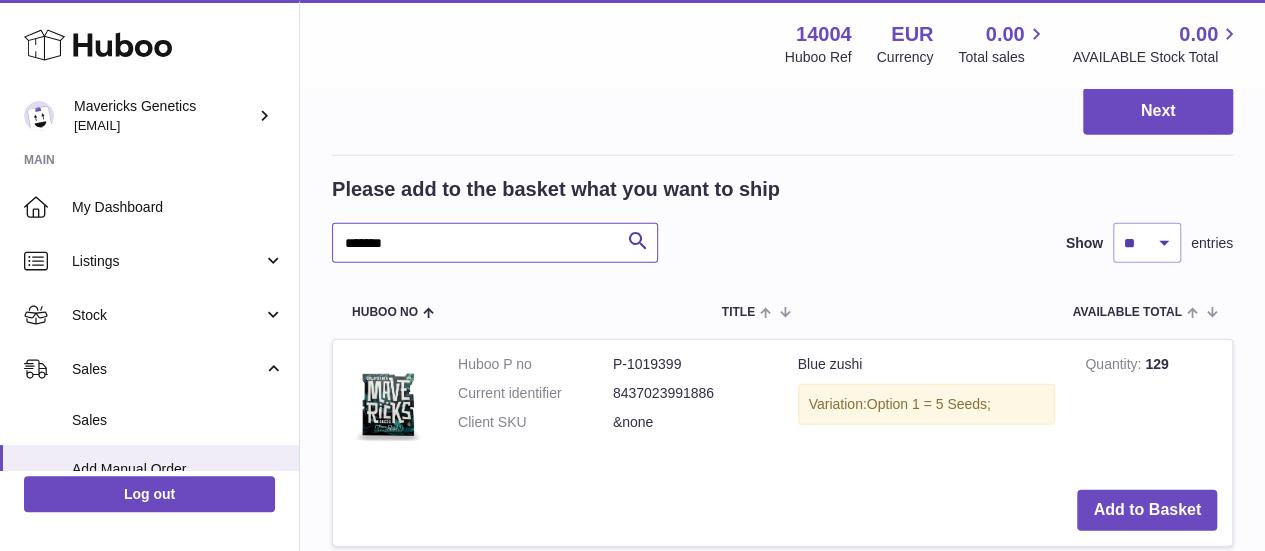 click on "*******" at bounding box center (495, 243) 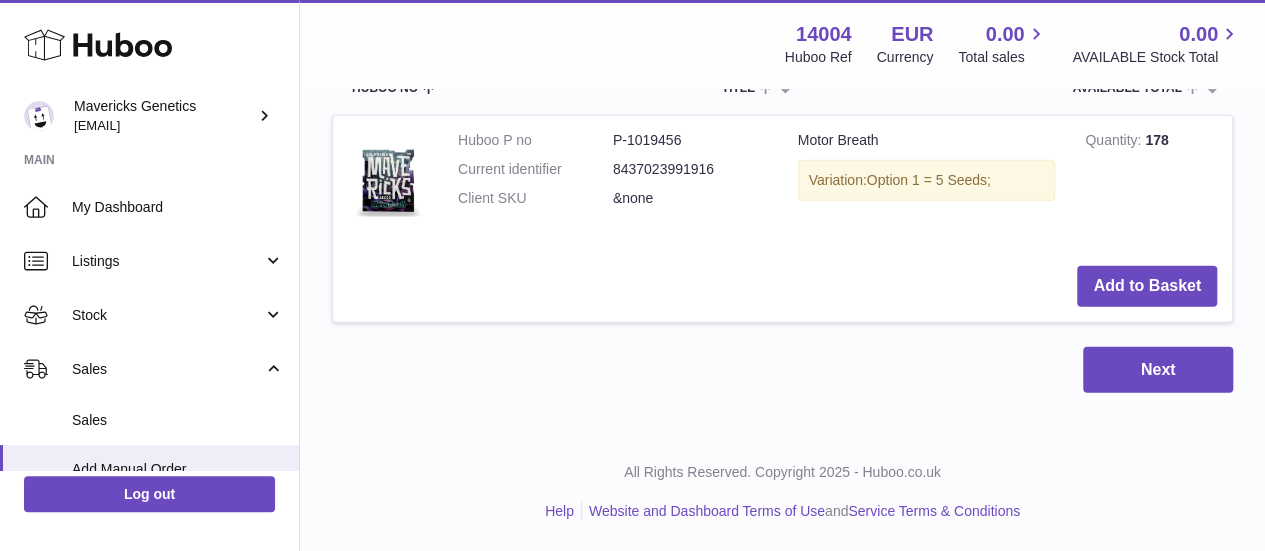 scroll, scrollTop: 2844, scrollLeft: 0, axis: vertical 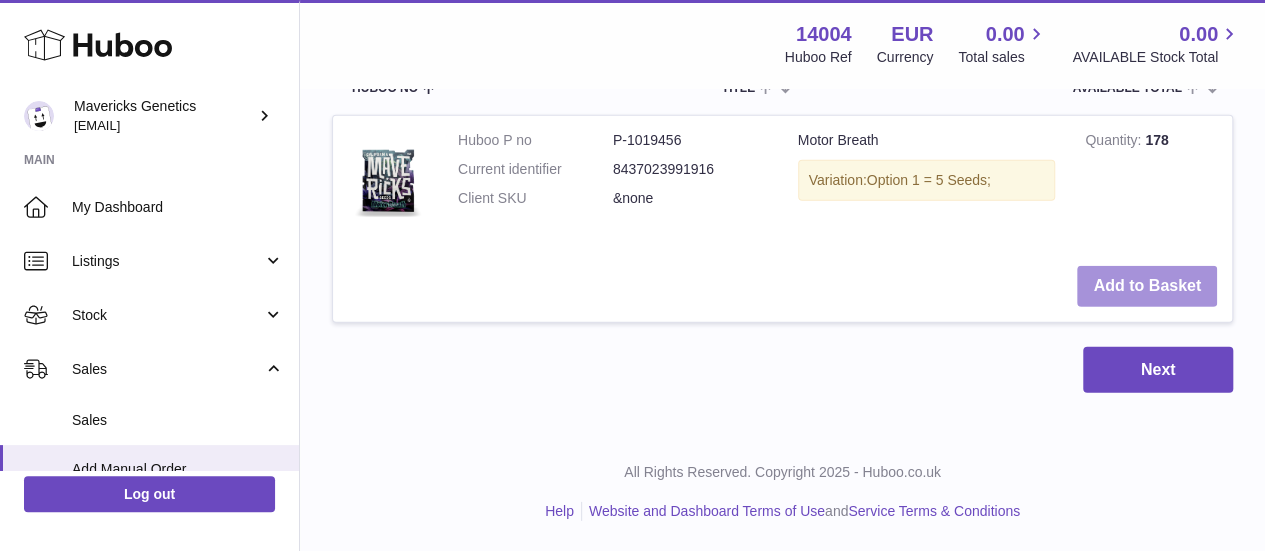 click on "Add to Basket" at bounding box center (1147, 286) 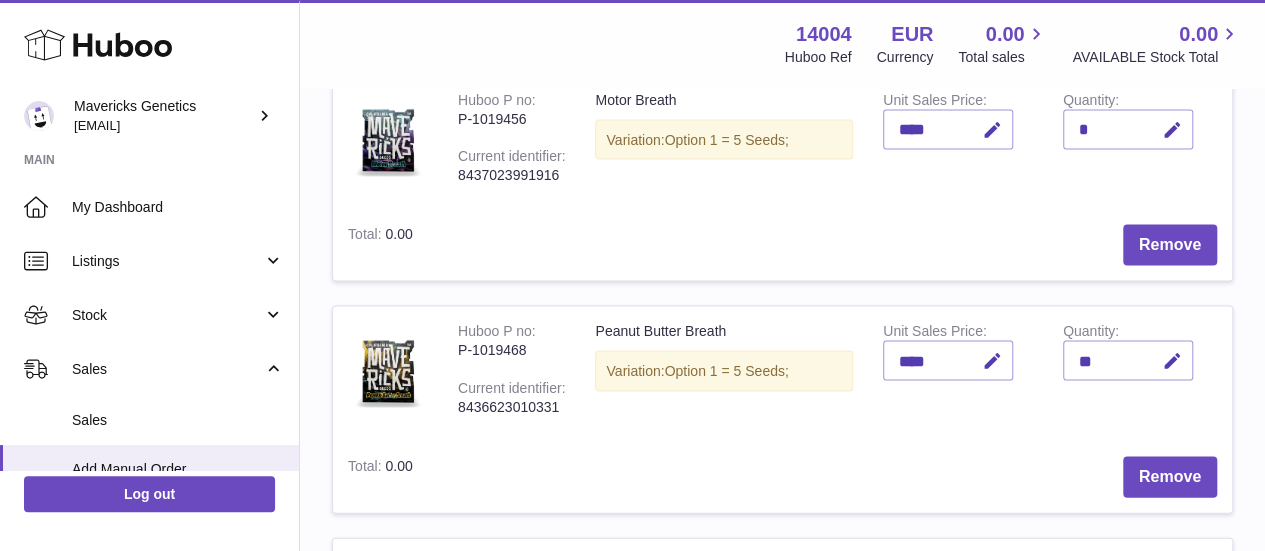 scroll, scrollTop: 1904, scrollLeft: 0, axis: vertical 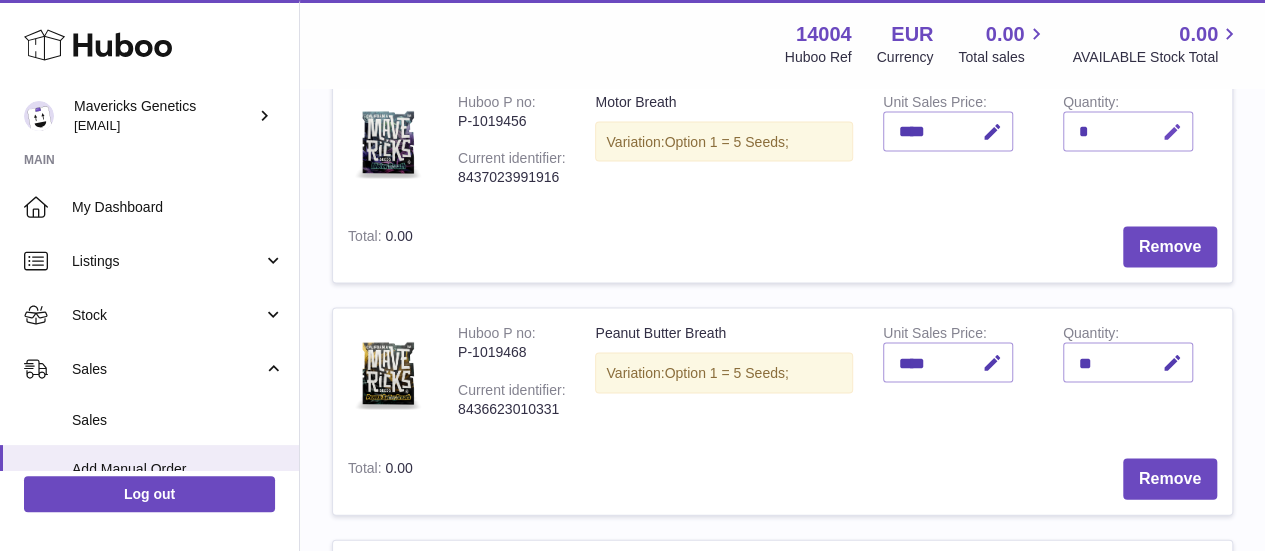 click at bounding box center [1172, 132] 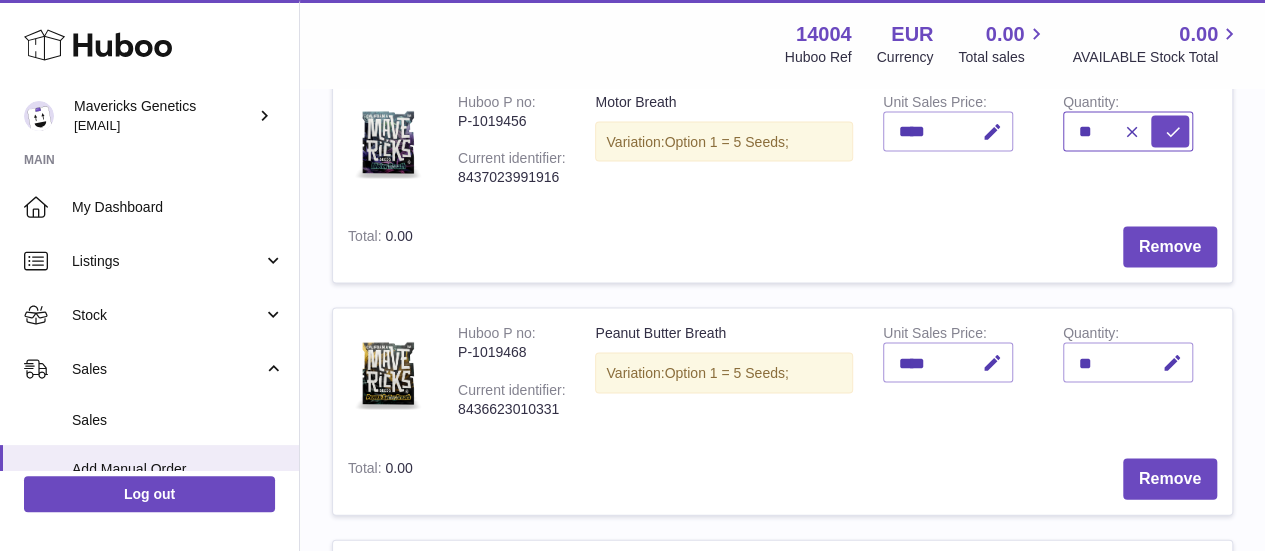 type on "**" 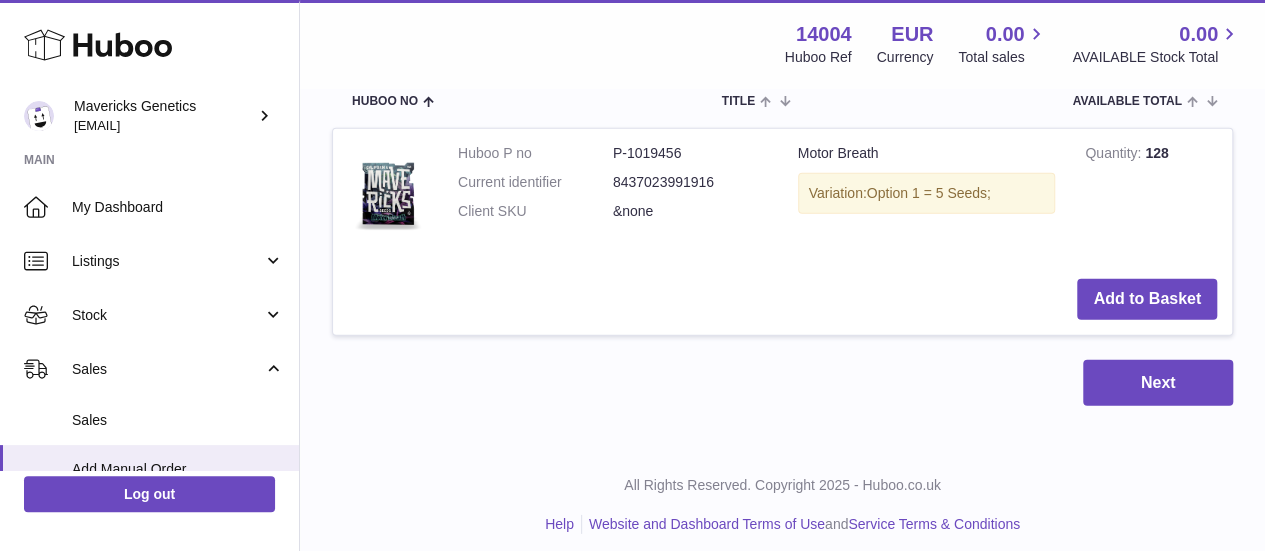 scroll, scrollTop: 2868, scrollLeft: 0, axis: vertical 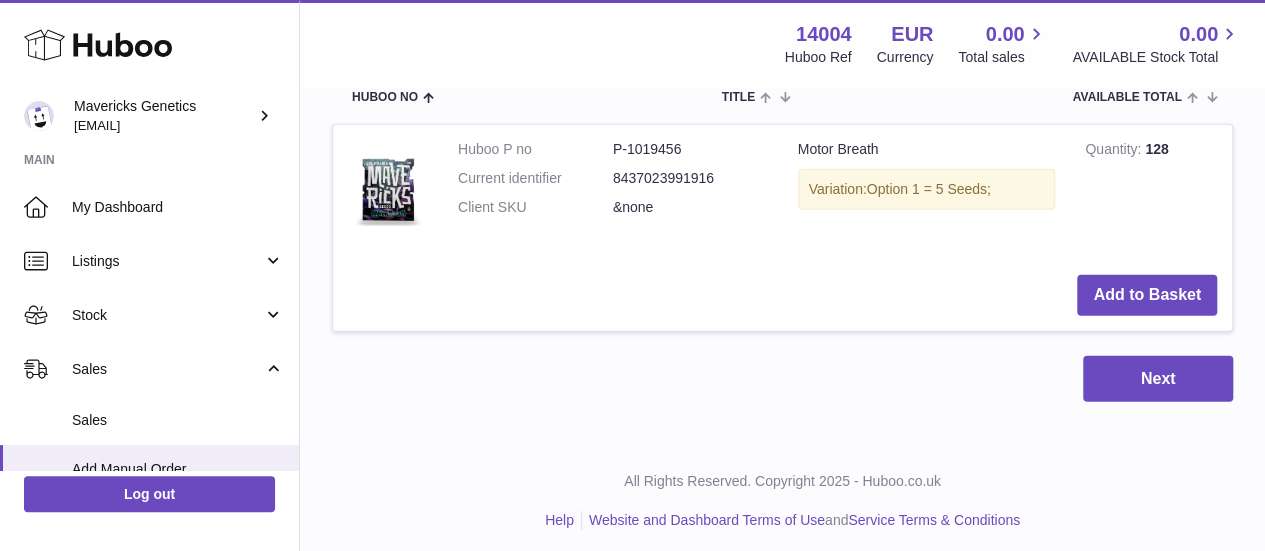 click on "*******" at bounding box center (495, 28) 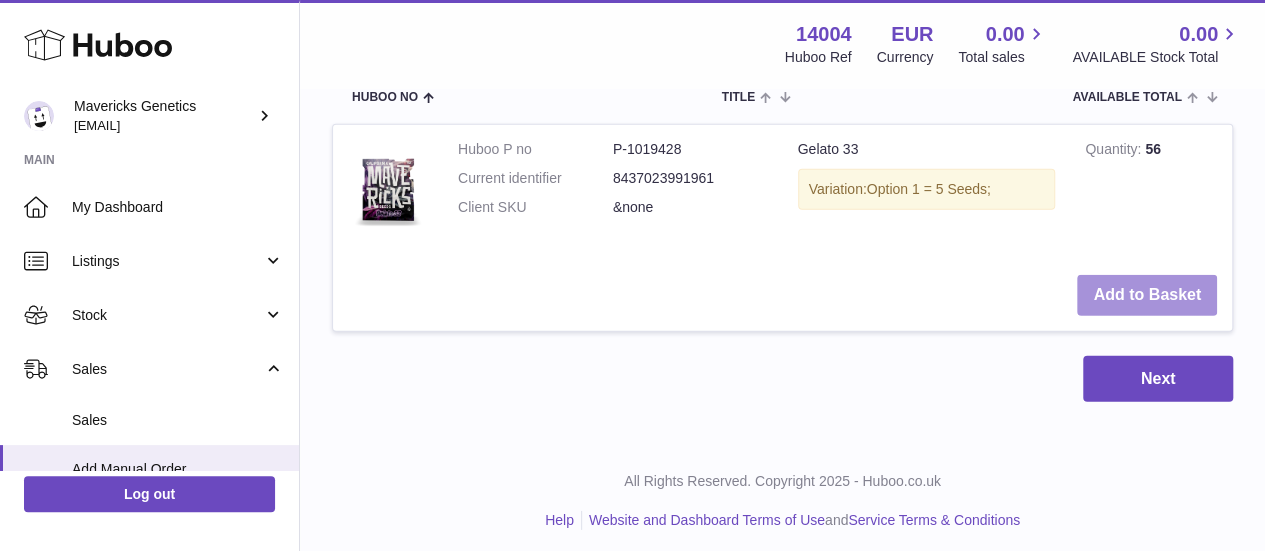 click on "Add to Basket" at bounding box center (1147, 295) 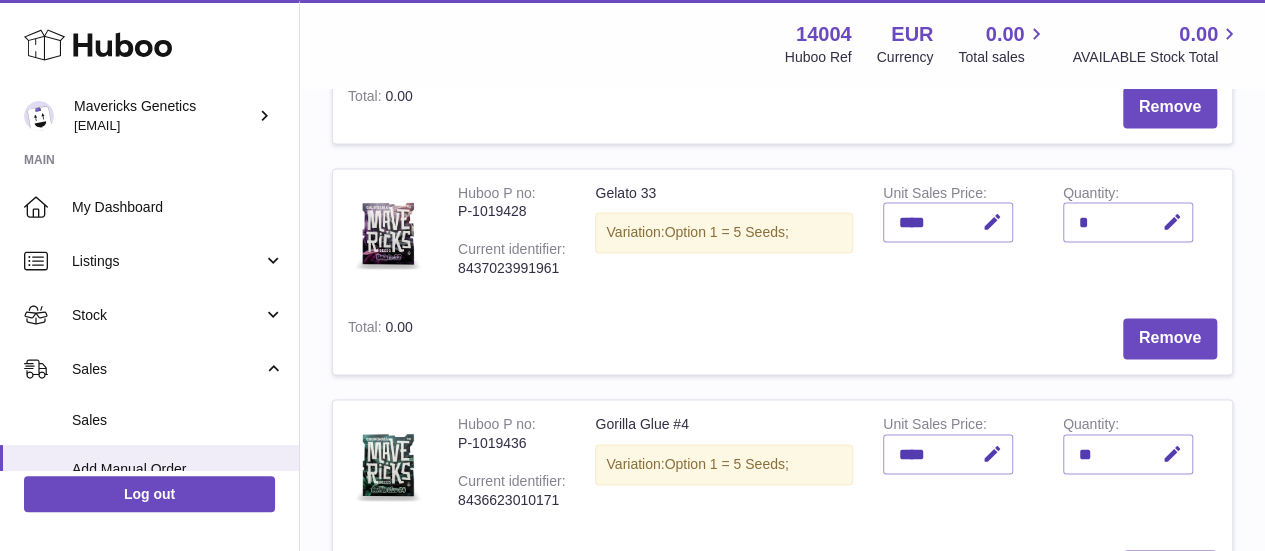 scroll, scrollTop: 1348, scrollLeft: 0, axis: vertical 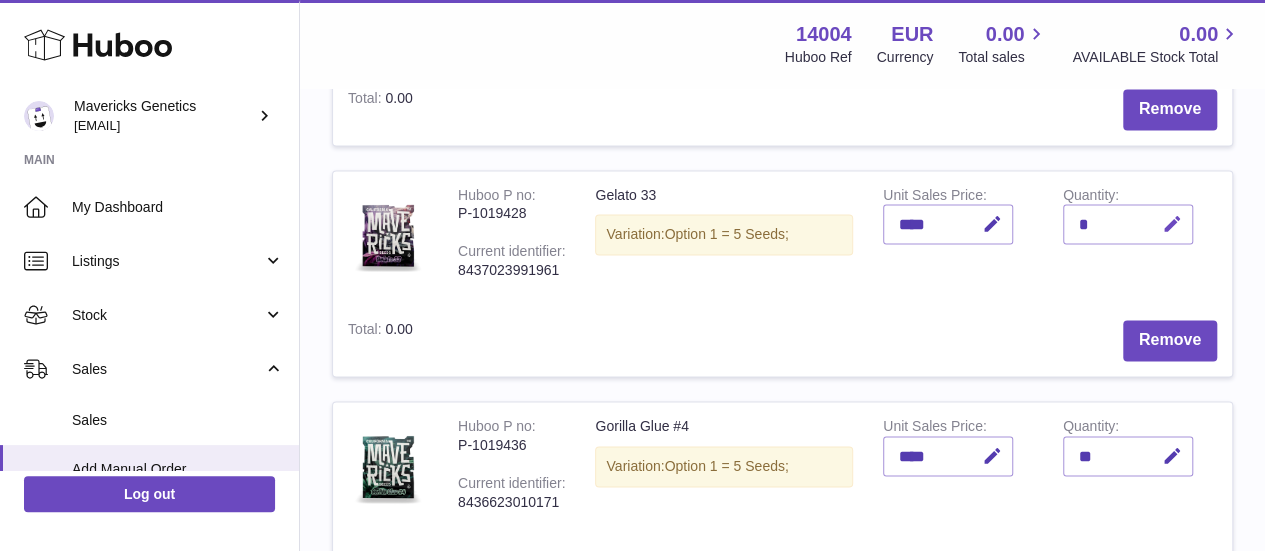 click at bounding box center [1172, 224] 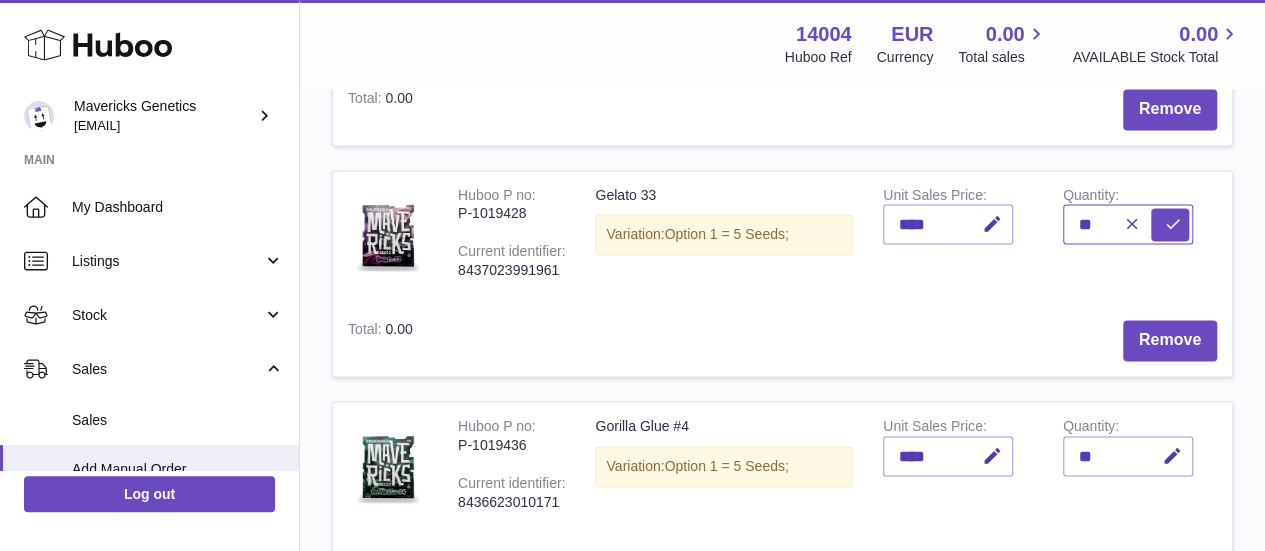 type on "**" 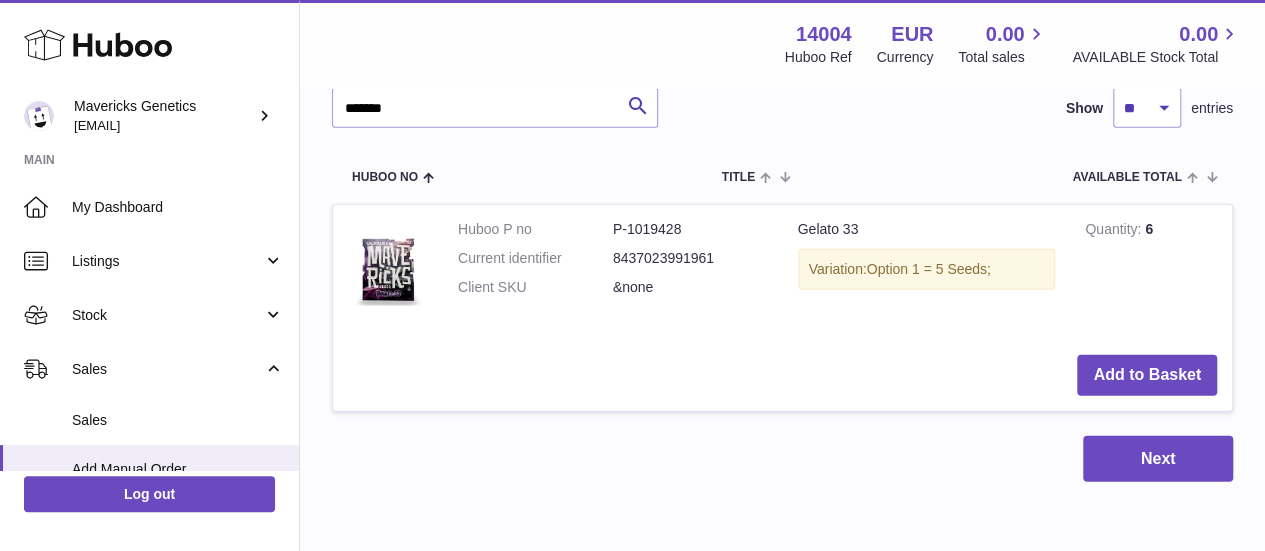 scroll, scrollTop: 2790, scrollLeft: 0, axis: vertical 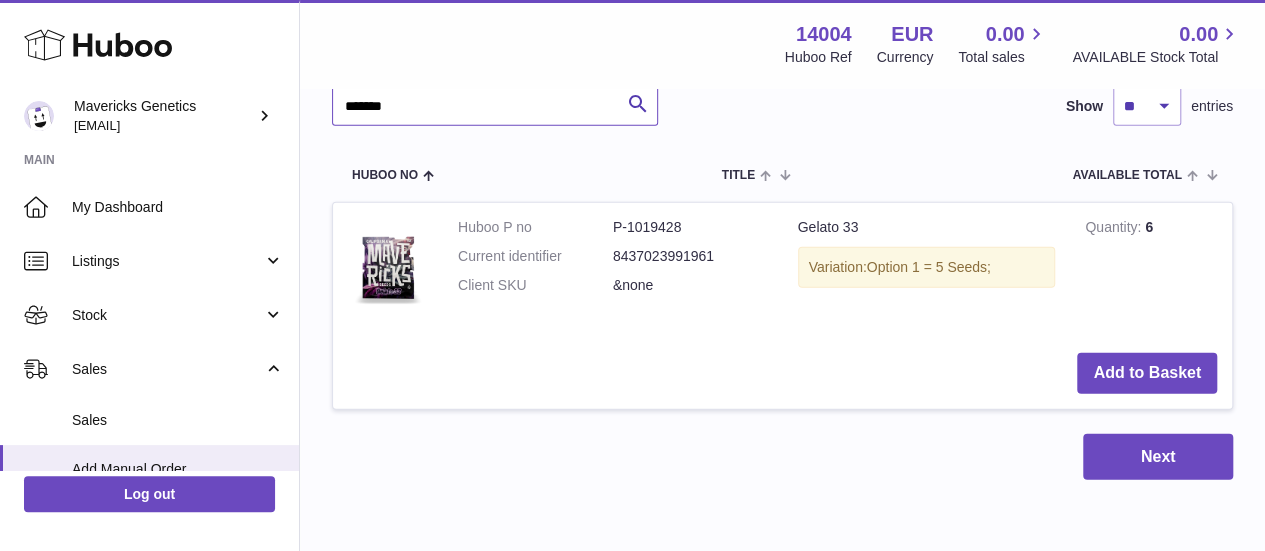 click on "*******" at bounding box center [495, 106] 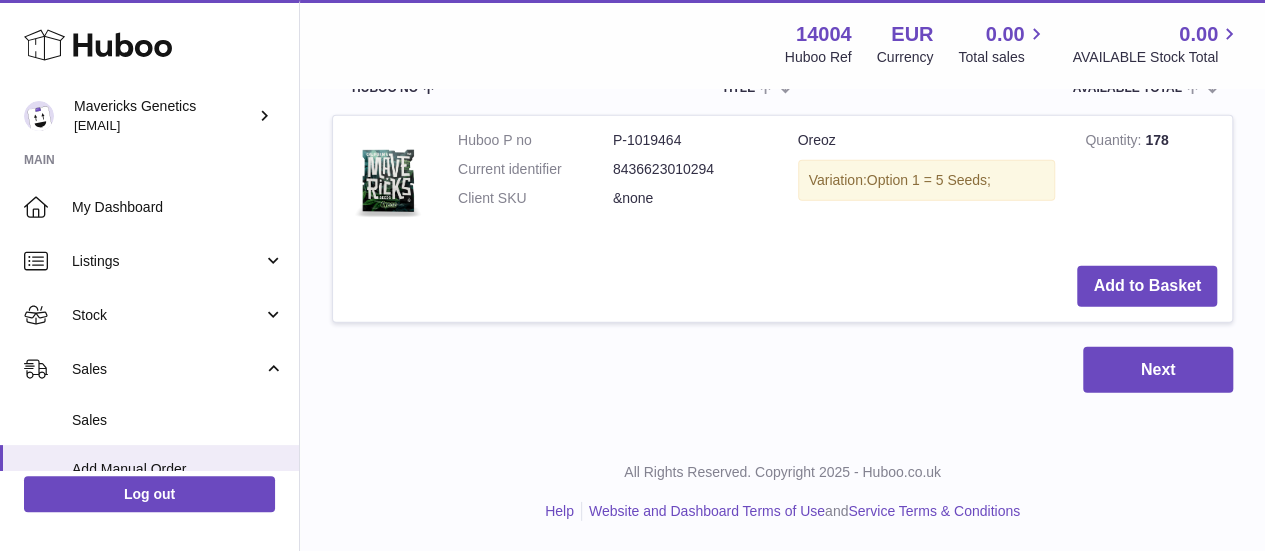 scroll, scrollTop: 2936, scrollLeft: 0, axis: vertical 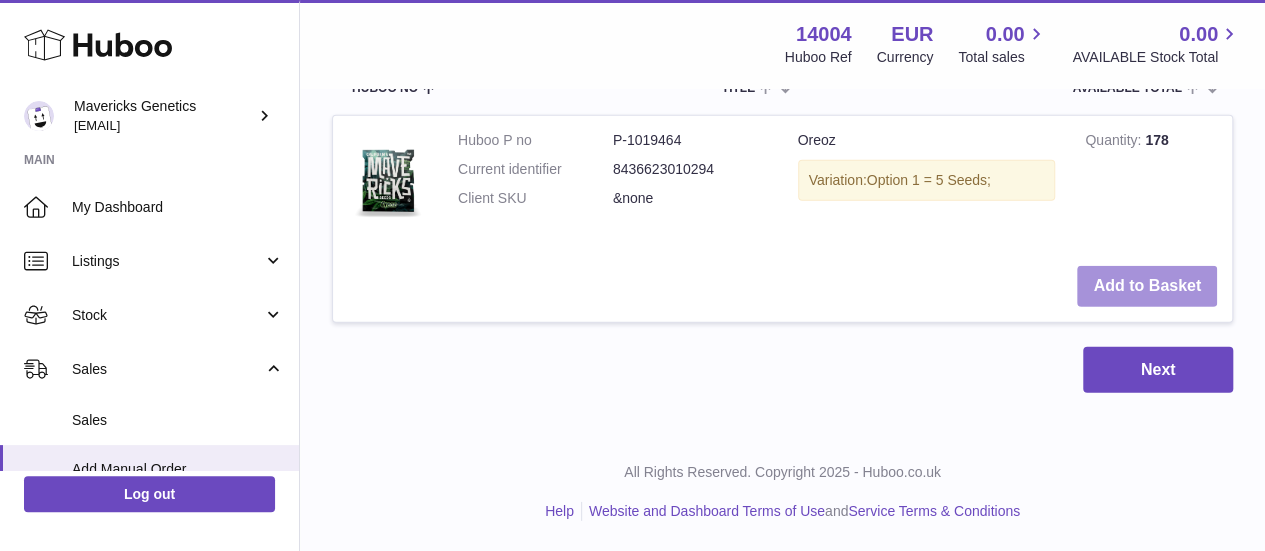 click on "Add to Basket" at bounding box center (1147, 286) 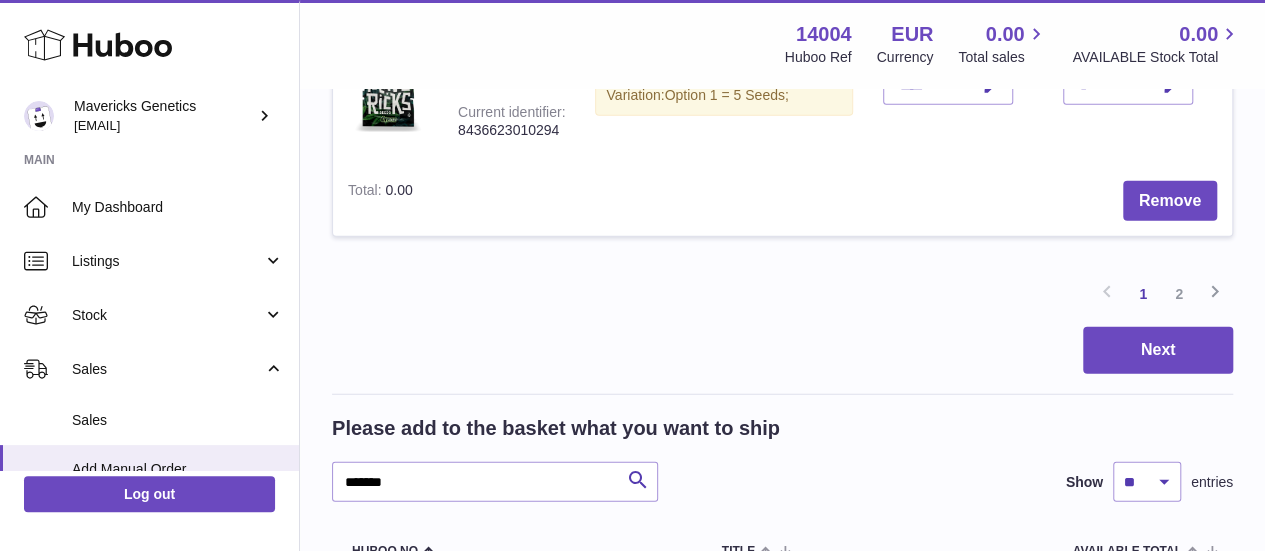 scroll, scrollTop: 2414, scrollLeft: 0, axis: vertical 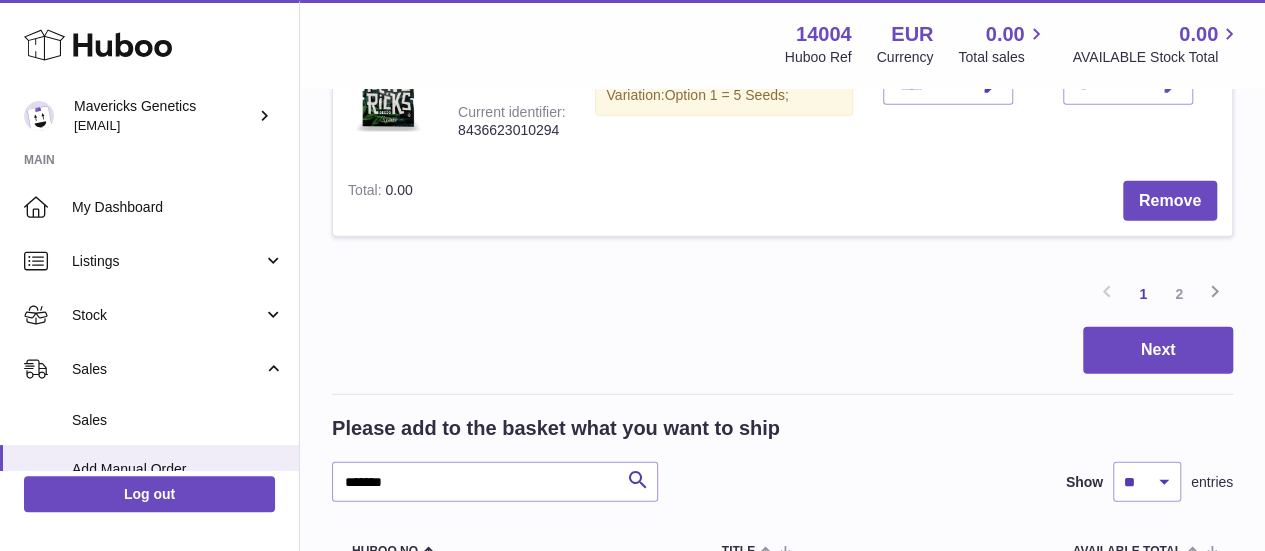 click at bounding box center (1172, 85) 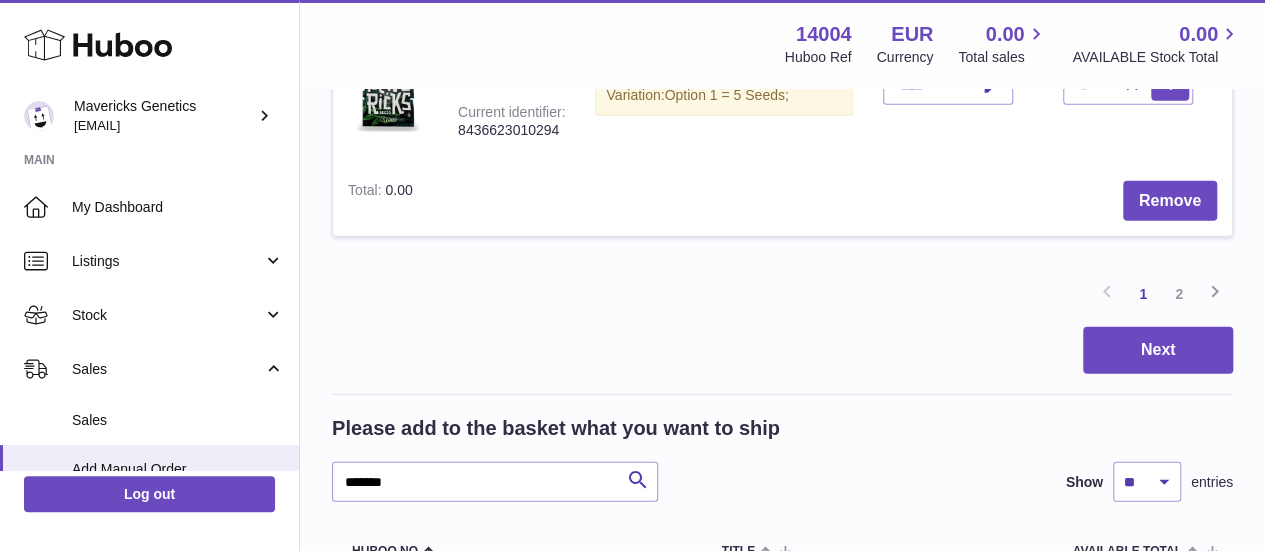 click at bounding box center (1173, 85) 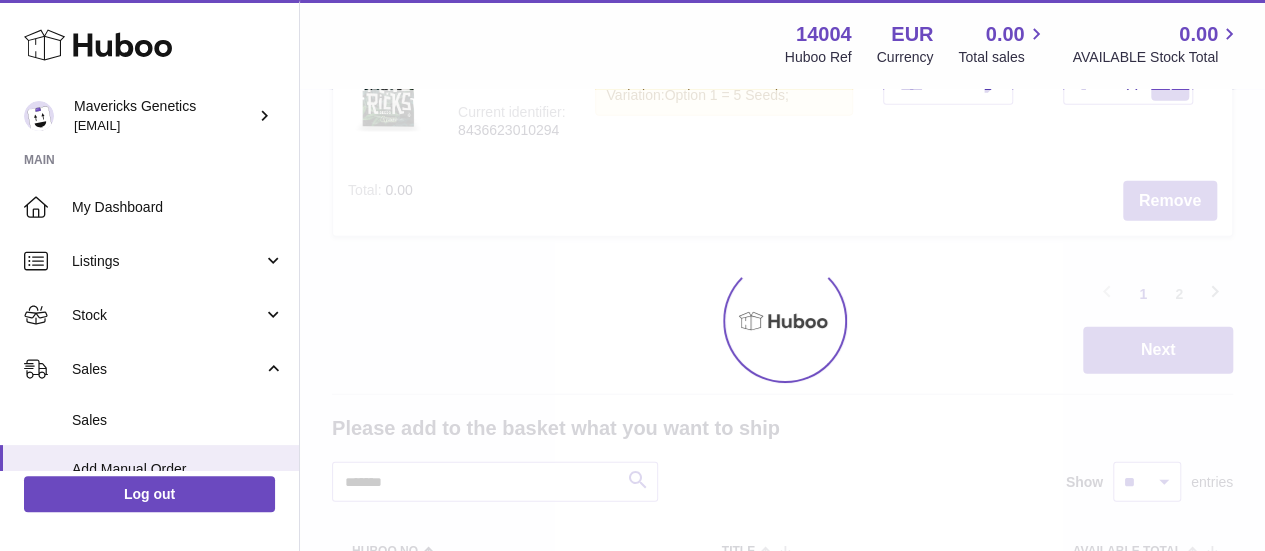 type 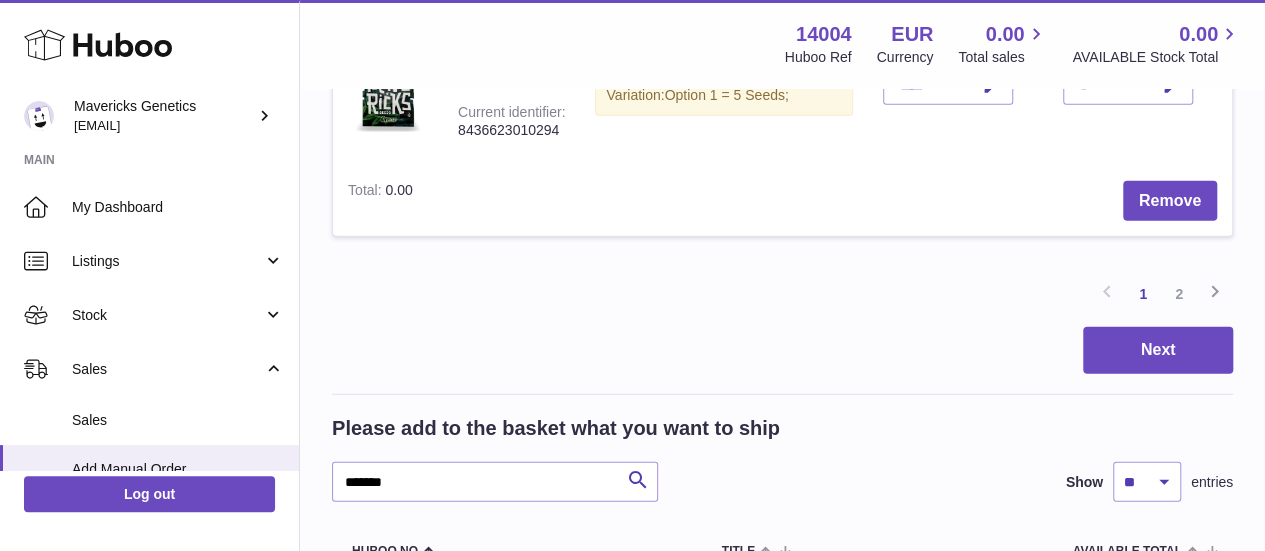 click at bounding box center [1172, 85] 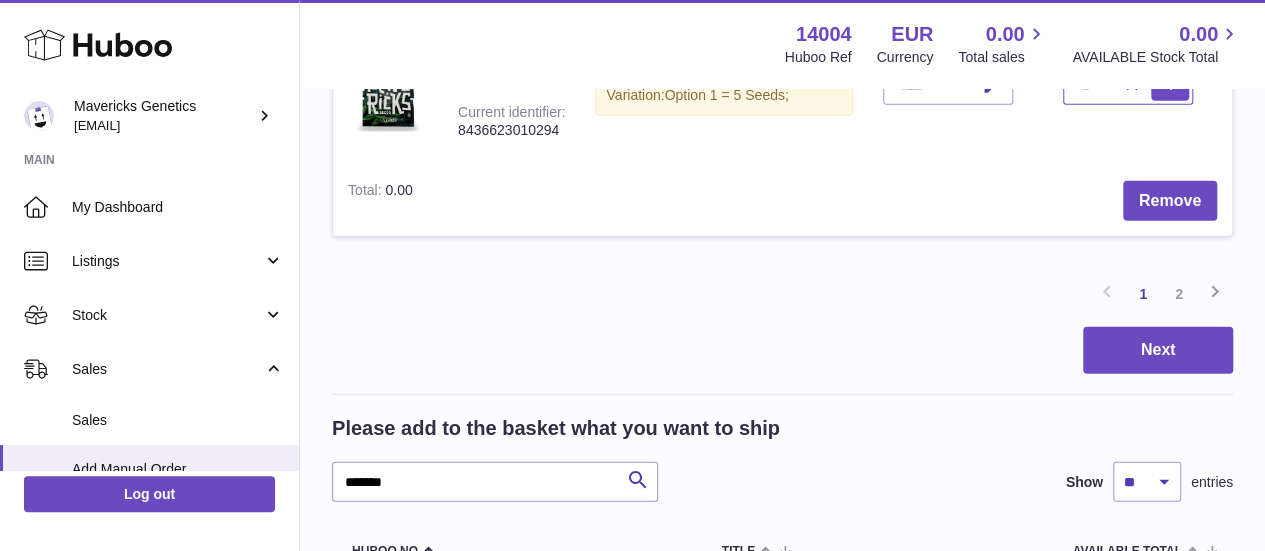 type on "**" 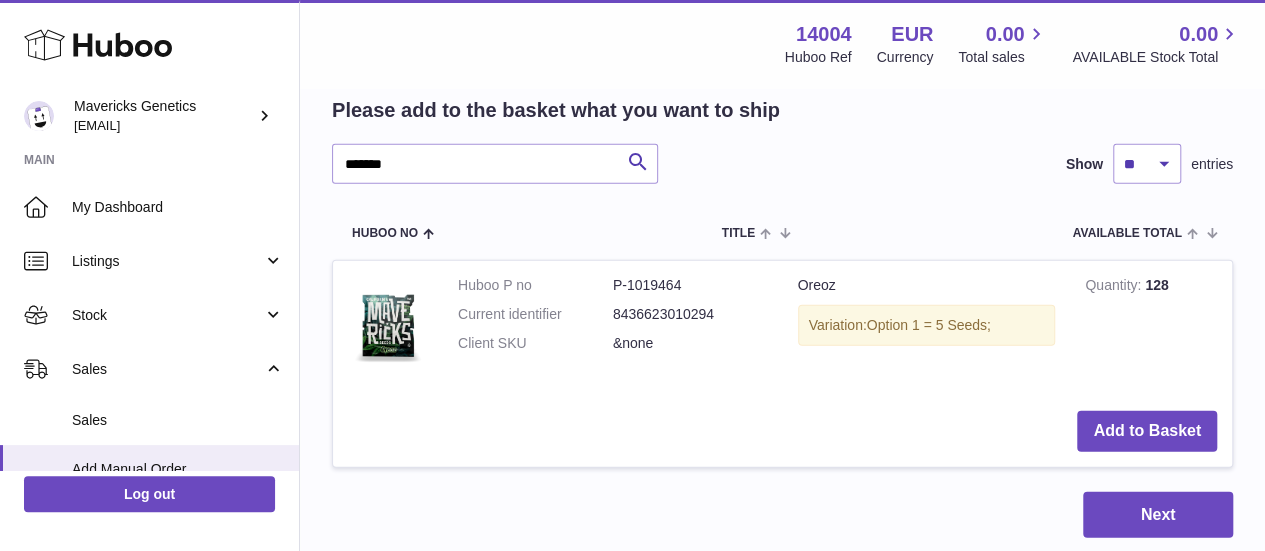 scroll, scrollTop: 2732, scrollLeft: 0, axis: vertical 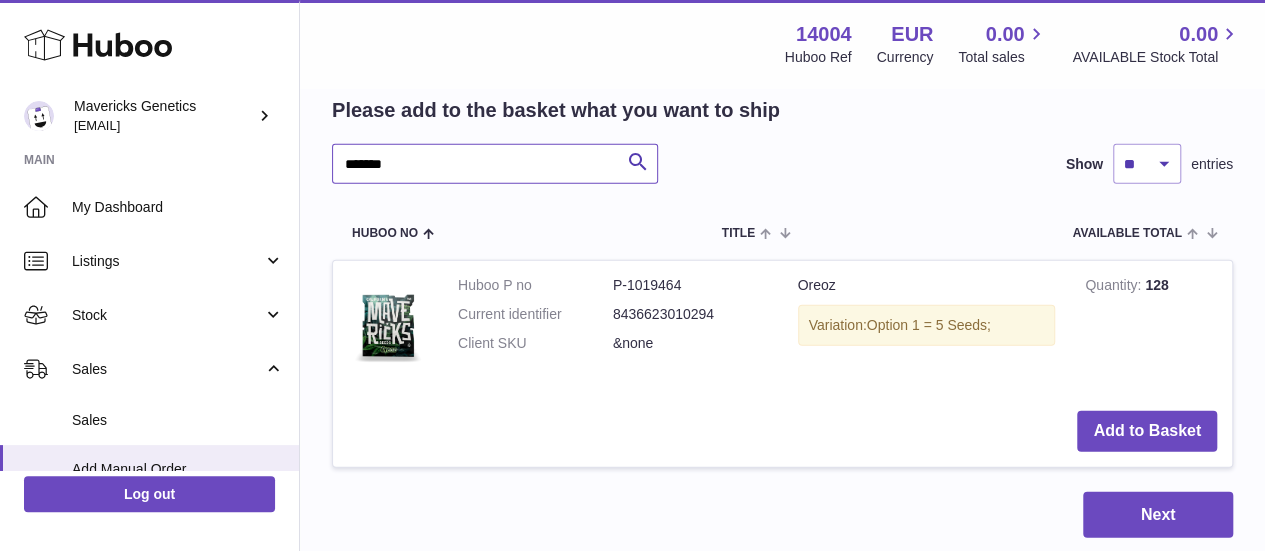 click on "*******" at bounding box center [495, 164] 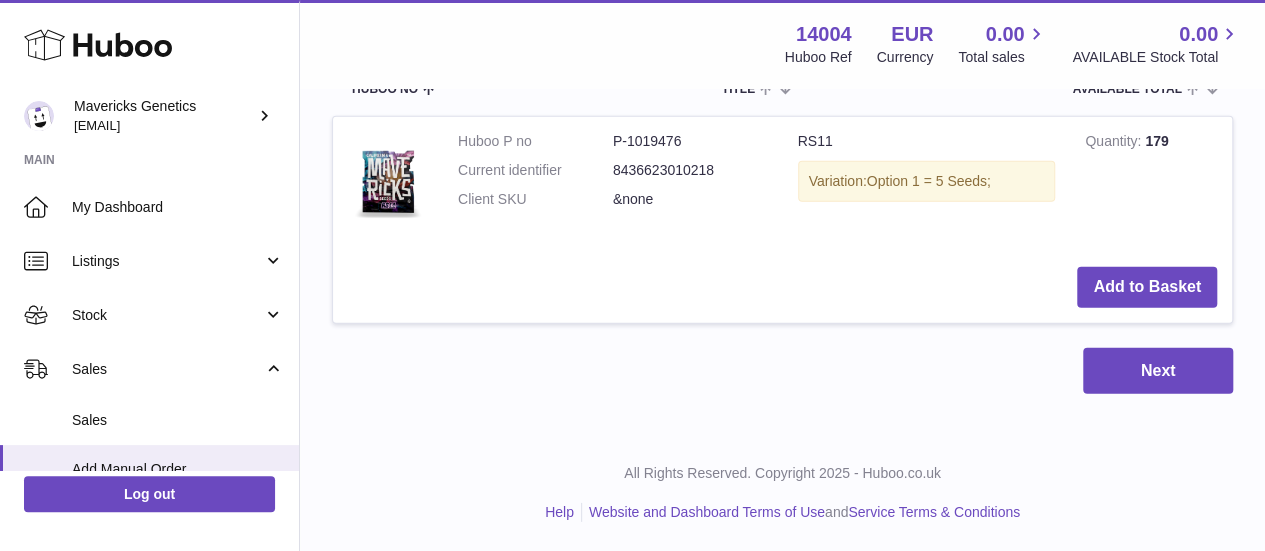scroll, scrollTop: 2878, scrollLeft: 0, axis: vertical 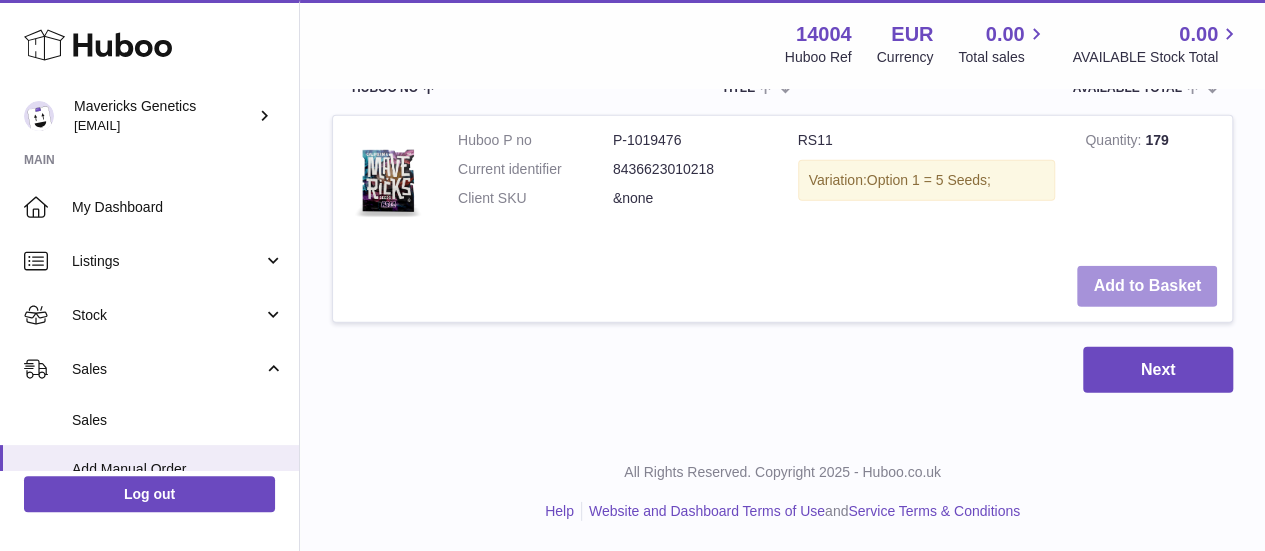 click on "Add to Basket" at bounding box center (1147, 286) 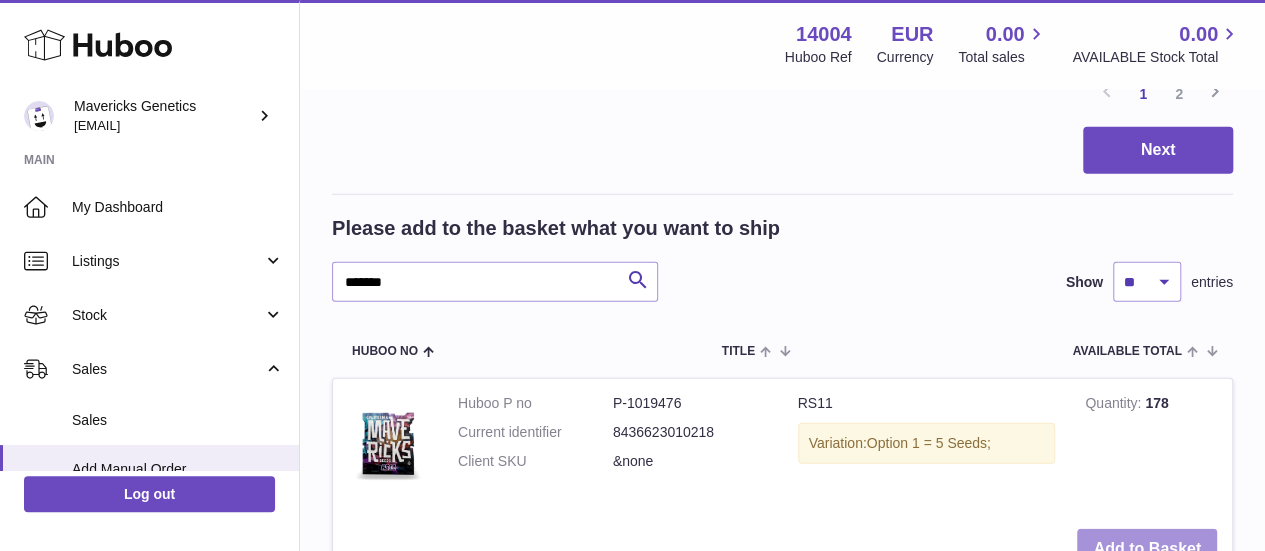 scroll, scrollTop: 2613, scrollLeft: 0, axis: vertical 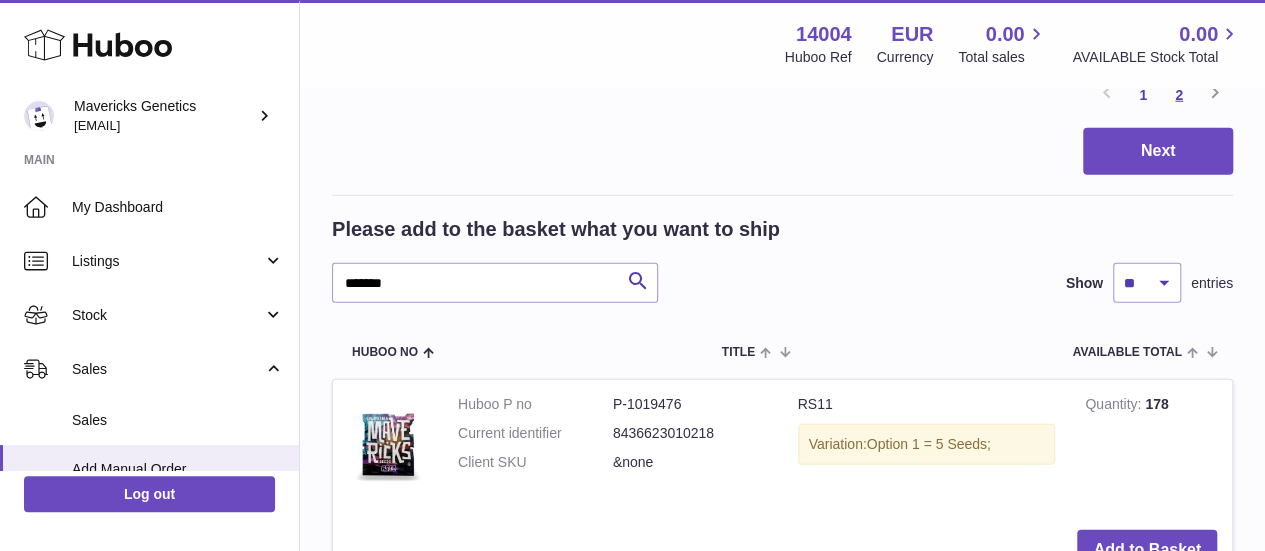 click on "2" at bounding box center [1179, 95] 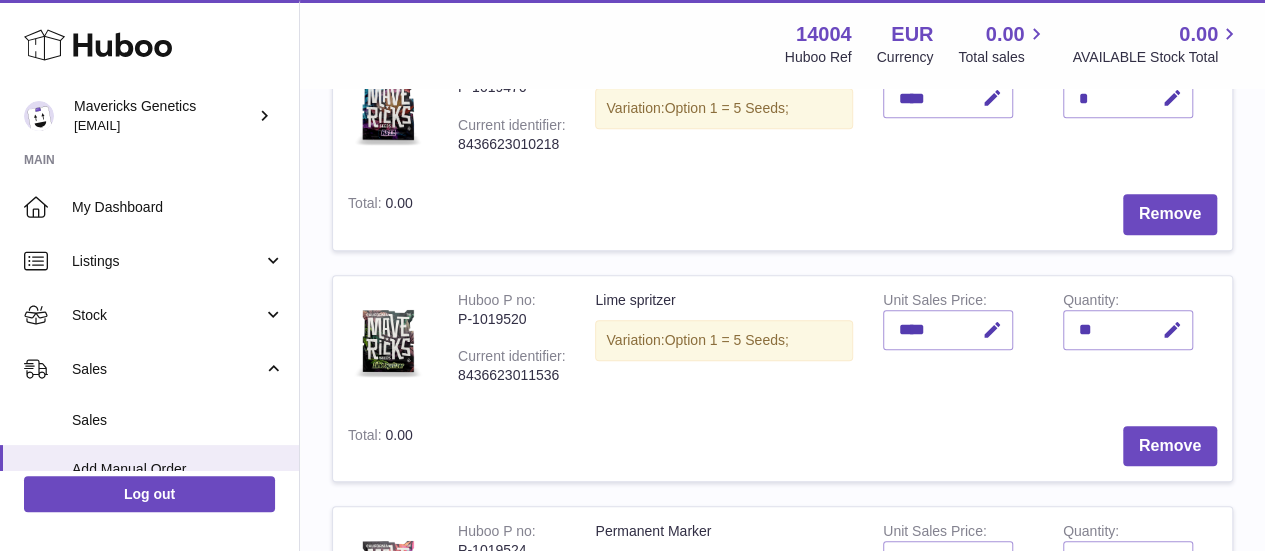 scroll, scrollTop: 562, scrollLeft: 0, axis: vertical 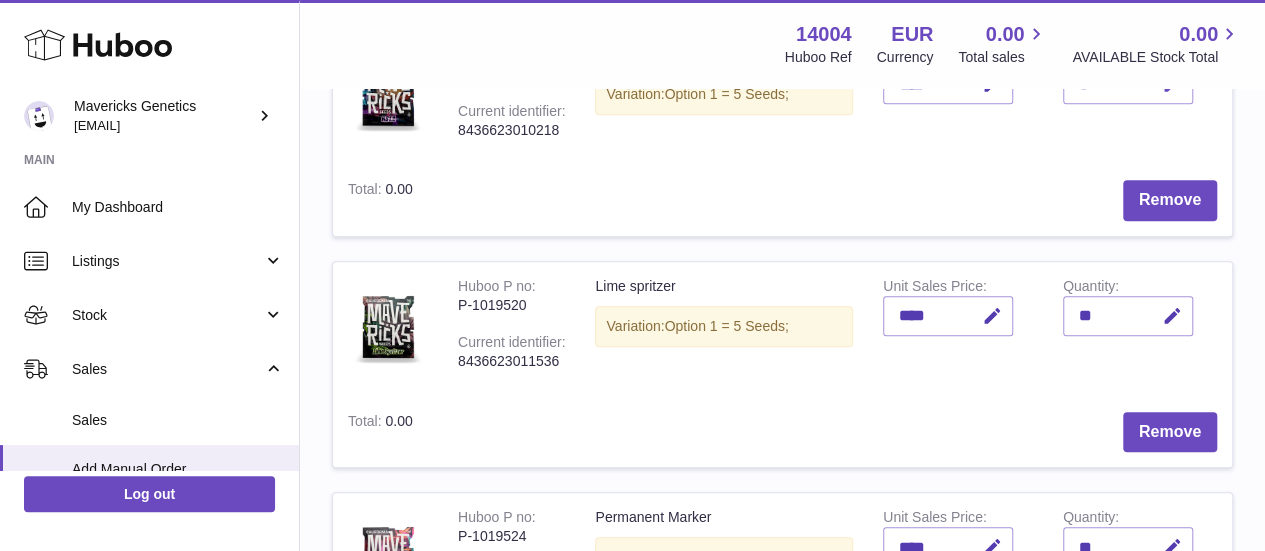 click at bounding box center [1172, 84] 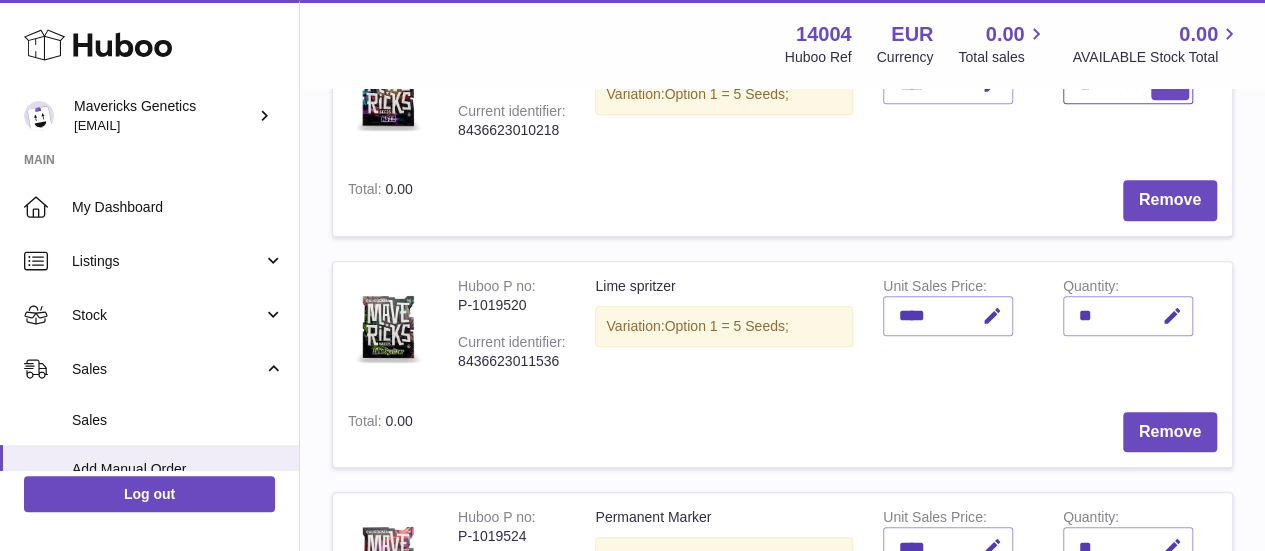 type on "**" 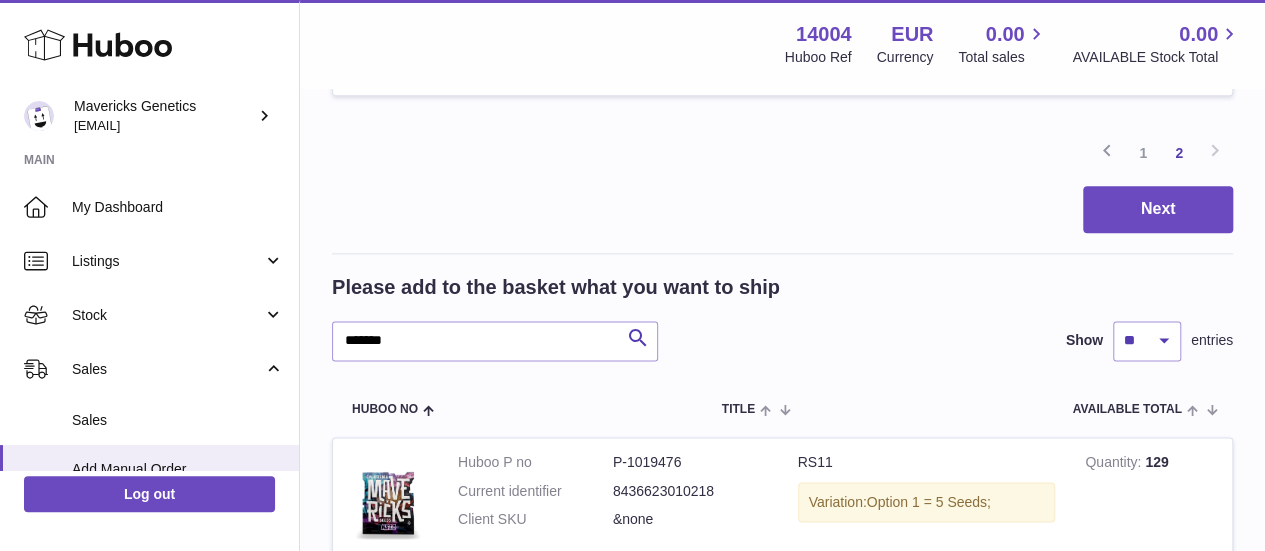 scroll, scrollTop: 1168, scrollLeft: 0, axis: vertical 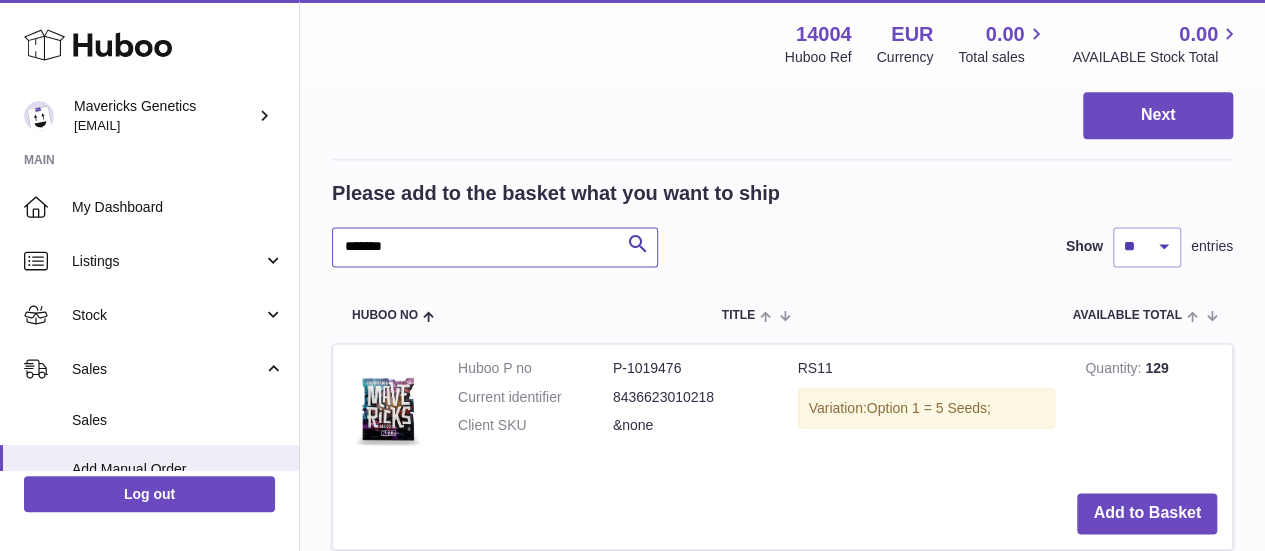 click on "*******" at bounding box center (495, 247) 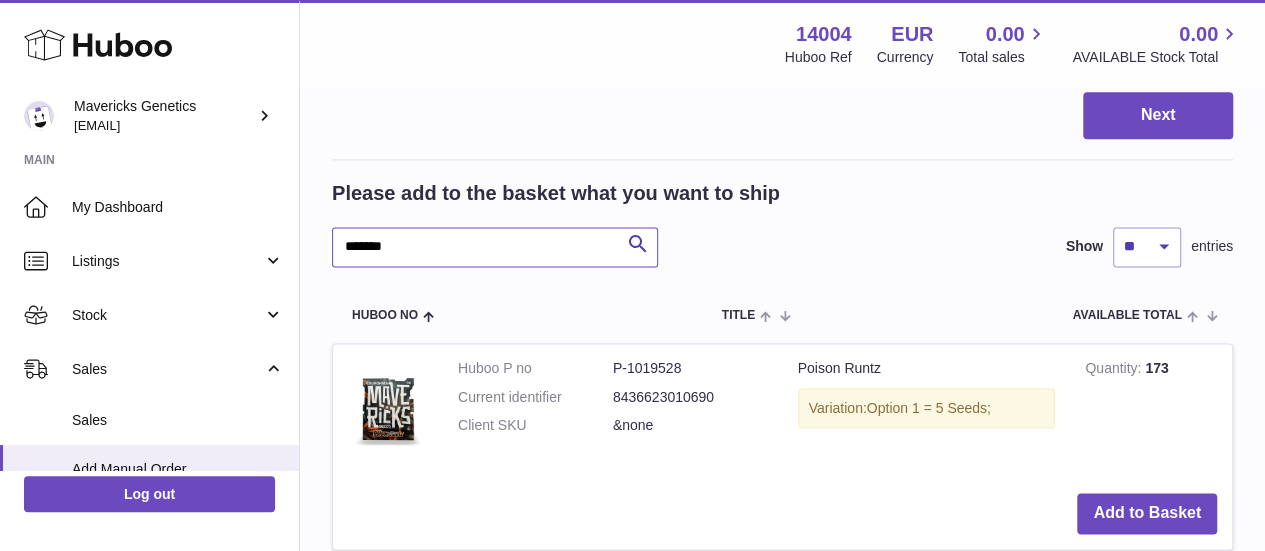 scroll, scrollTop: 1384, scrollLeft: 0, axis: vertical 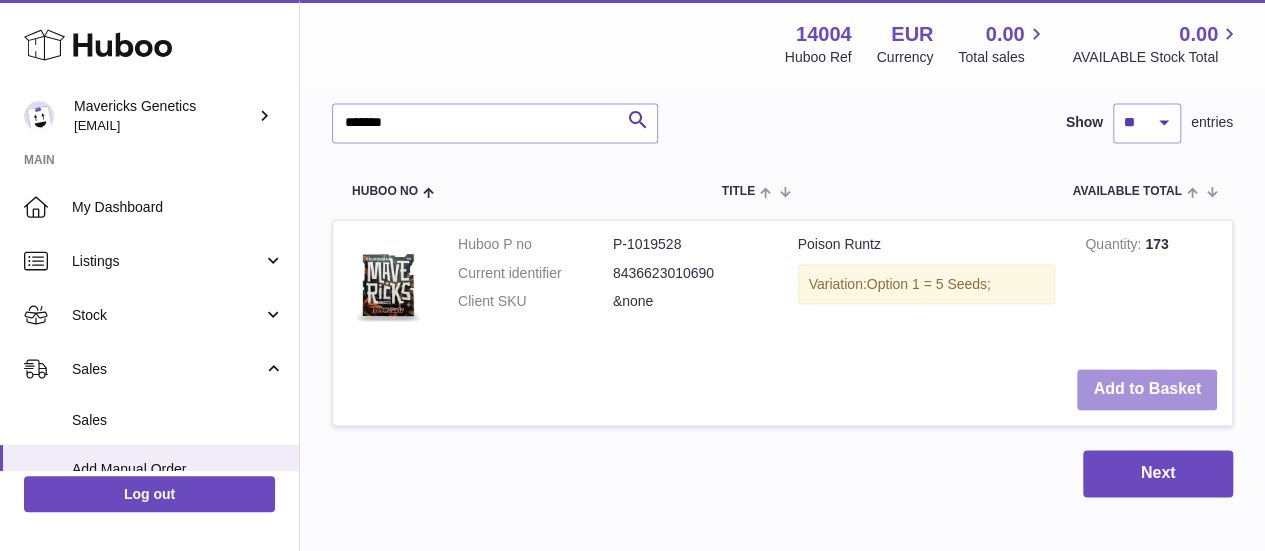 click on "Add to Basket" at bounding box center (1147, 389) 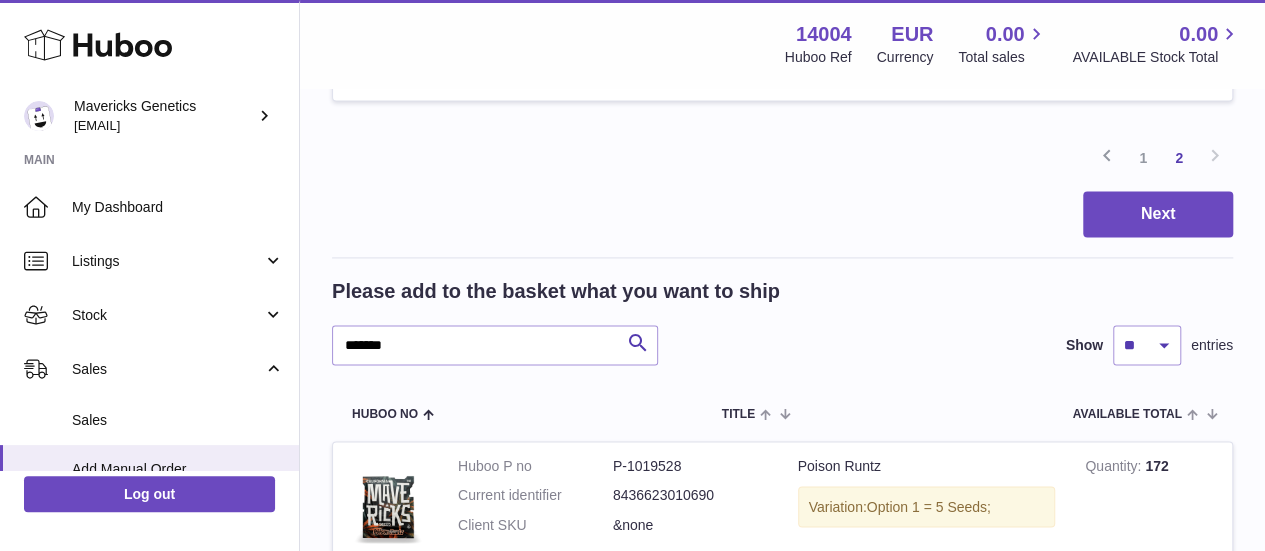 scroll, scrollTop: 1261, scrollLeft: 0, axis: vertical 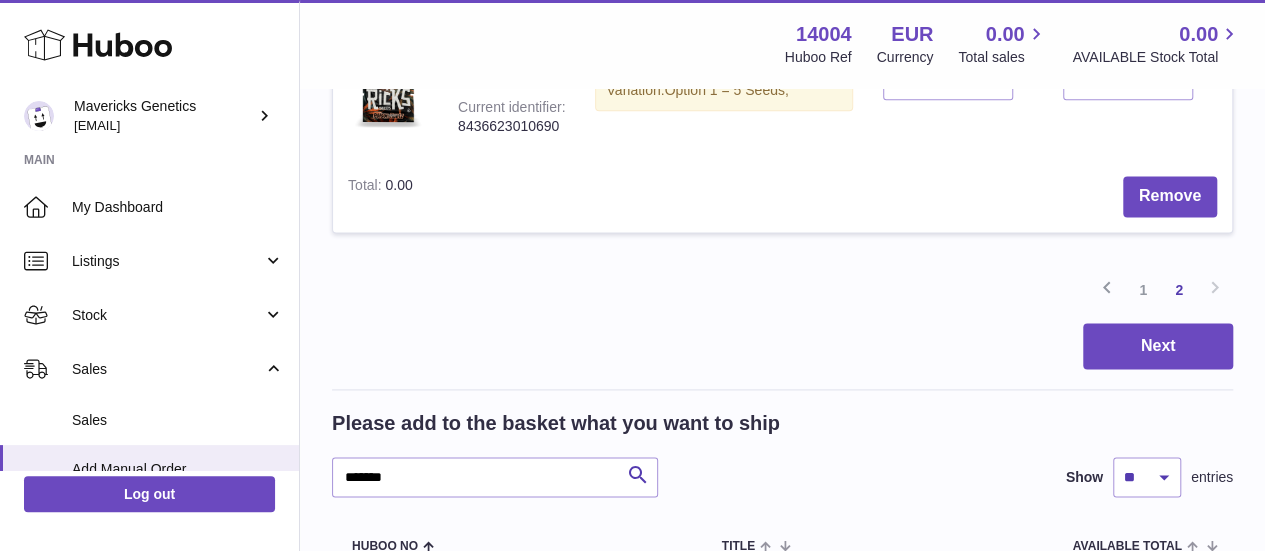 click at bounding box center [1172, 80] 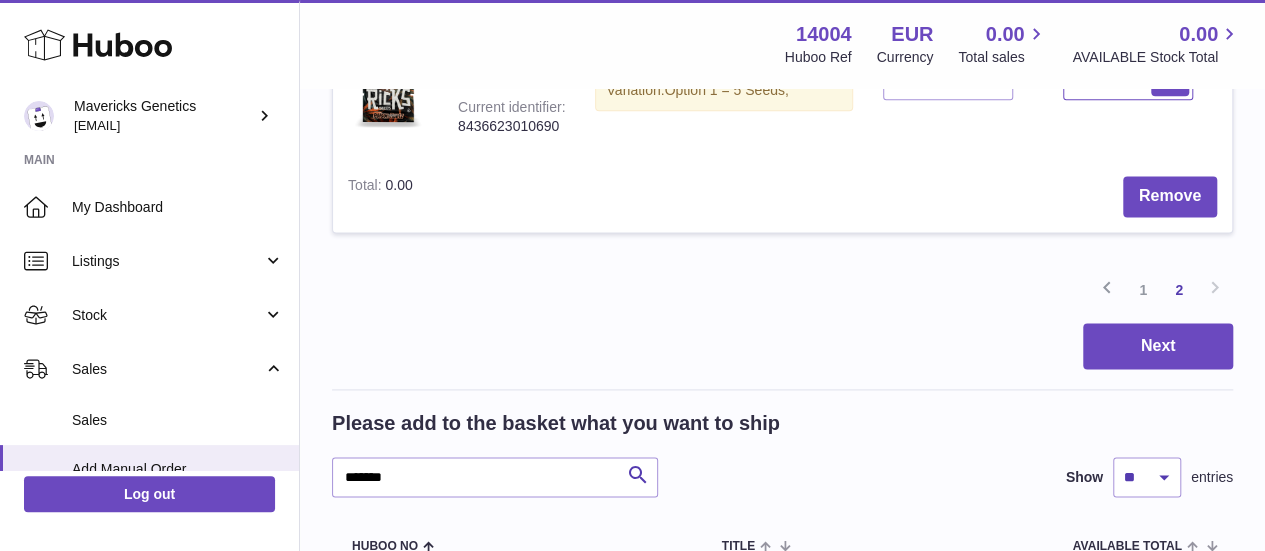 type on "**" 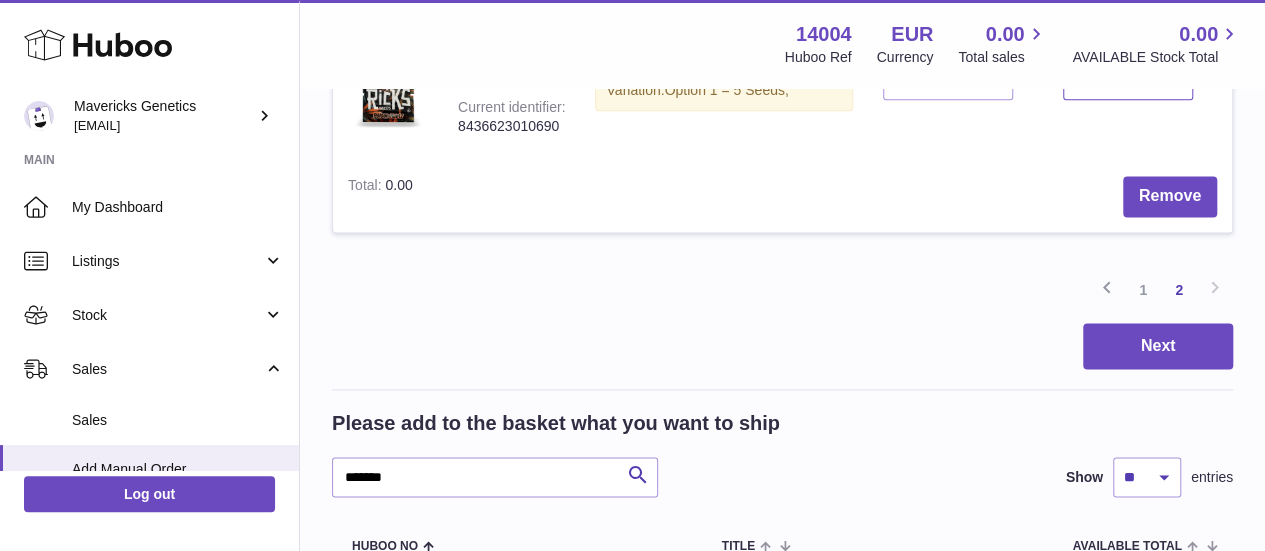 scroll, scrollTop: 1359, scrollLeft: 0, axis: vertical 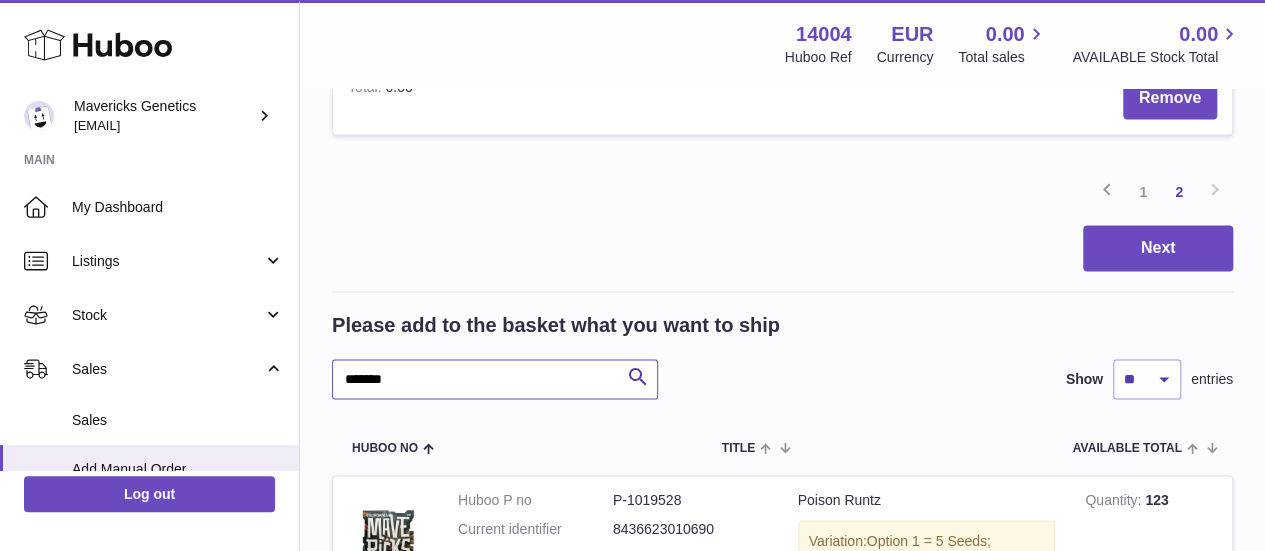 click on "*******" at bounding box center [495, 379] 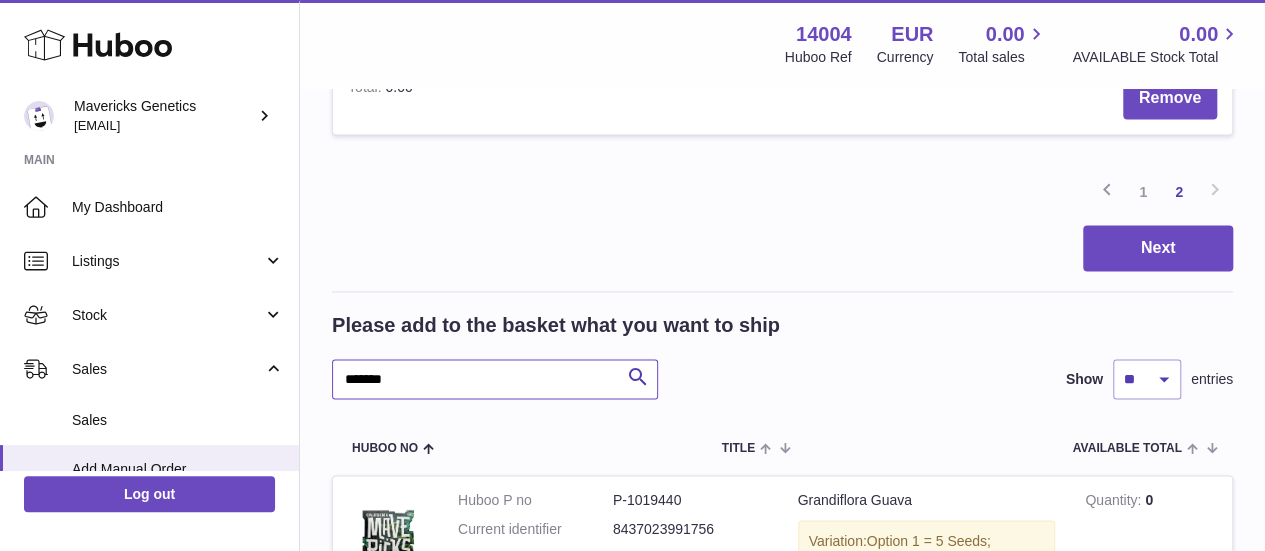 type on "*******" 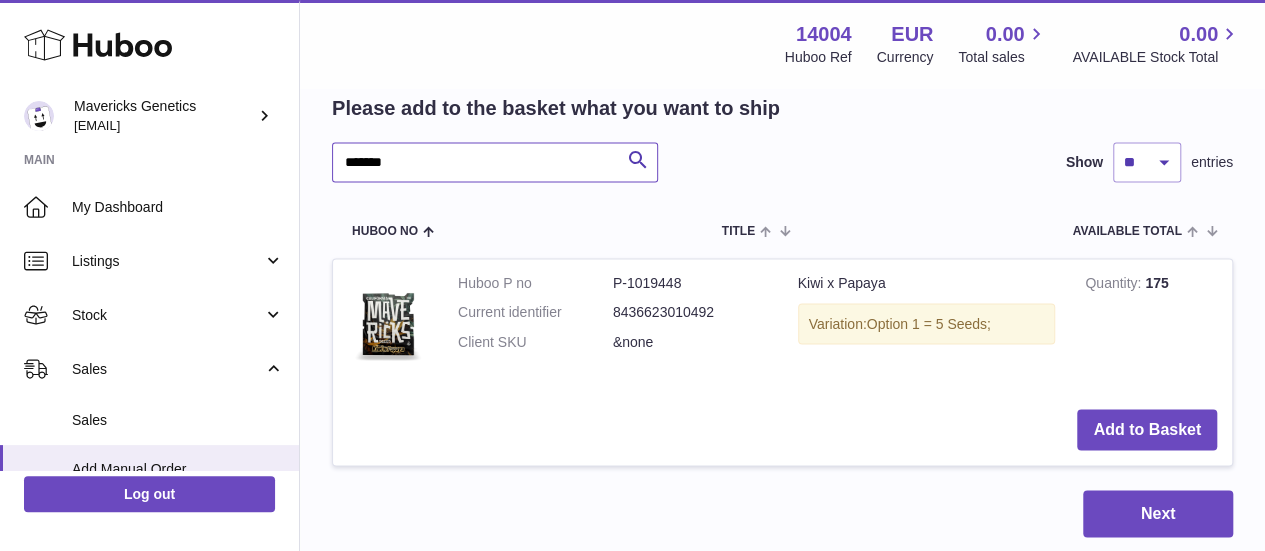 scroll, scrollTop: 1578, scrollLeft: 0, axis: vertical 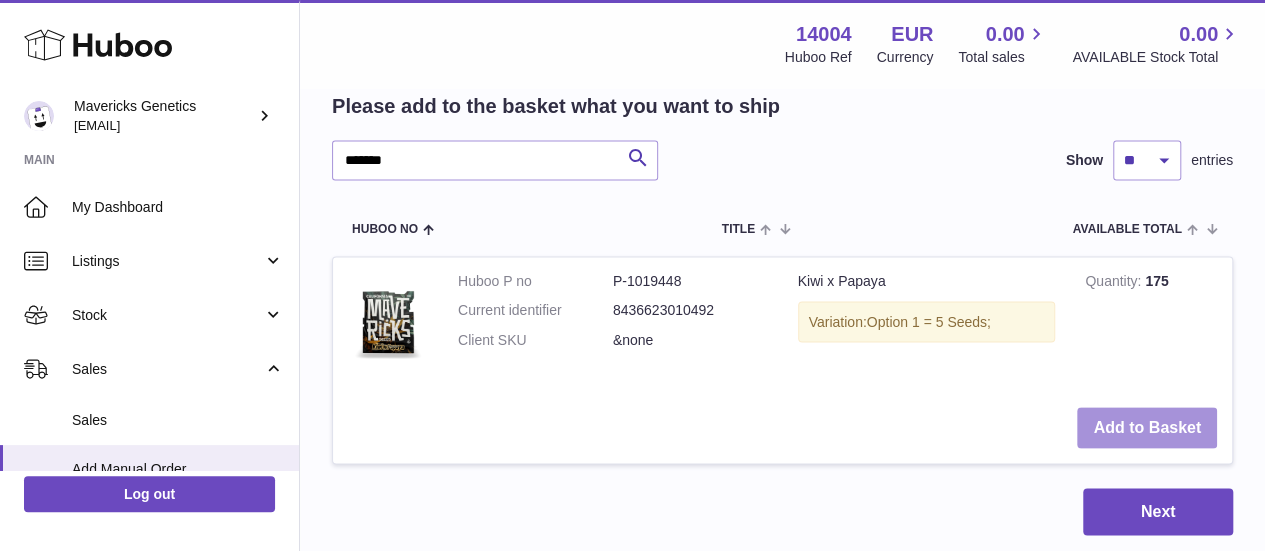 click on "Add to Basket" at bounding box center [1147, 427] 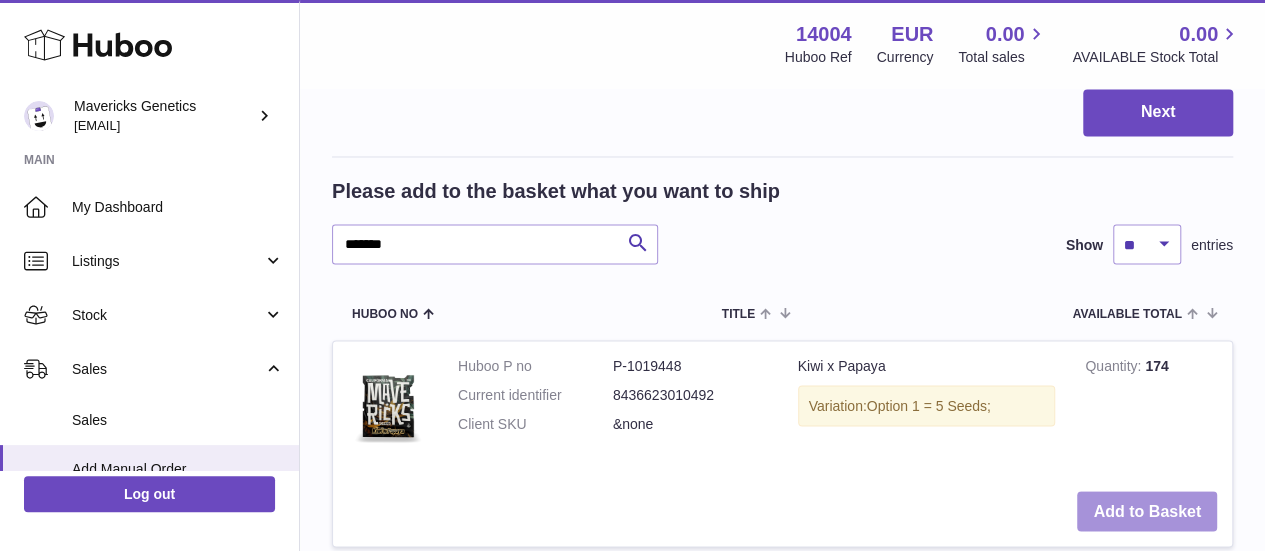 scroll, scrollTop: 1727, scrollLeft: 0, axis: vertical 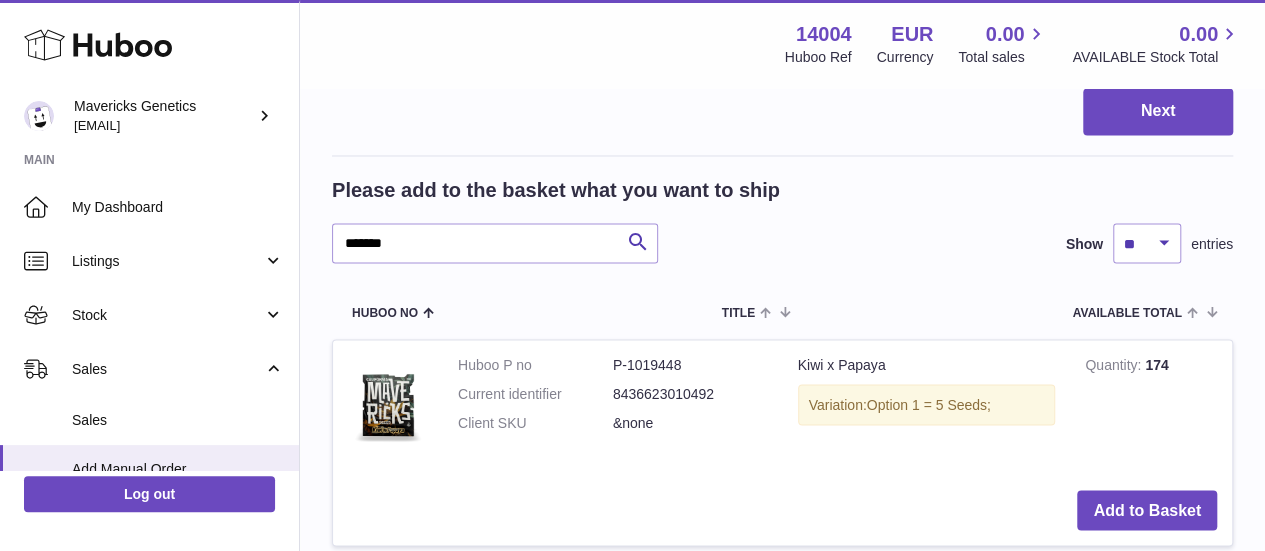 click on "1" at bounding box center (1143, 55) 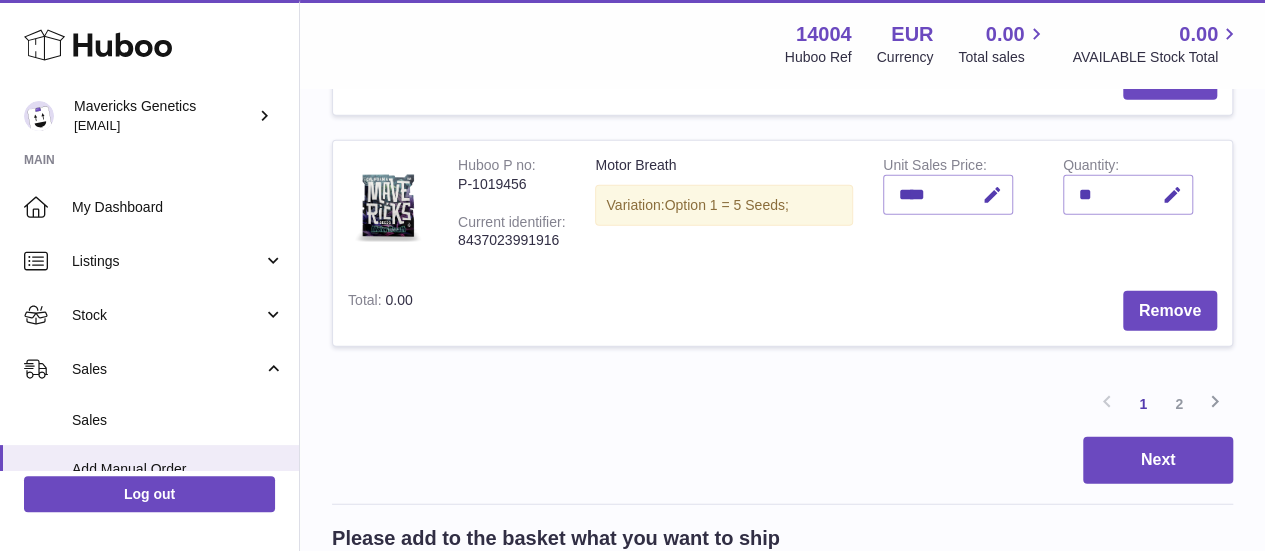 scroll, scrollTop: 2304, scrollLeft: 0, axis: vertical 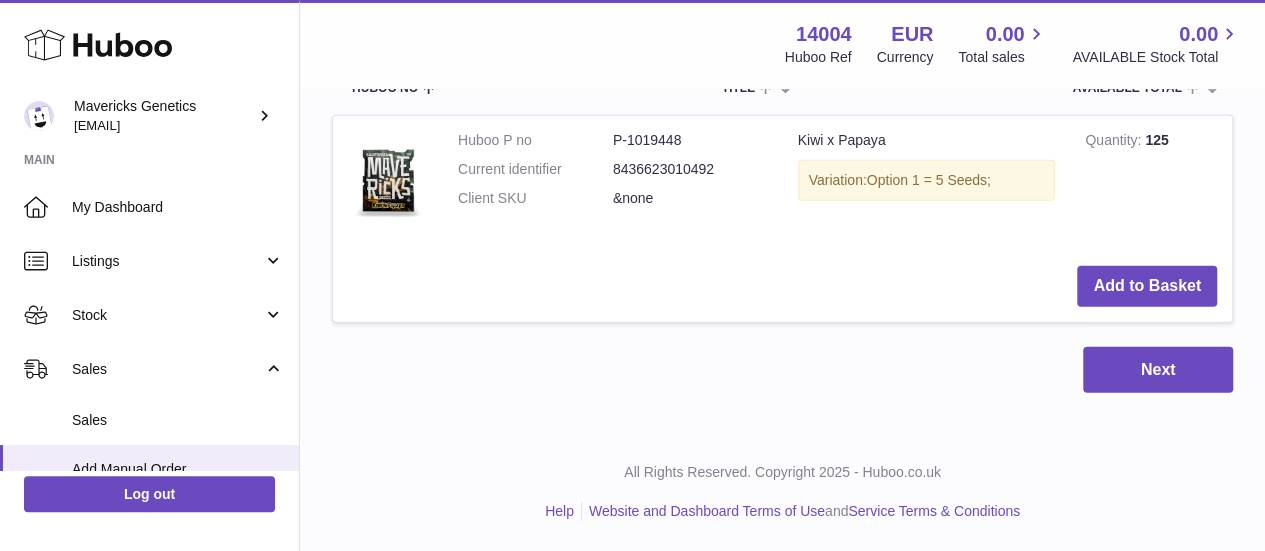 click on "*******" at bounding box center (495, 19) 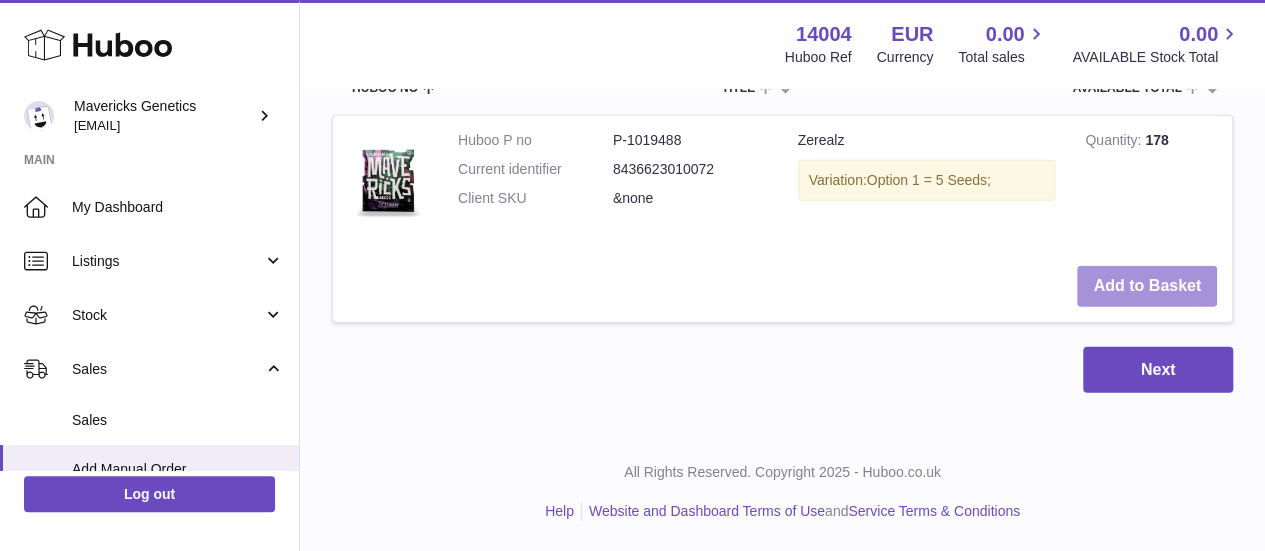 click on "Add to Basket" at bounding box center [1147, 286] 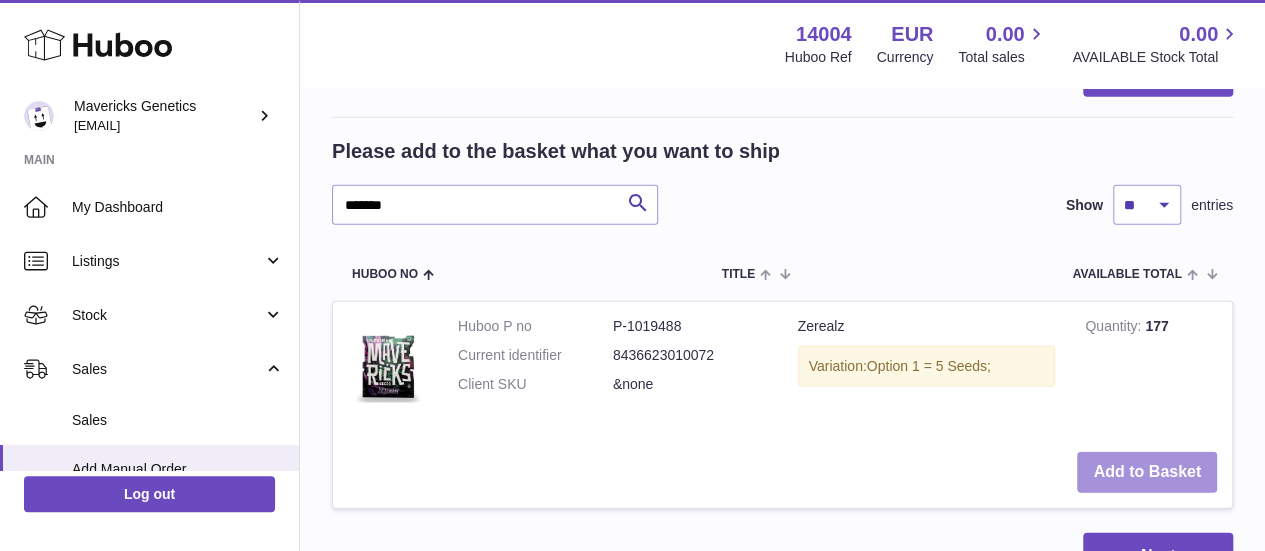 scroll, scrollTop: 2692, scrollLeft: 0, axis: vertical 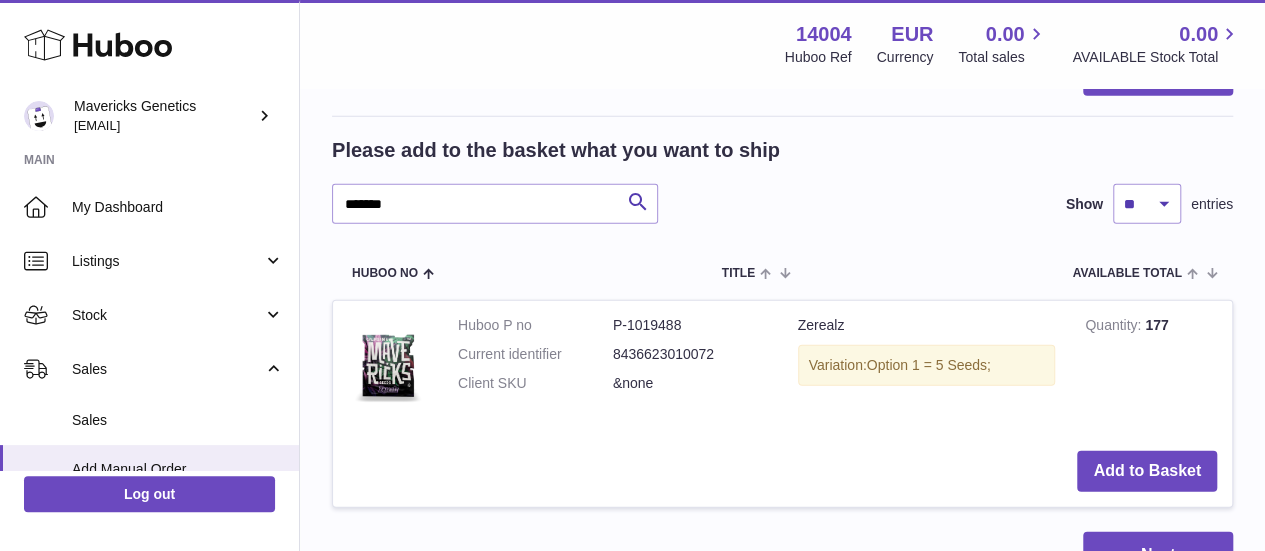 click on "2" at bounding box center [1179, 16] 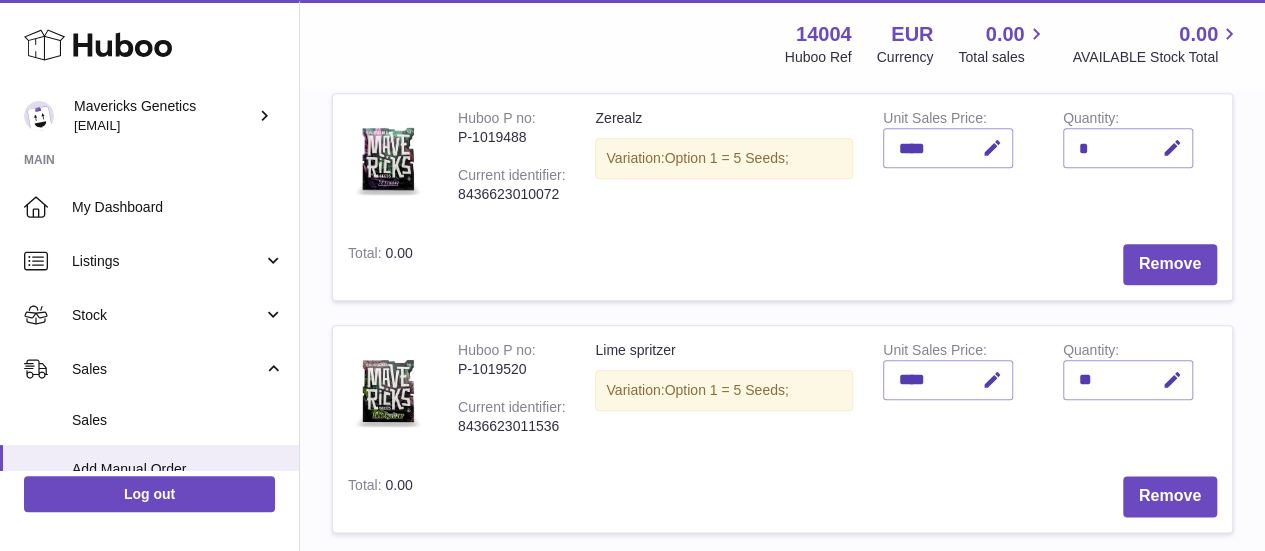scroll, scrollTop: 971, scrollLeft: 0, axis: vertical 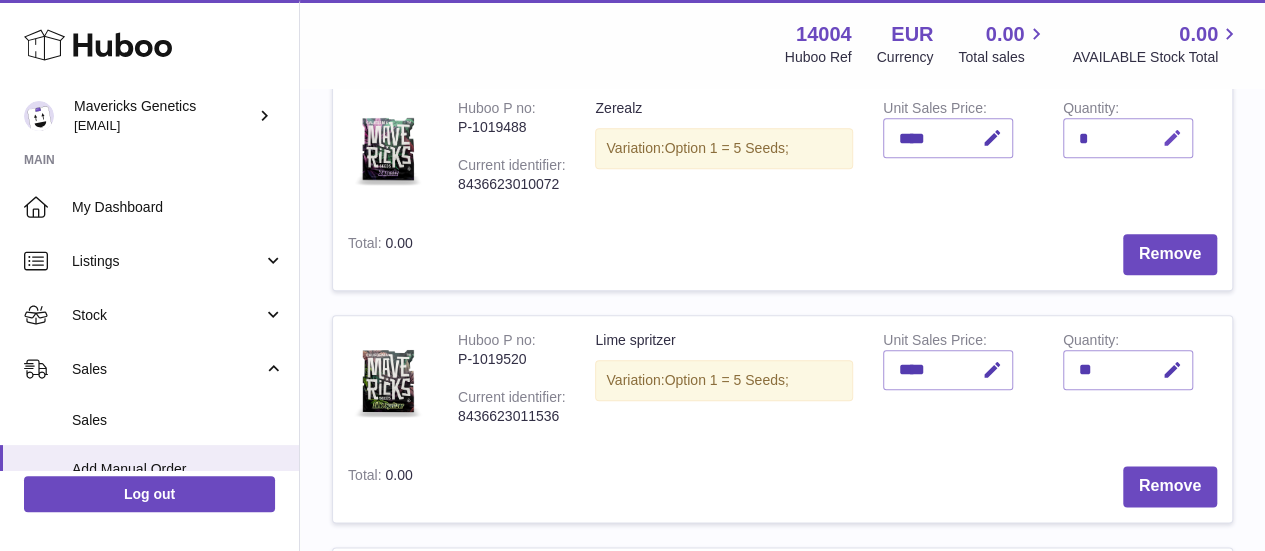 click at bounding box center [1172, 138] 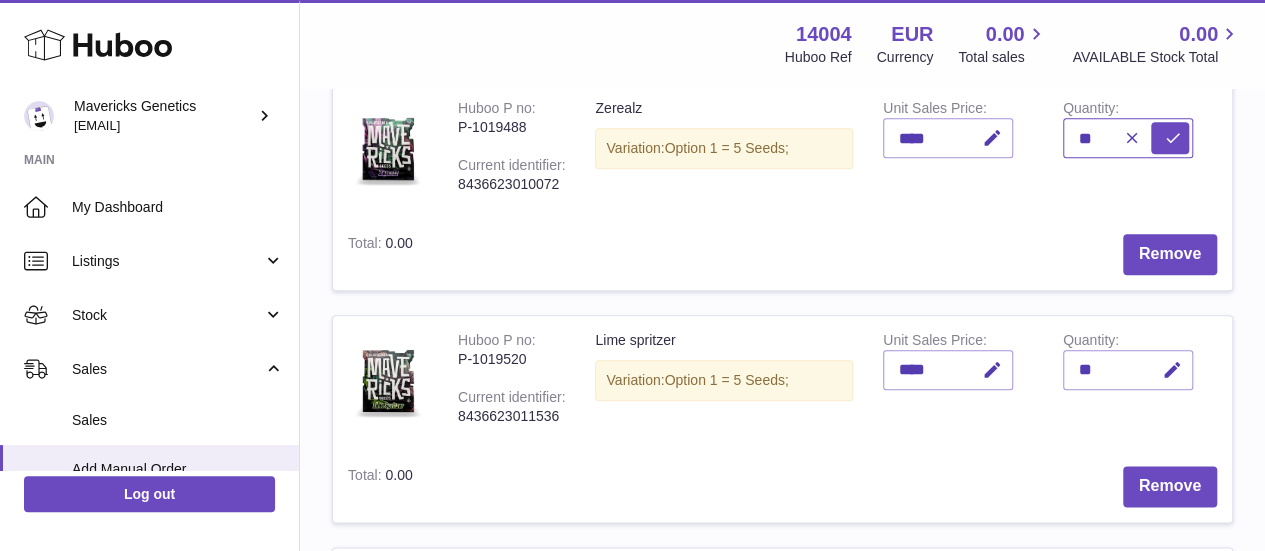 type on "**" 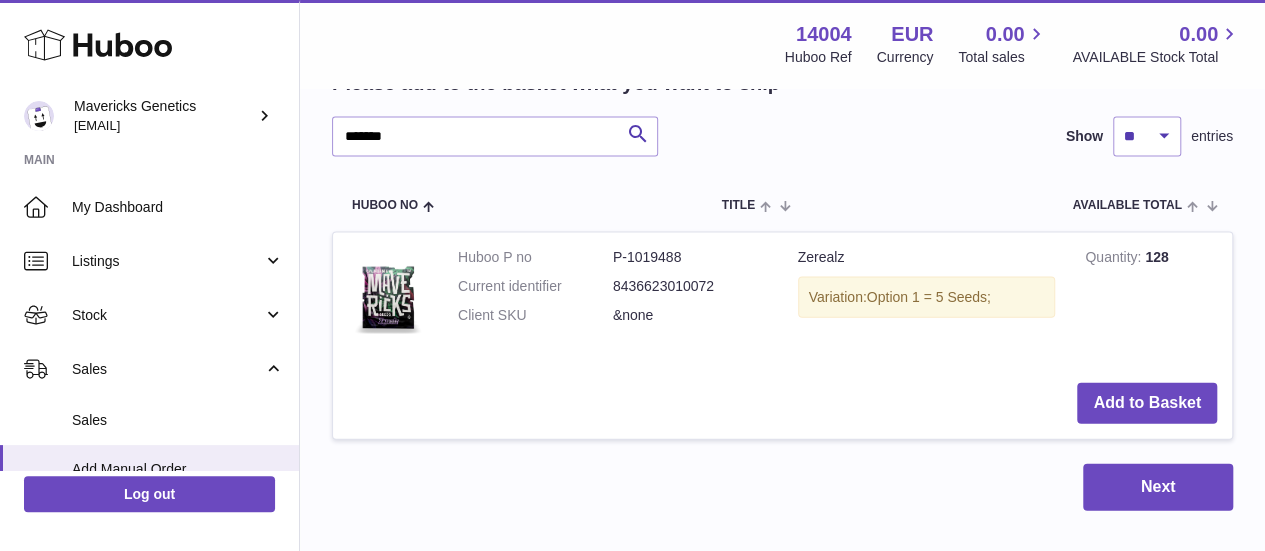 scroll, scrollTop: 2107, scrollLeft: 0, axis: vertical 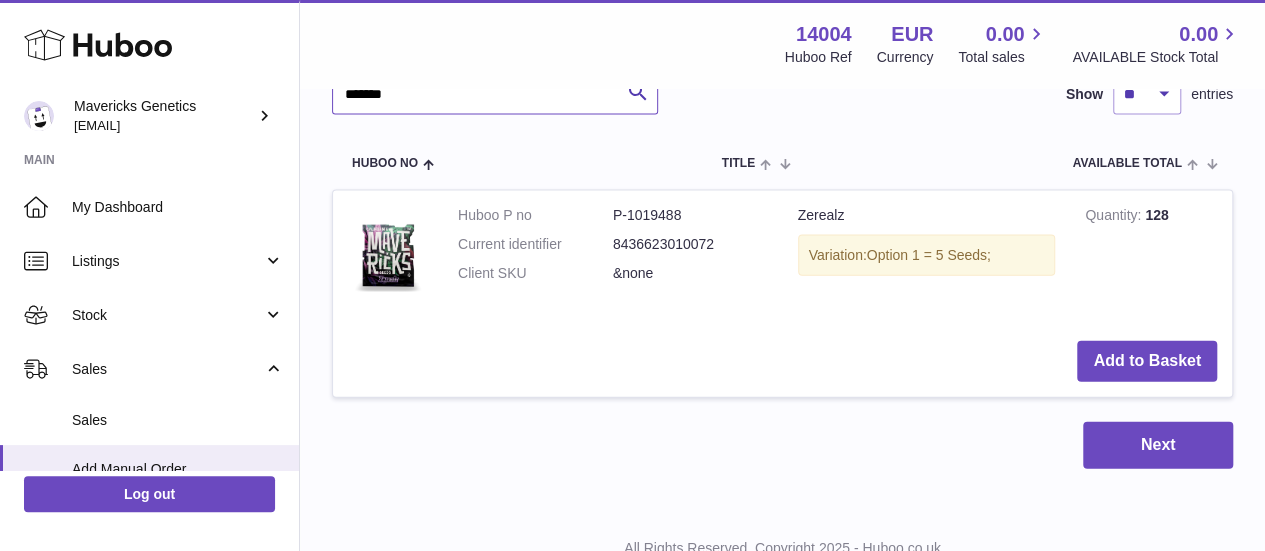 click on "*******" at bounding box center [495, 95] 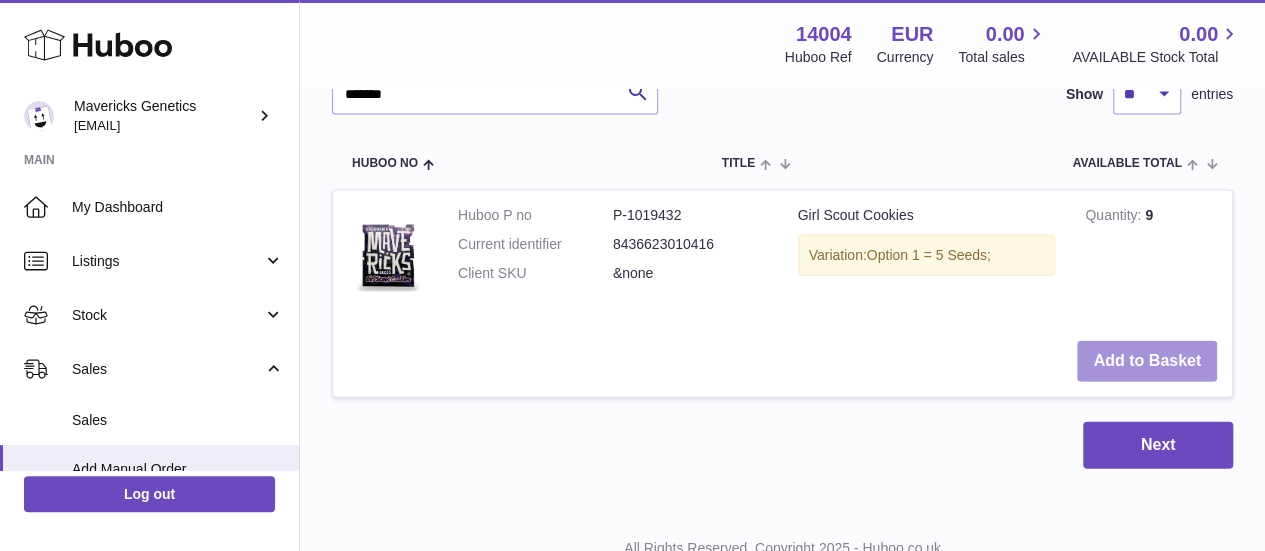 click on "Add to Basket" at bounding box center [1147, 361] 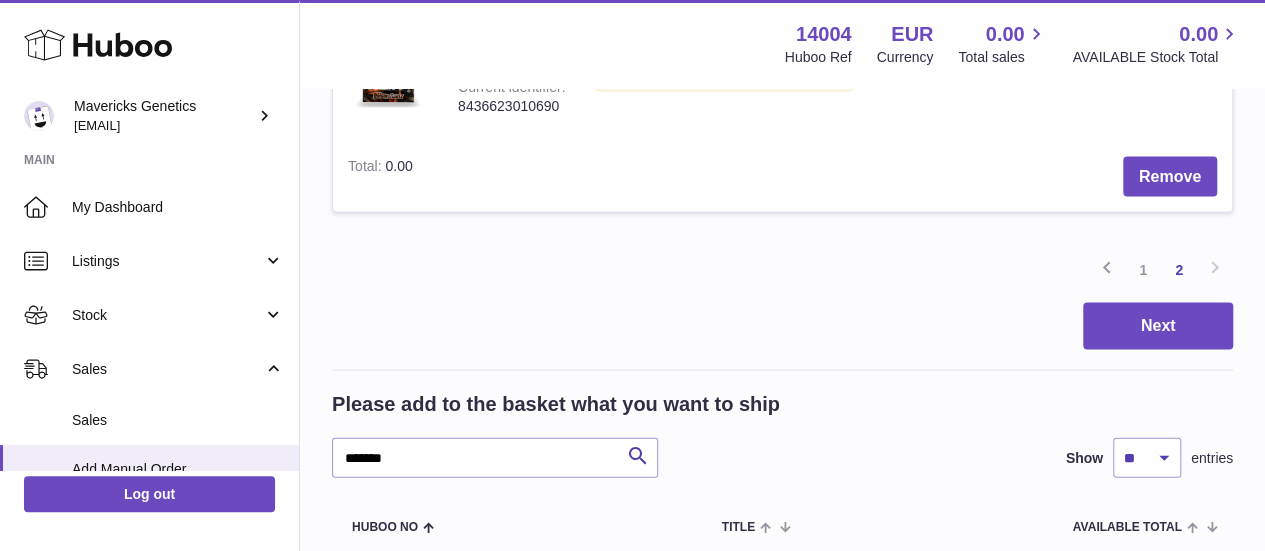 scroll, scrollTop: 2098, scrollLeft: 0, axis: vertical 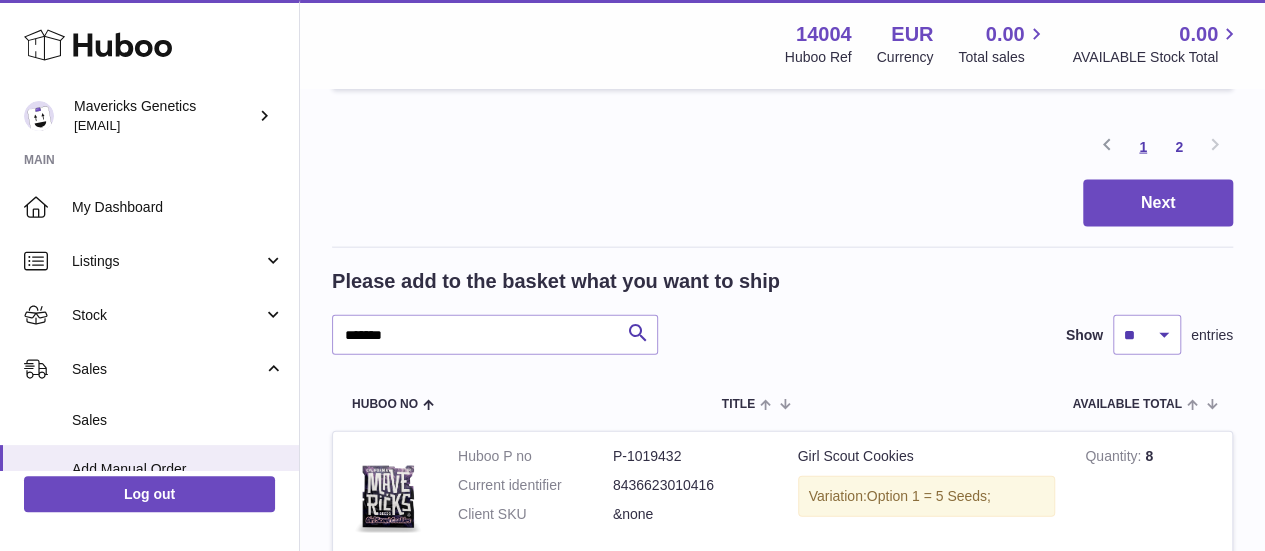 click on "1" at bounding box center (1143, 147) 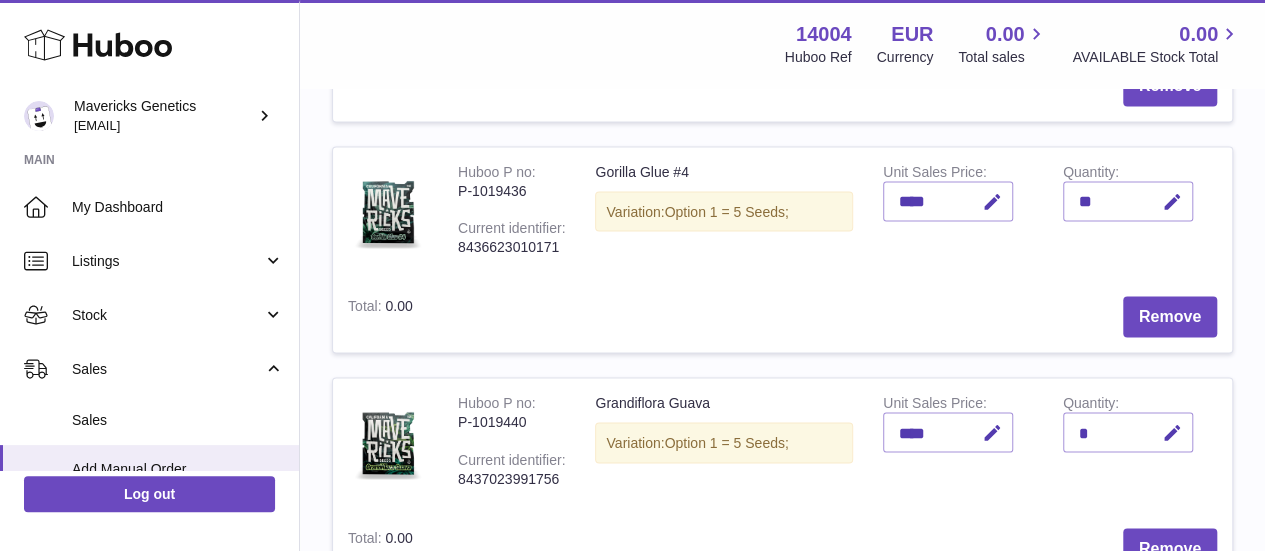 scroll, scrollTop: 1836, scrollLeft: 0, axis: vertical 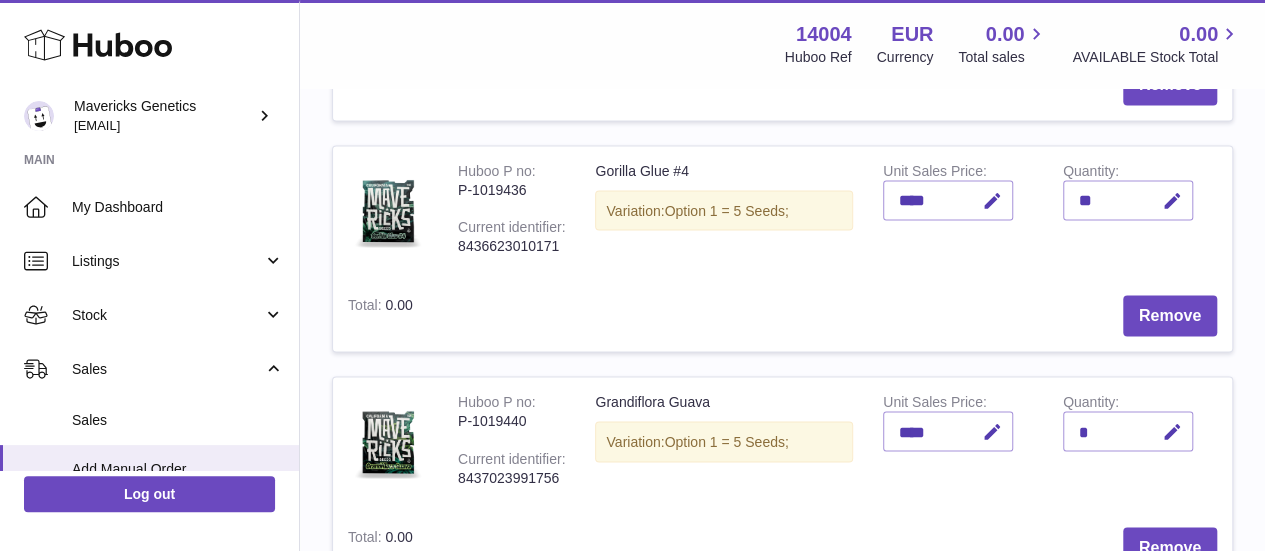 click at bounding box center (1172, -32) 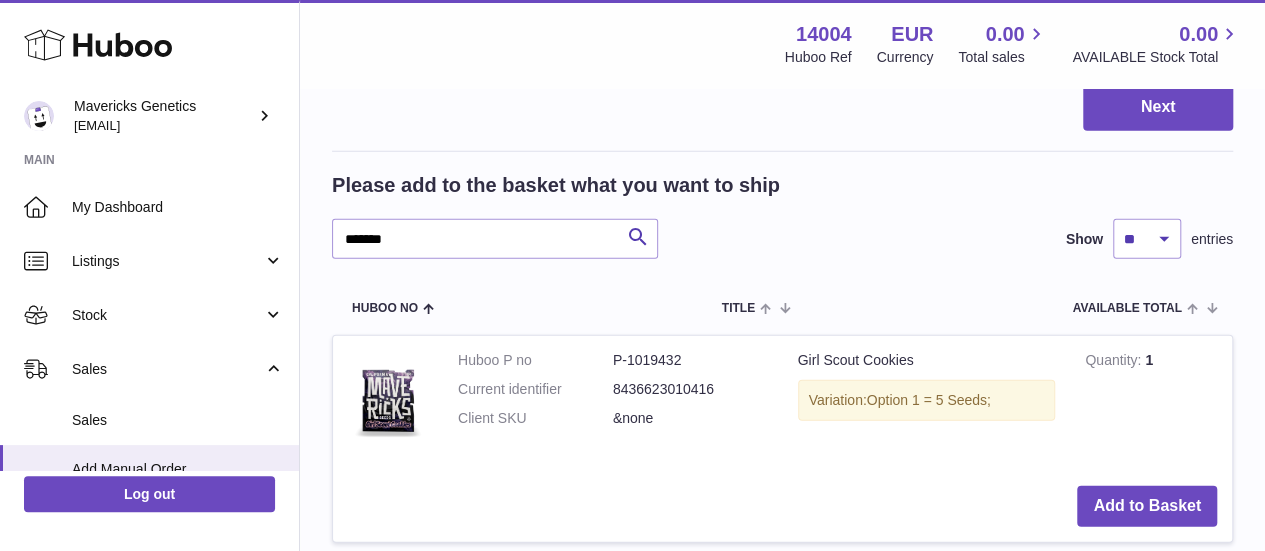 scroll, scrollTop: 2645, scrollLeft: 0, axis: vertical 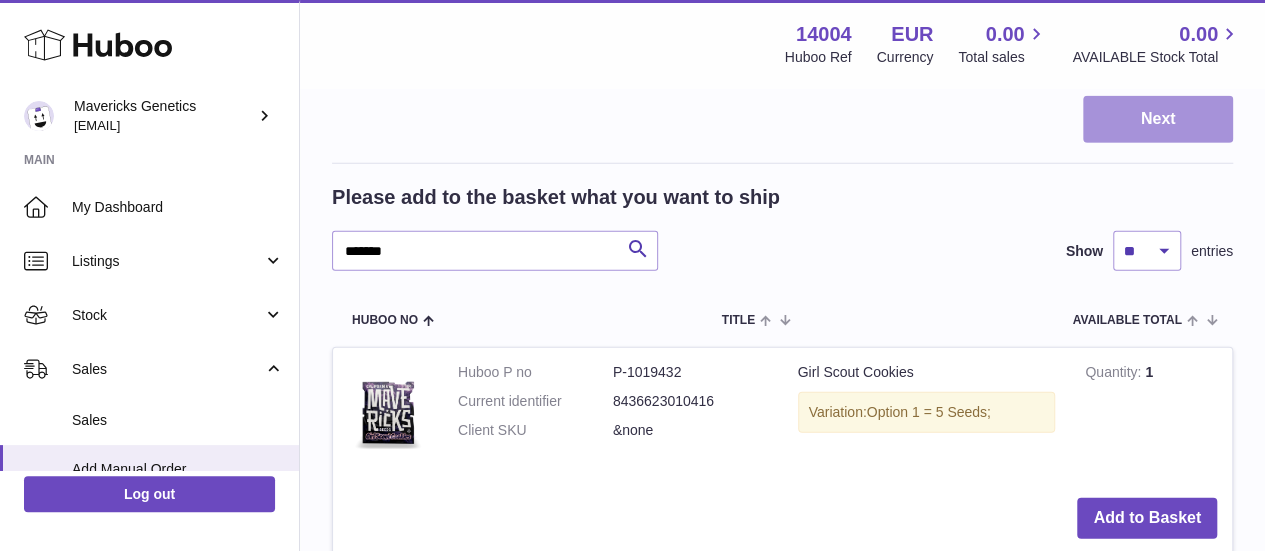 click on "Next" at bounding box center [1158, 119] 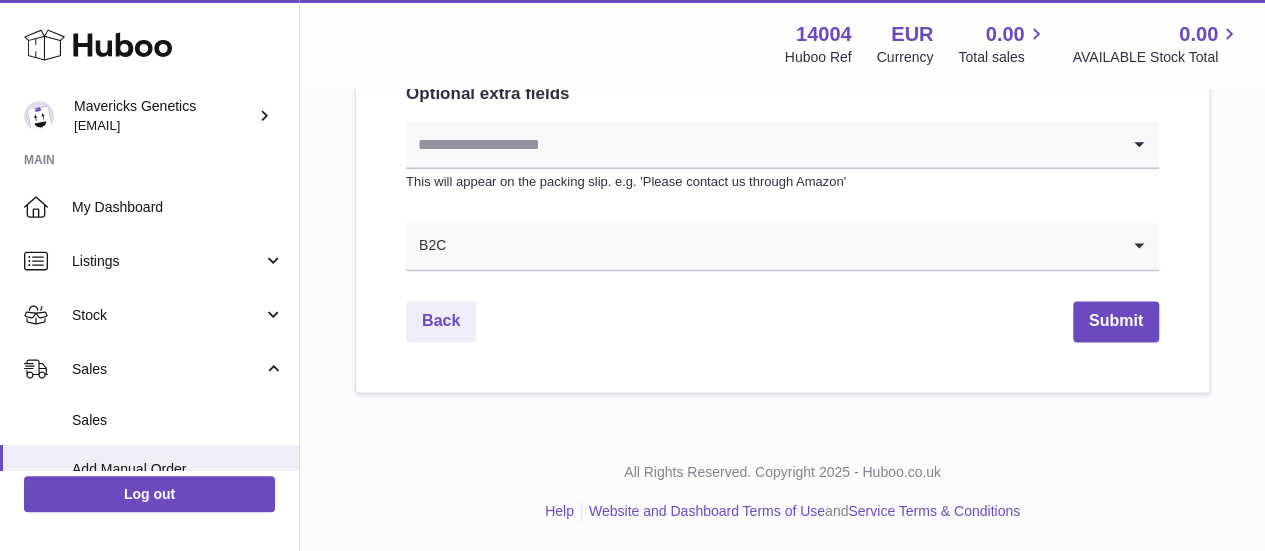 scroll, scrollTop: 0, scrollLeft: 0, axis: both 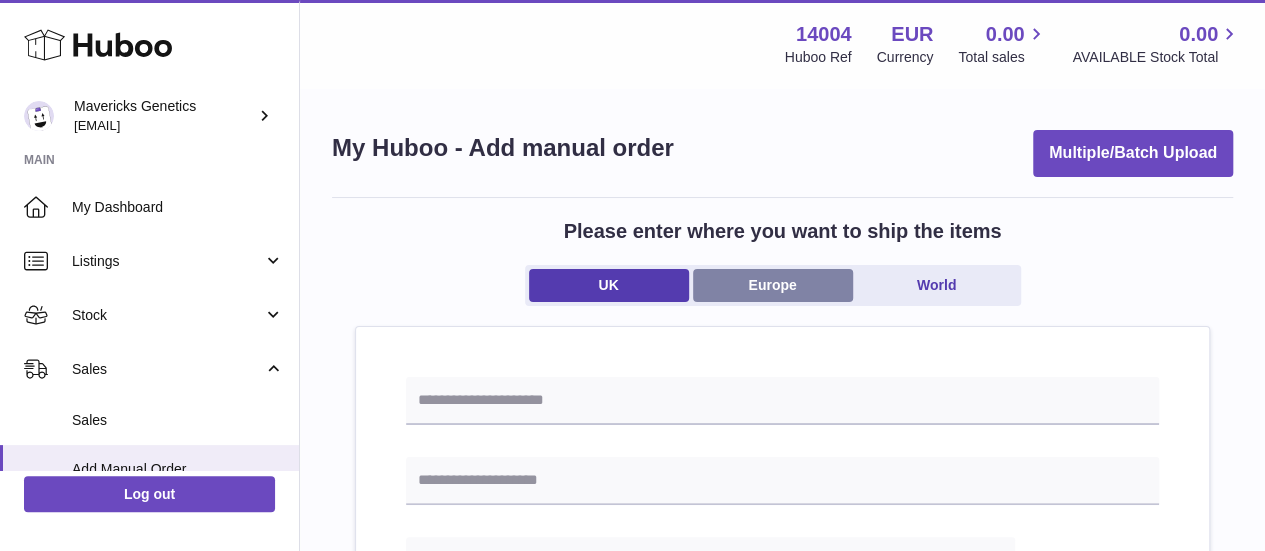 click on "Europe" at bounding box center (773, 285) 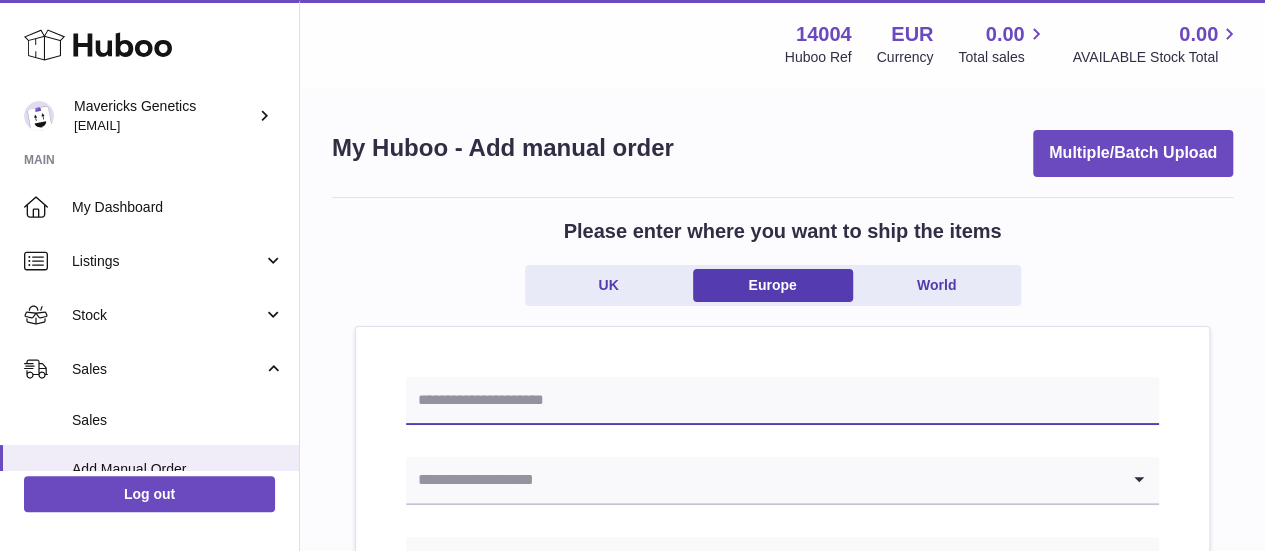 click at bounding box center (782, 401) 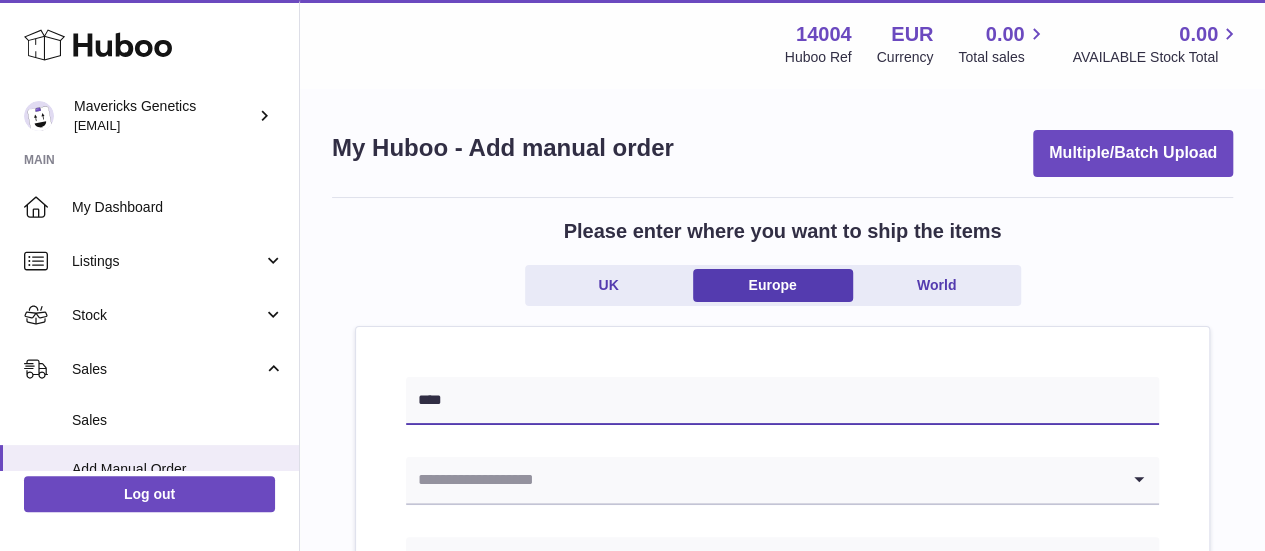 paste on "**********" 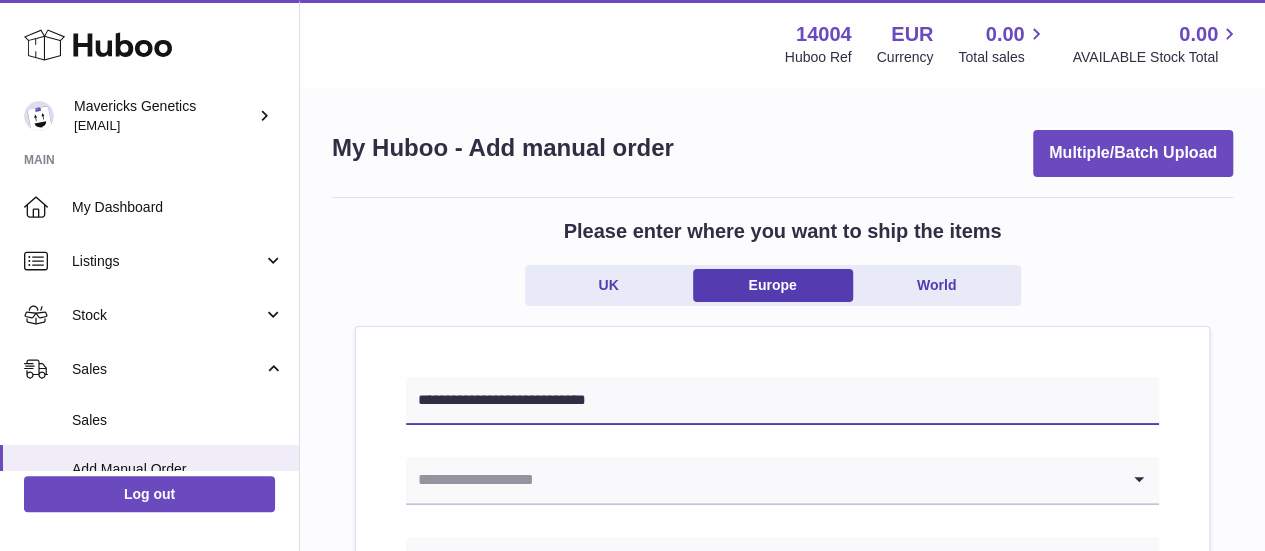 type on "**********" 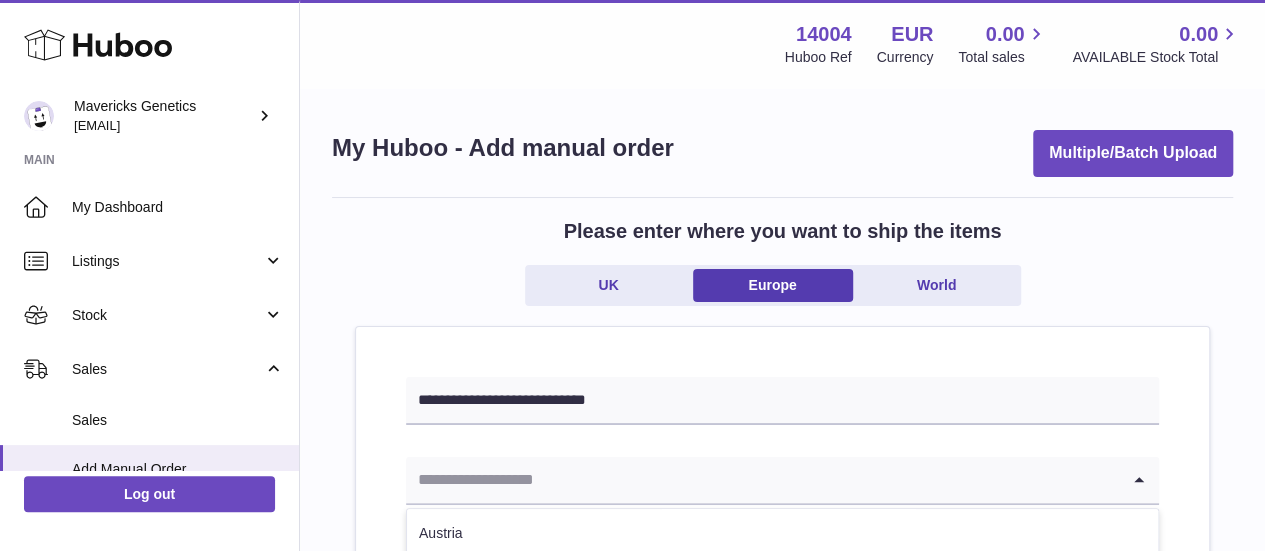 click at bounding box center (762, 480) 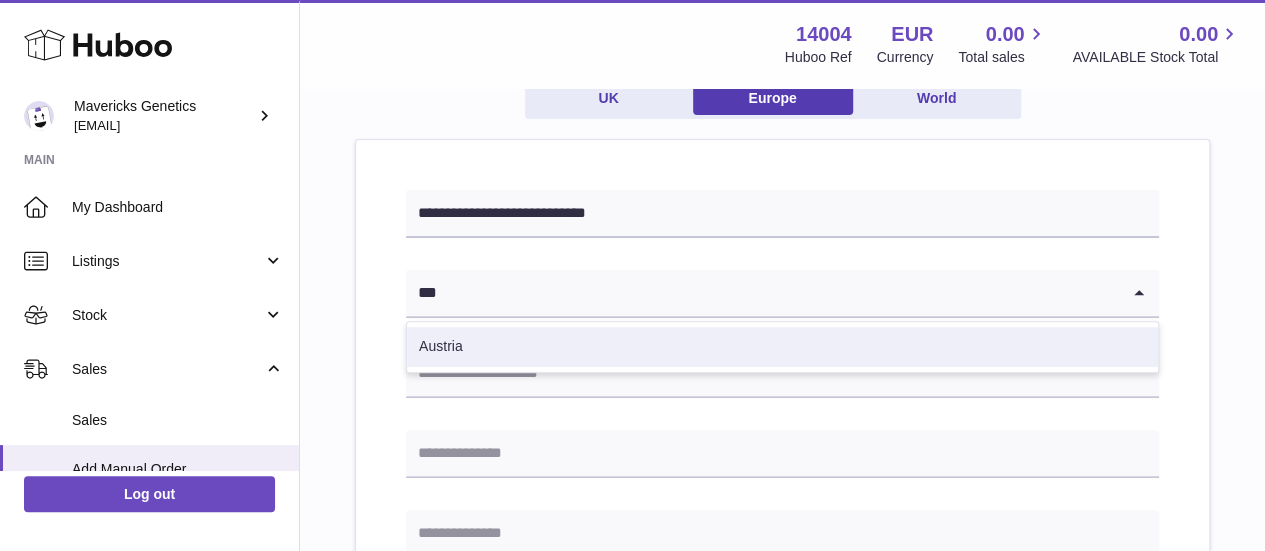 scroll, scrollTop: 188, scrollLeft: 0, axis: vertical 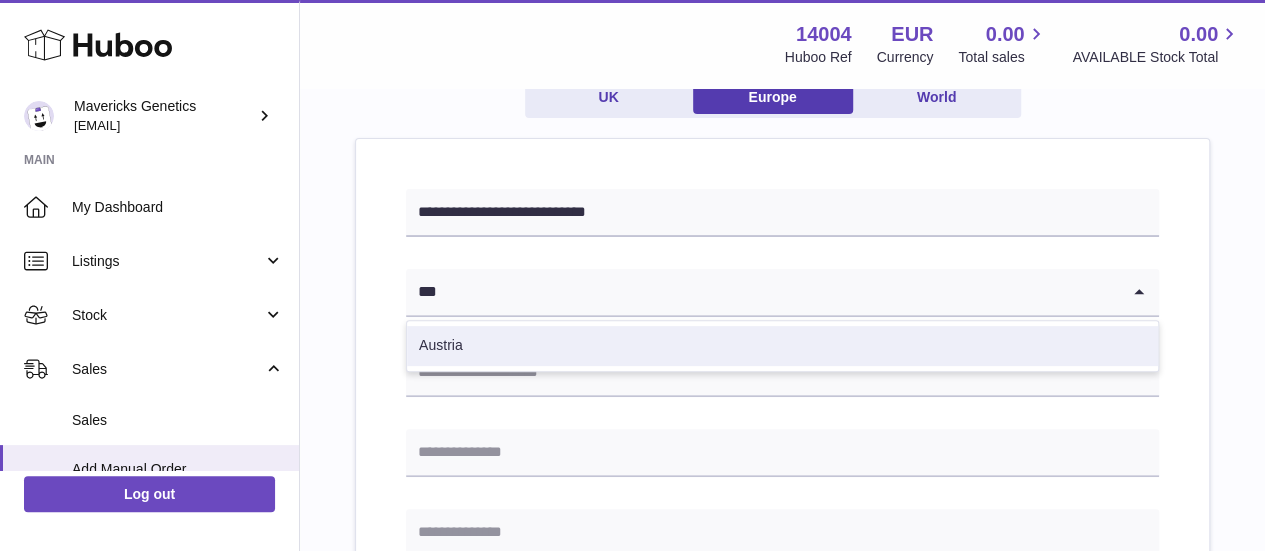 click on "Austria" at bounding box center [782, 346] 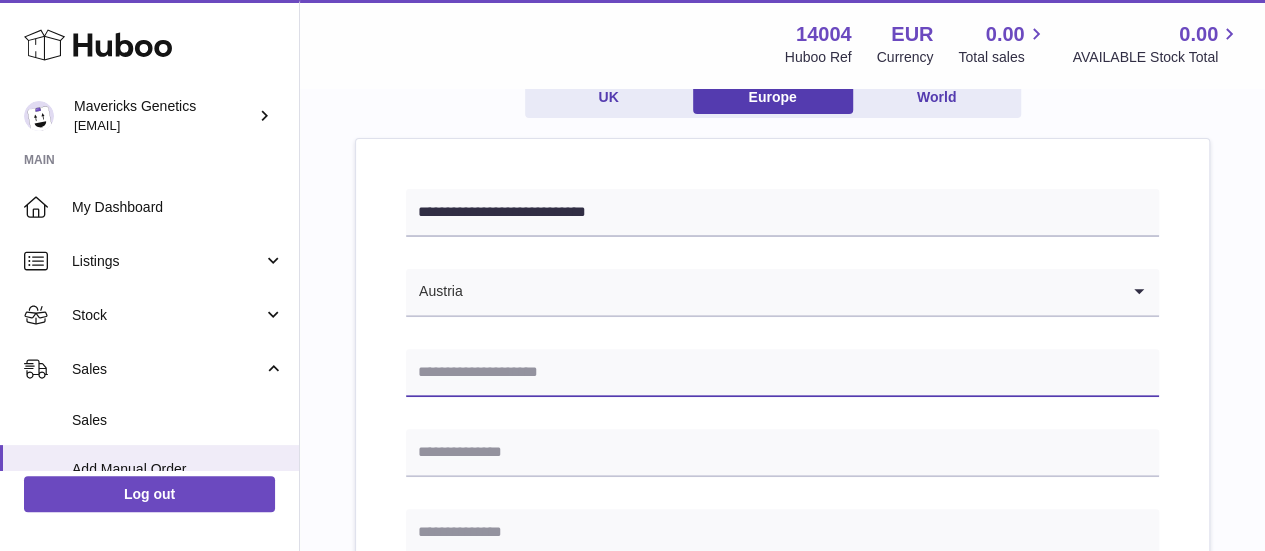 click at bounding box center [782, 373] 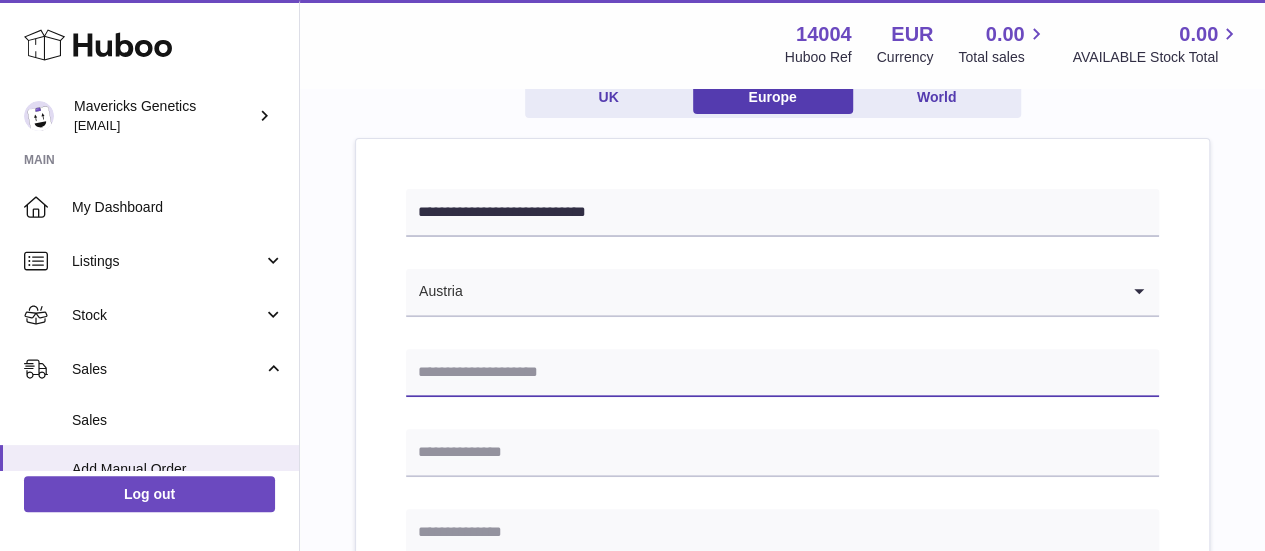 paste on "**********" 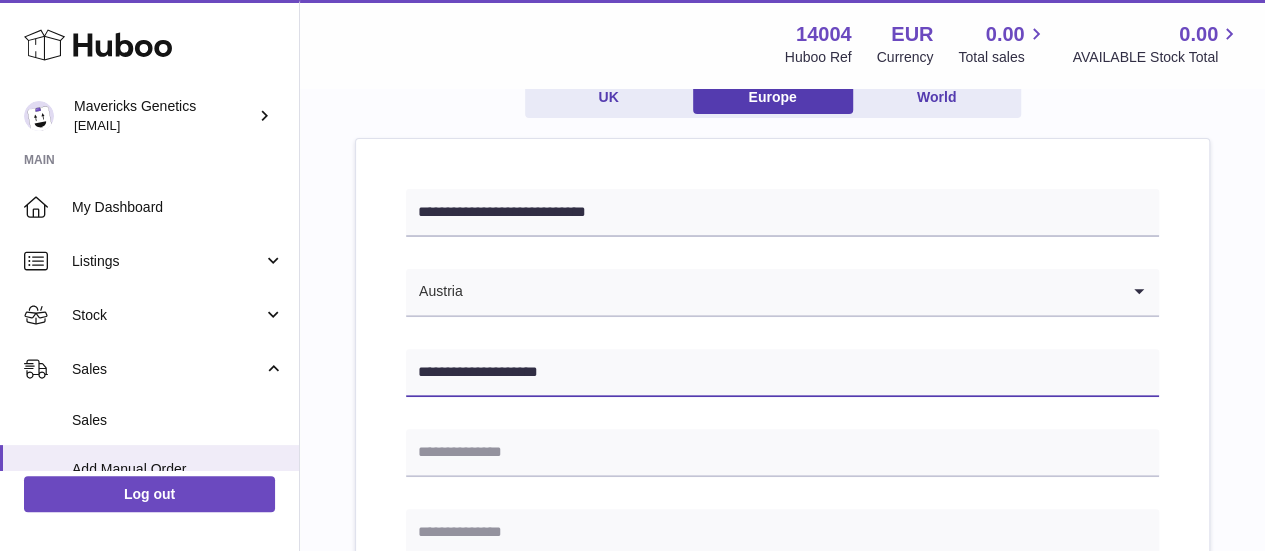 type on "**********" 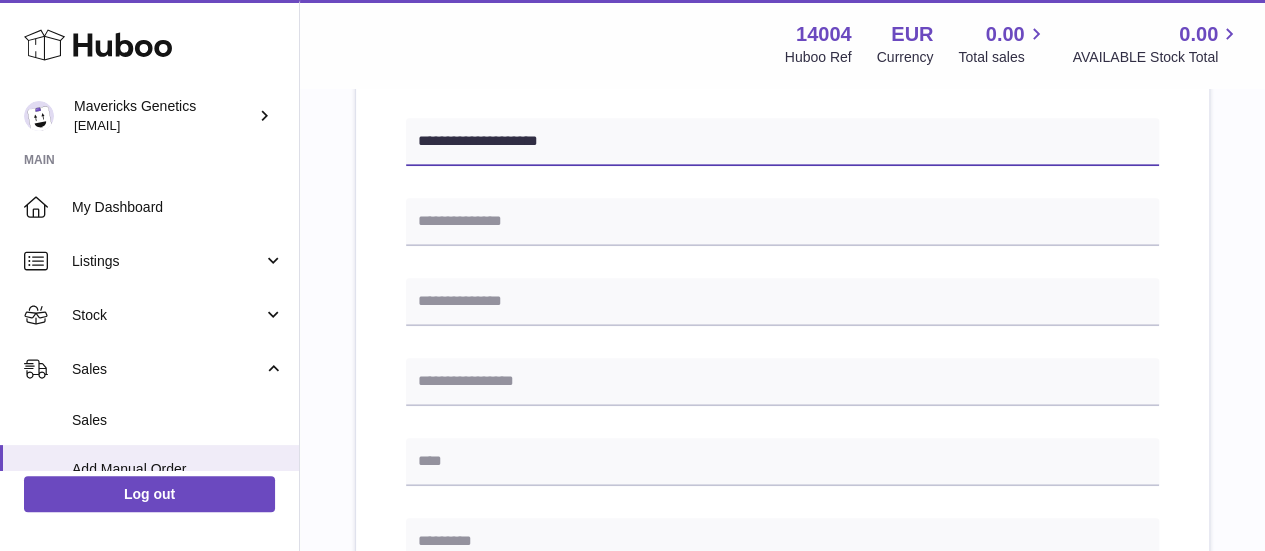scroll, scrollTop: 420, scrollLeft: 0, axis: vertical 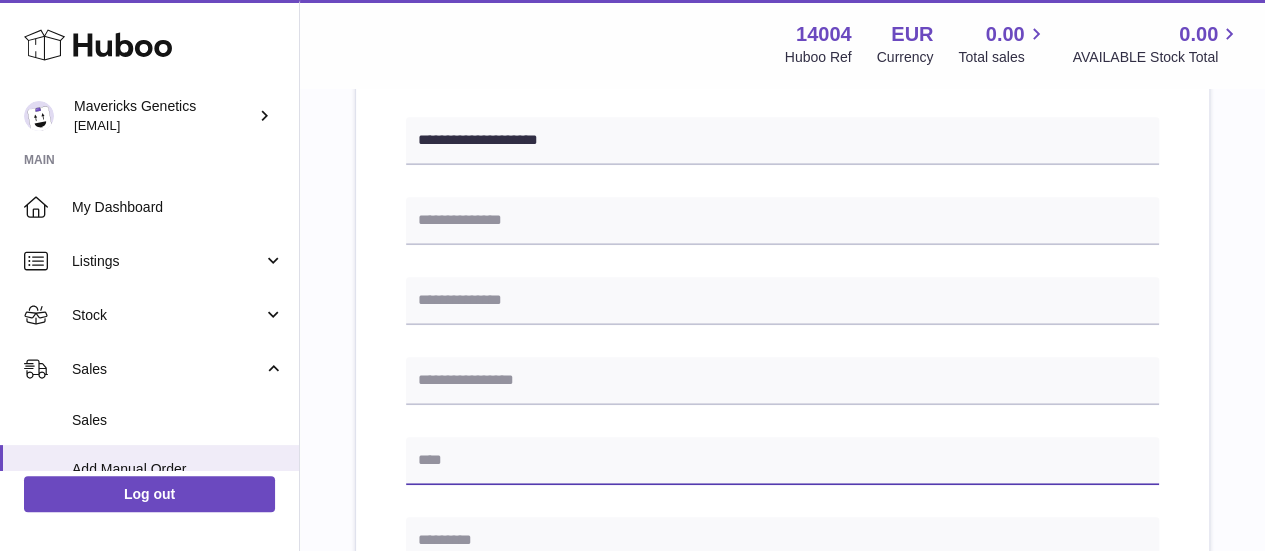 click at bounding box center (782, 461) 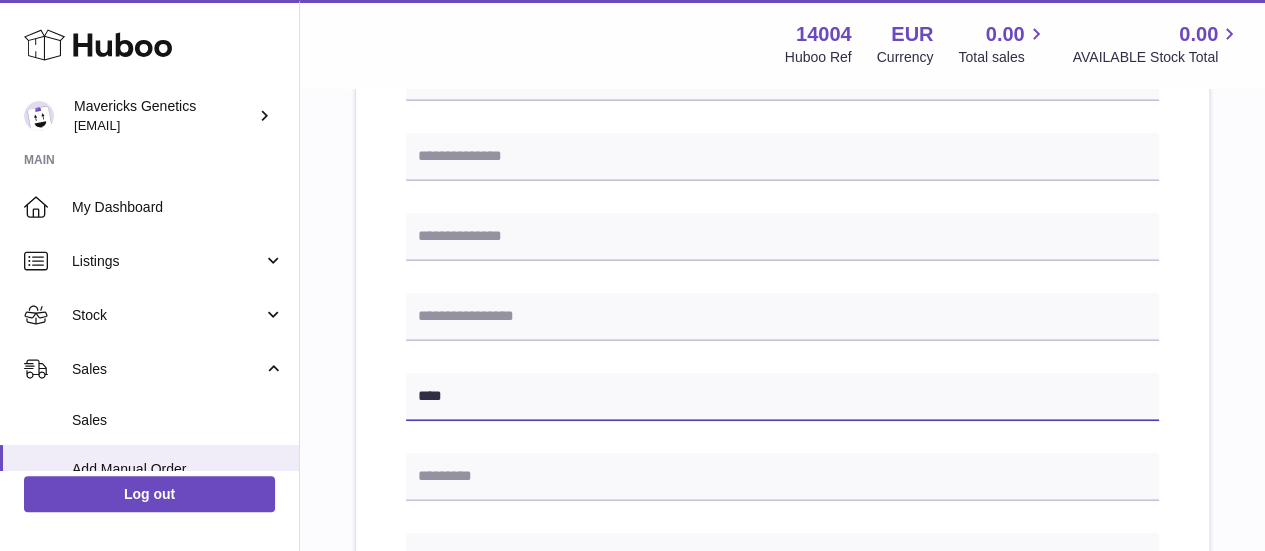 scroll, scrollTop: 486, scrollLeft: 0, axis: vertical 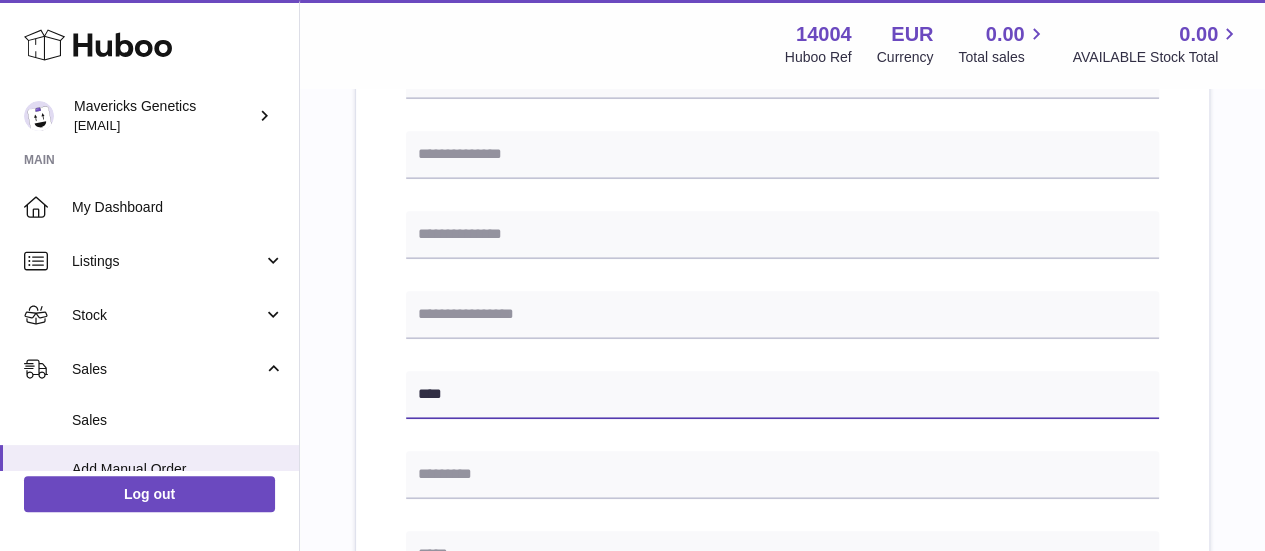 type on "****" 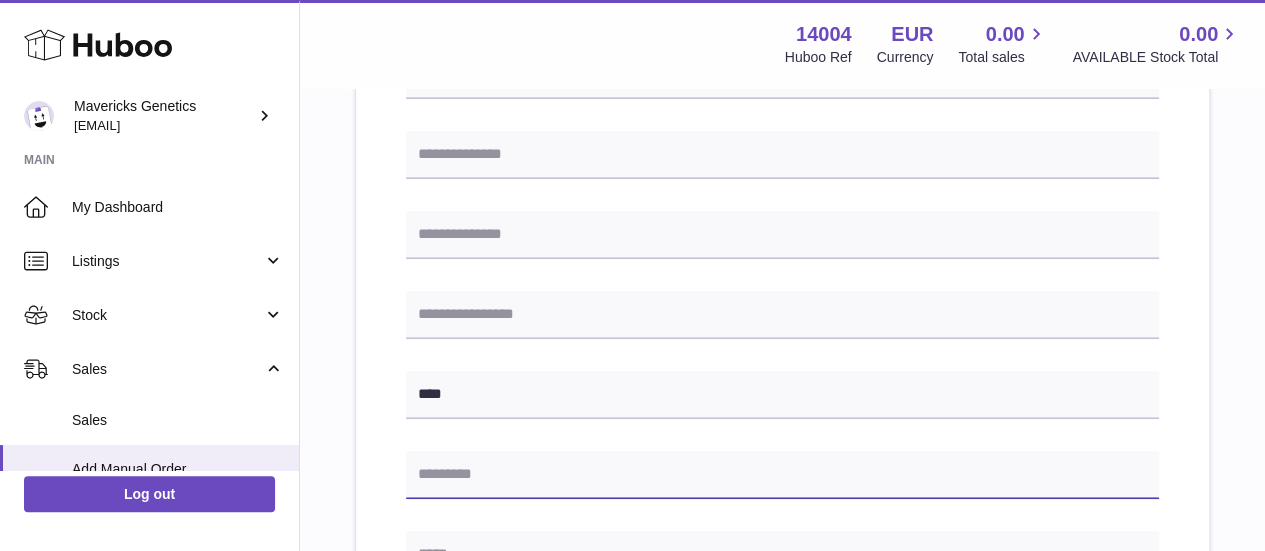 click at bounding box center [782, 475] 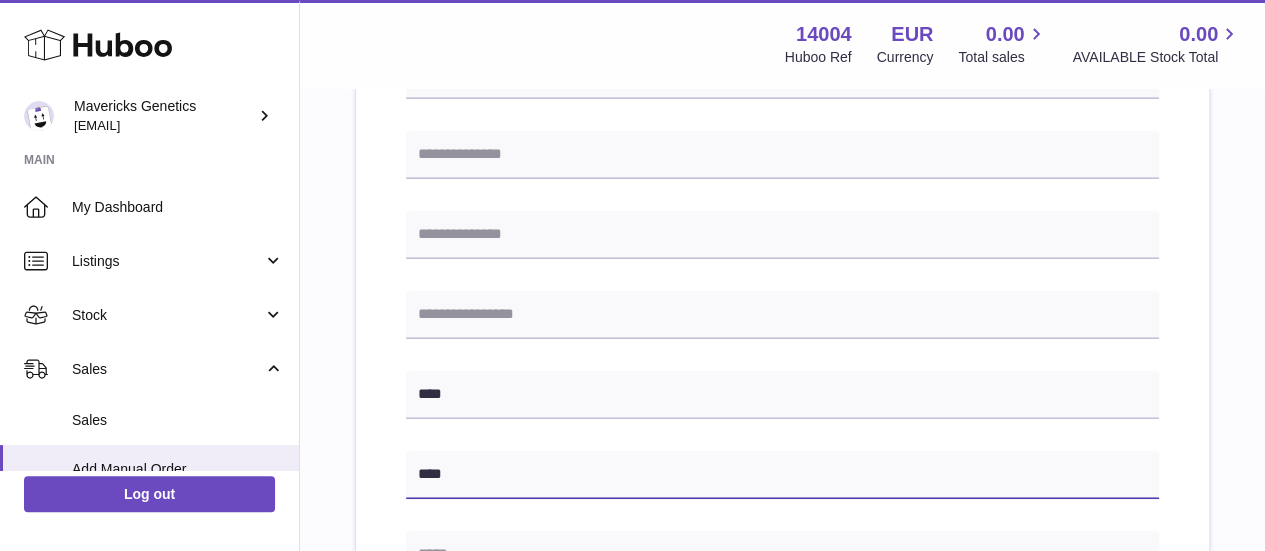 type on "****" 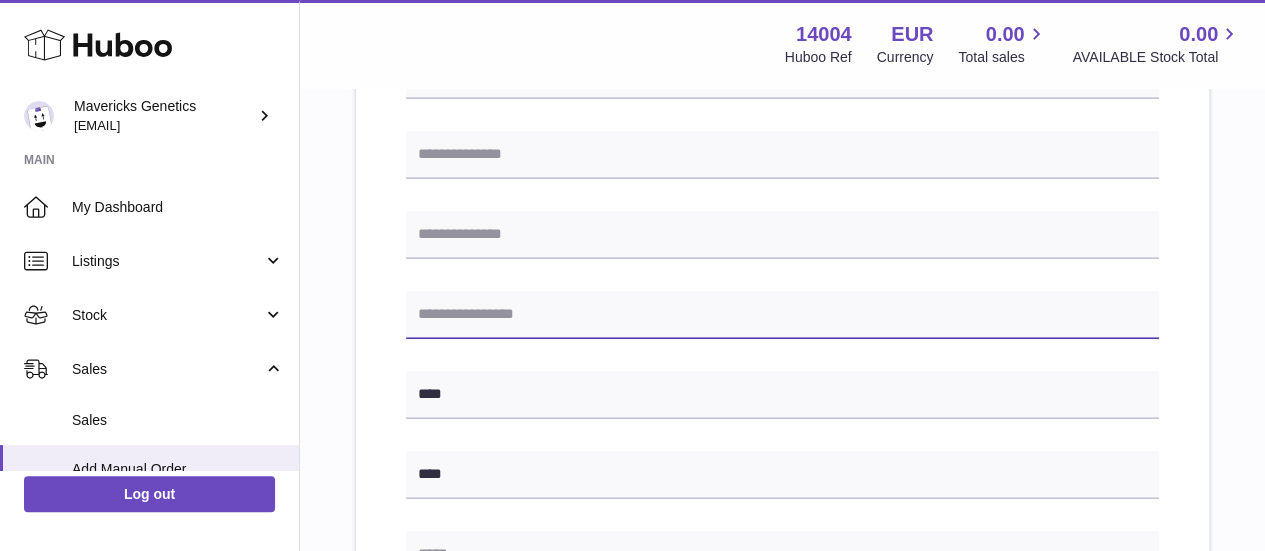 click at bounding box center (782, 315) 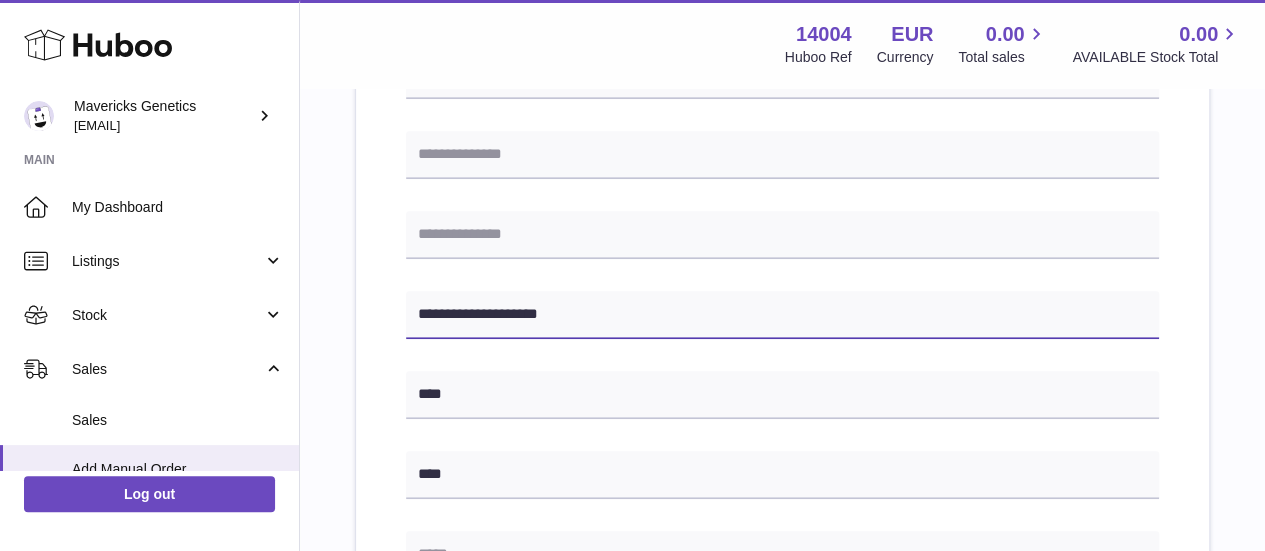 click on "**********" at bounding box center (782, 315) 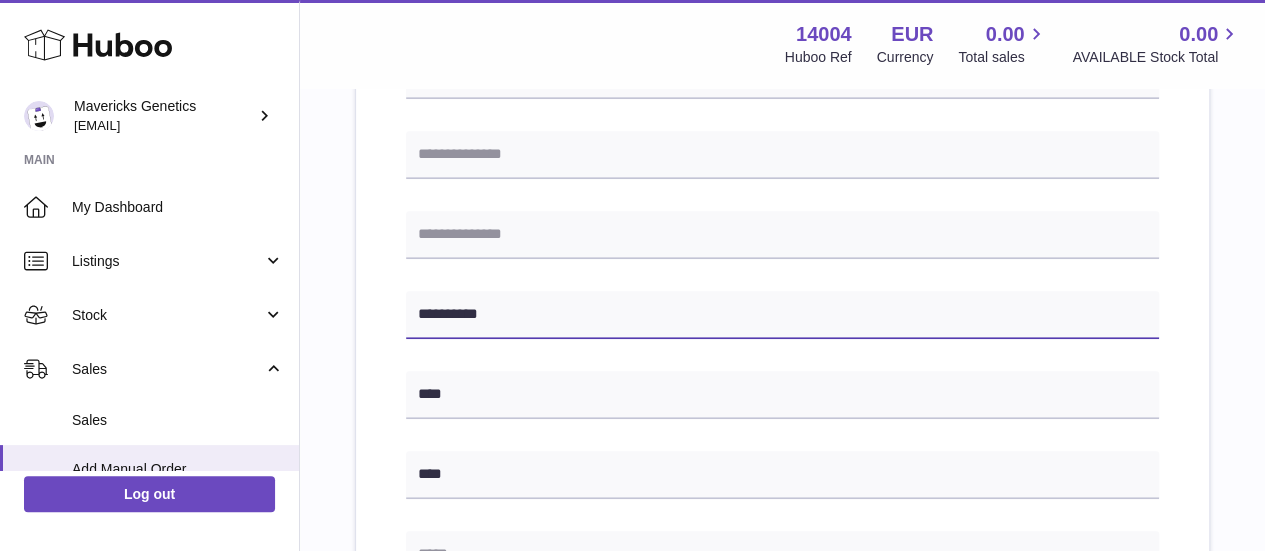 type on "**********" 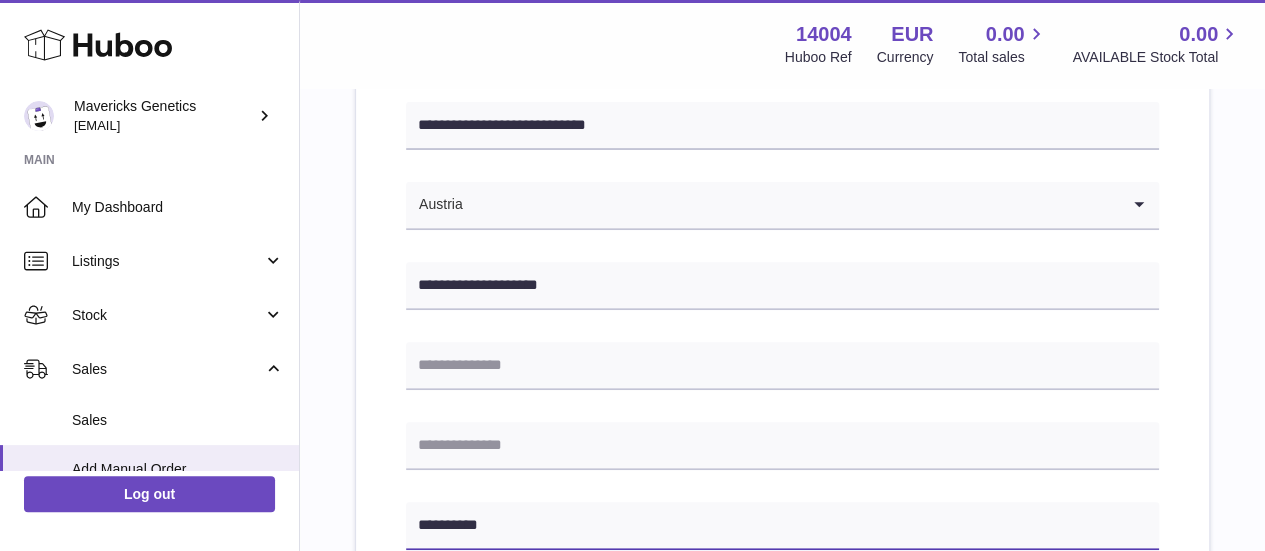 scroll, scrollTop: 276, scrollLeft: 0, axis: vertical 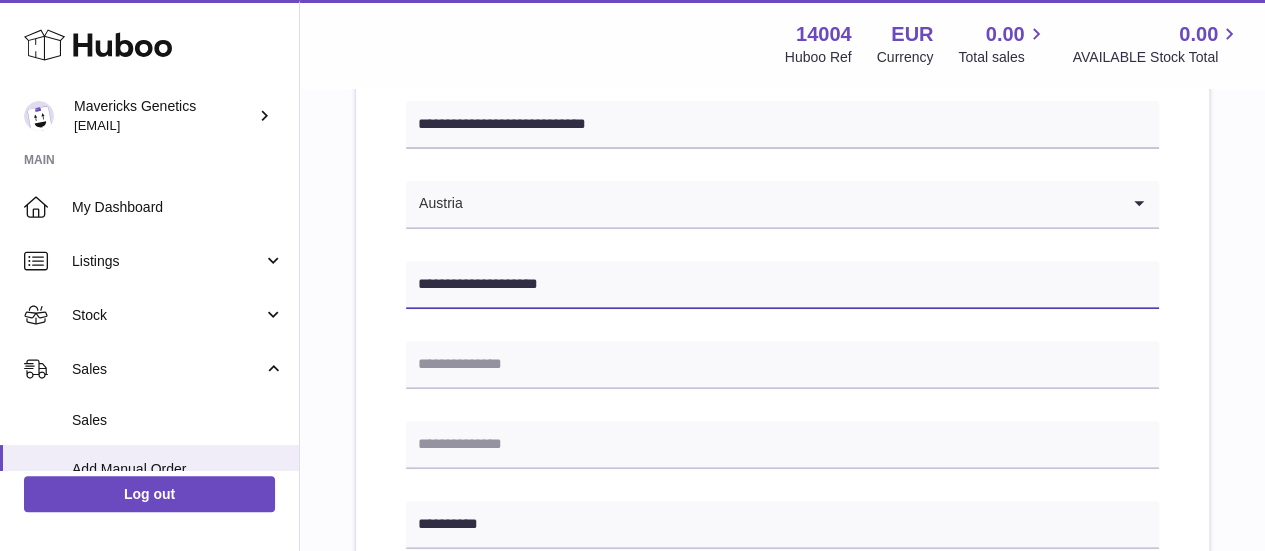 drag, startPoint x: 613, startPoint y: 279, endPoint x: 346, endPoint y: 271, distance: 267.1198 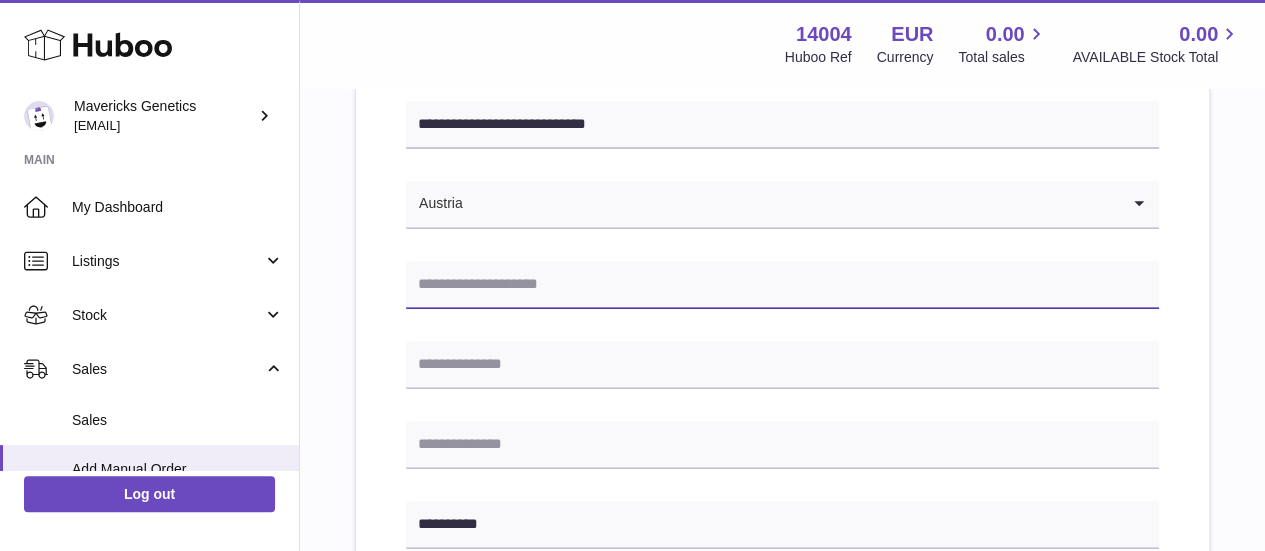 type 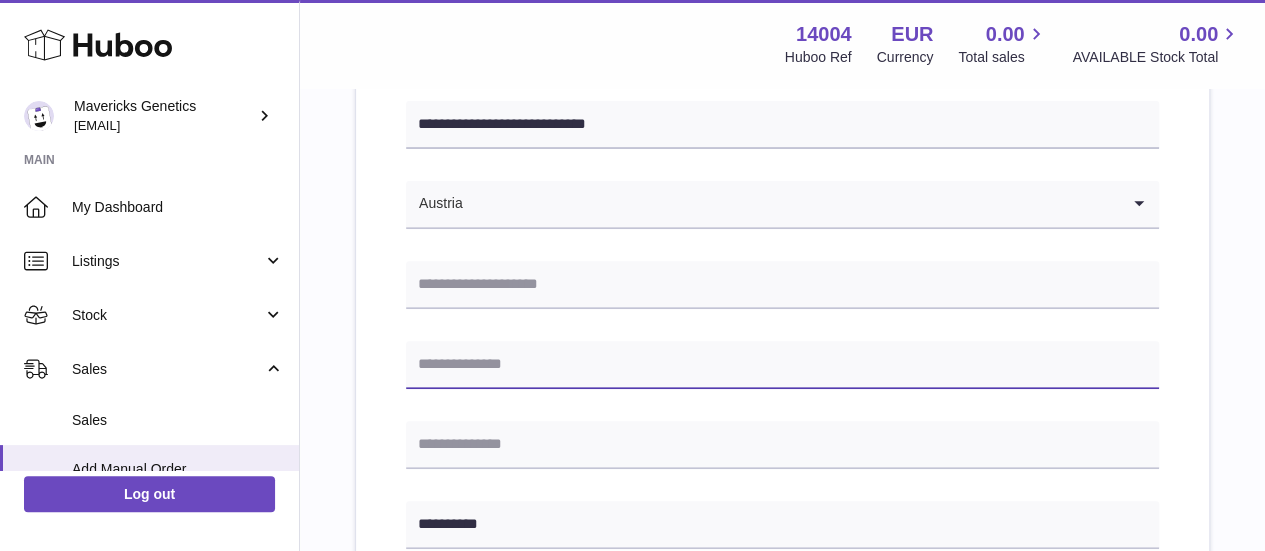 click at bounding box center [782, 365] 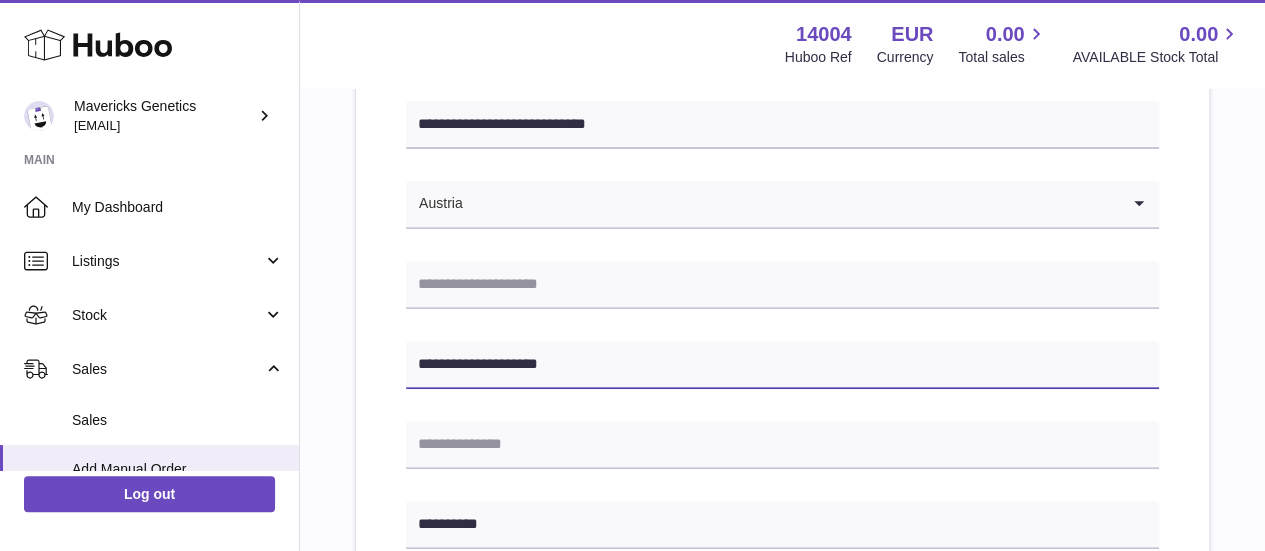 scroll, scrollTop: 235, scrollLeft: 0, axis: vertical 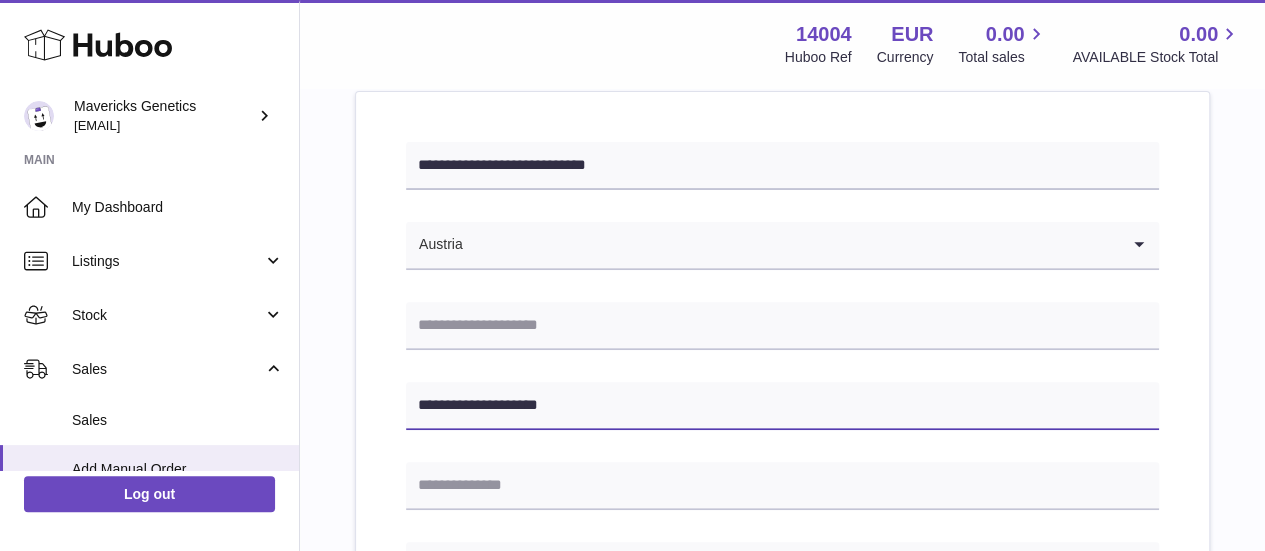 type on "**********" 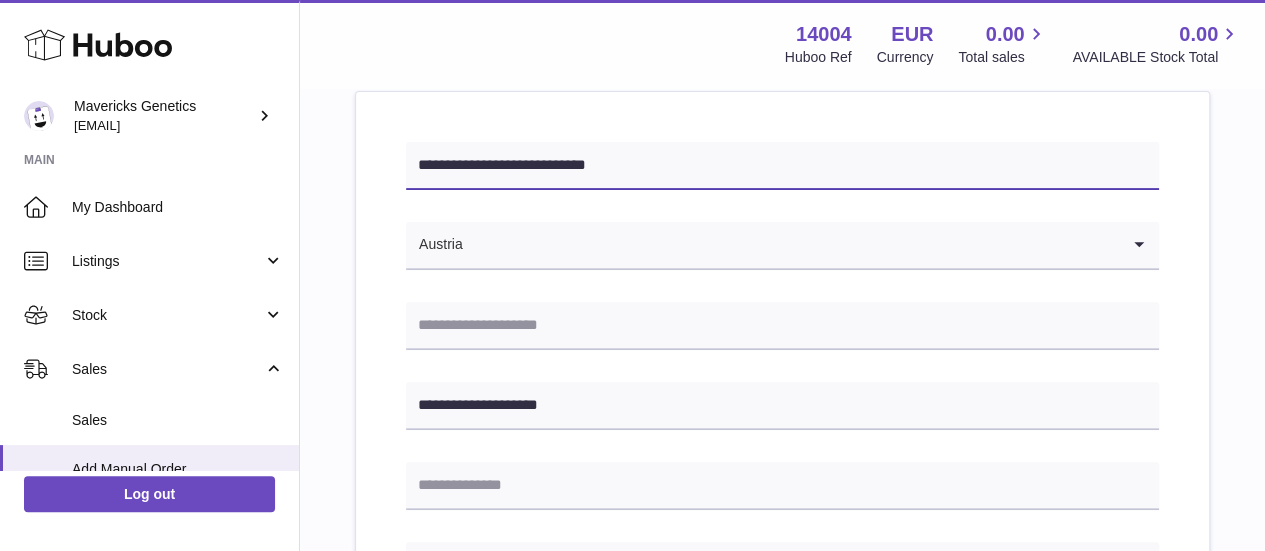 drag, startPoint x: 661, startPoint y: 159, endPoint x: 448, endPoint y: 161, distance: 213.00938 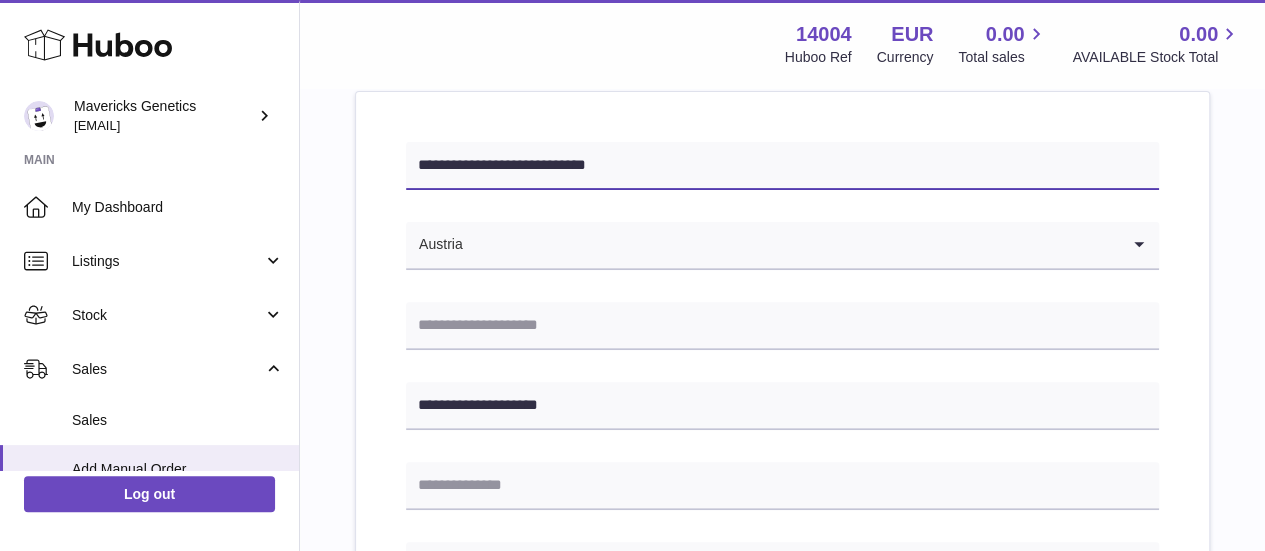 click on "**********" at bounding box center [782, 166] 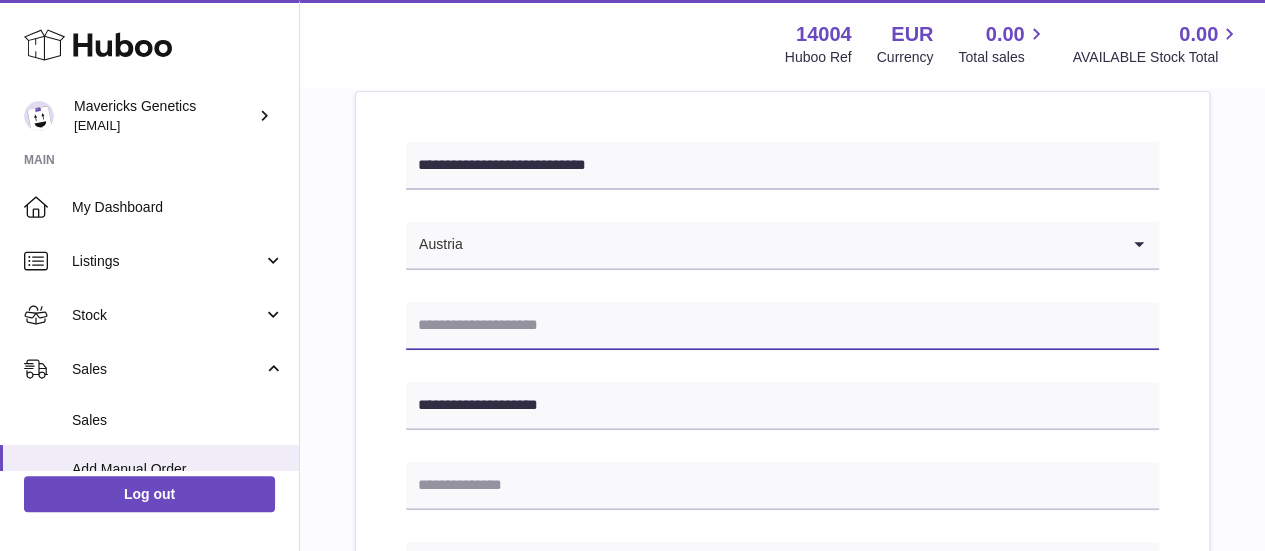 click at bounding box center [782, 326] 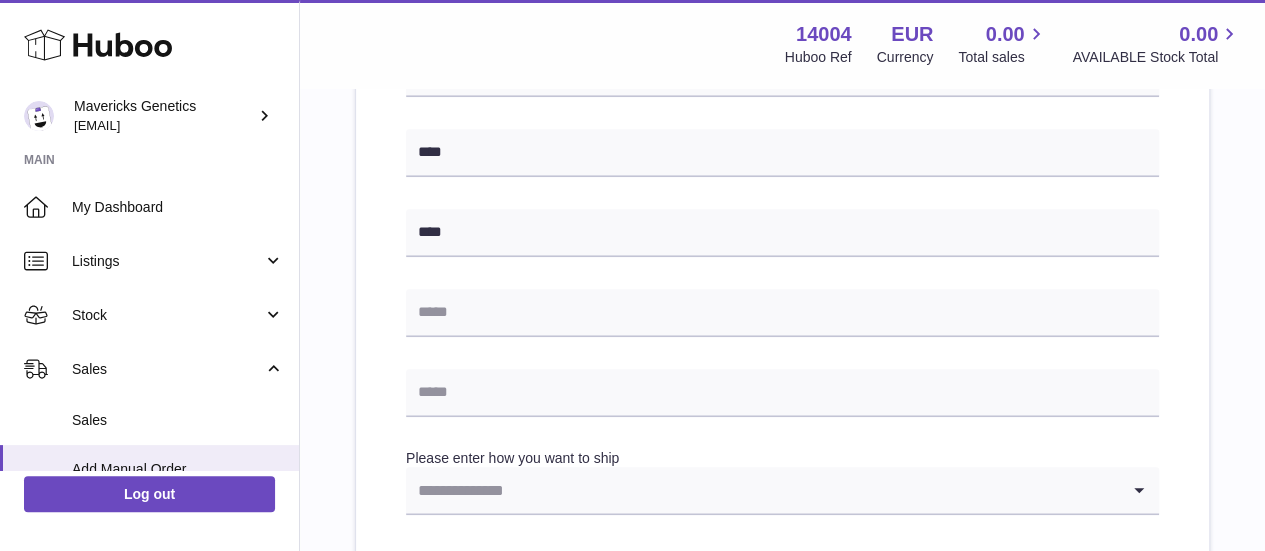 scroll, scrollTop: 729, scrollLeft: 0, axis: vertical 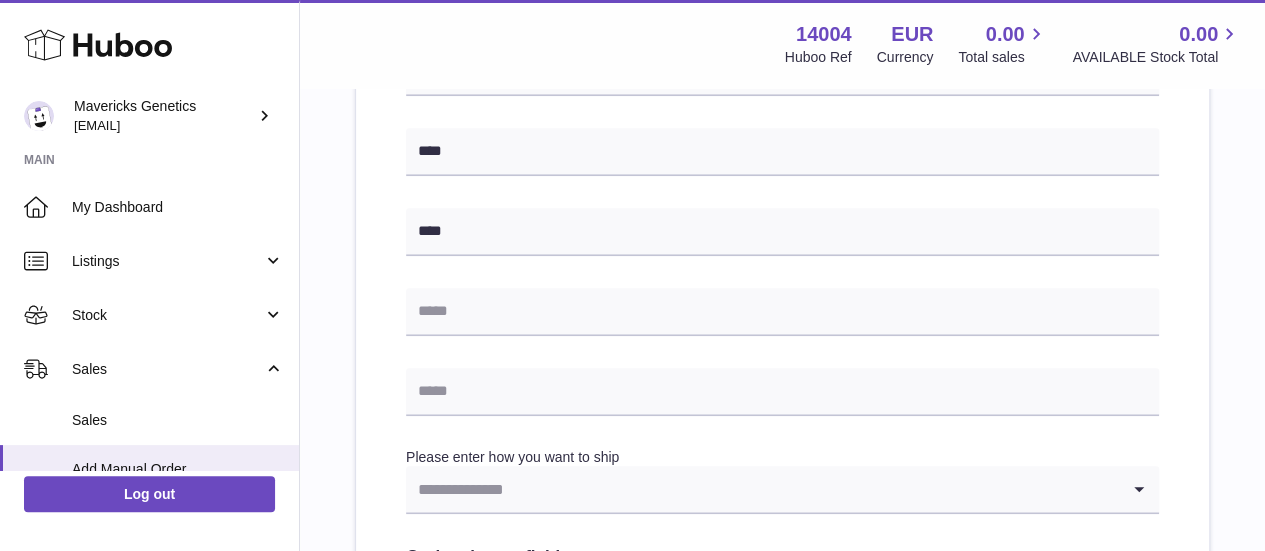 type on "**********" 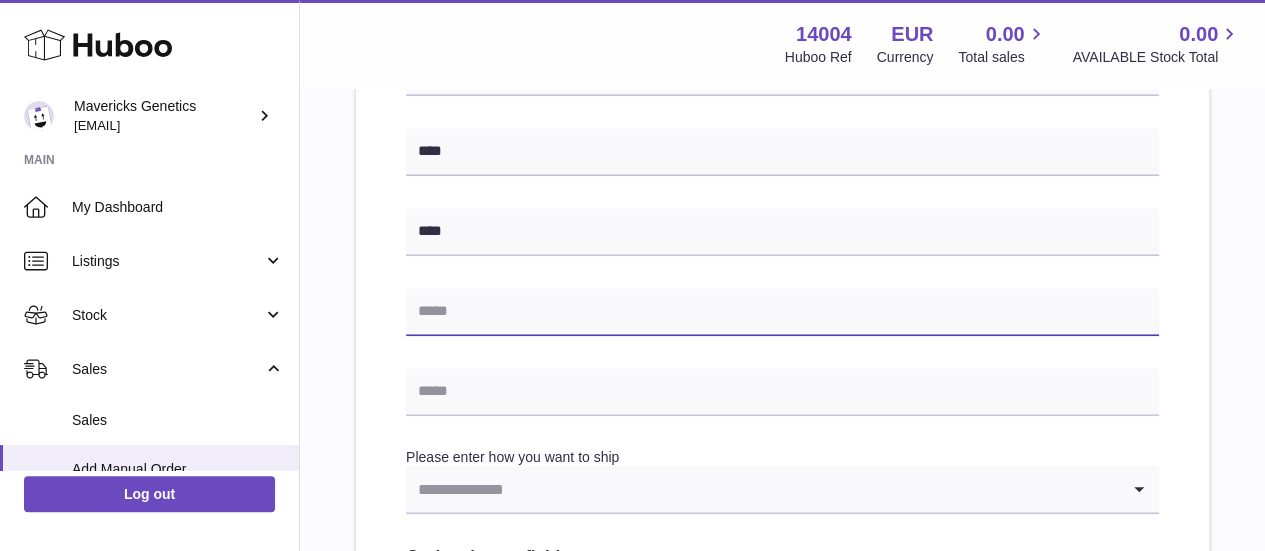 click at bounding box center [782, 312] 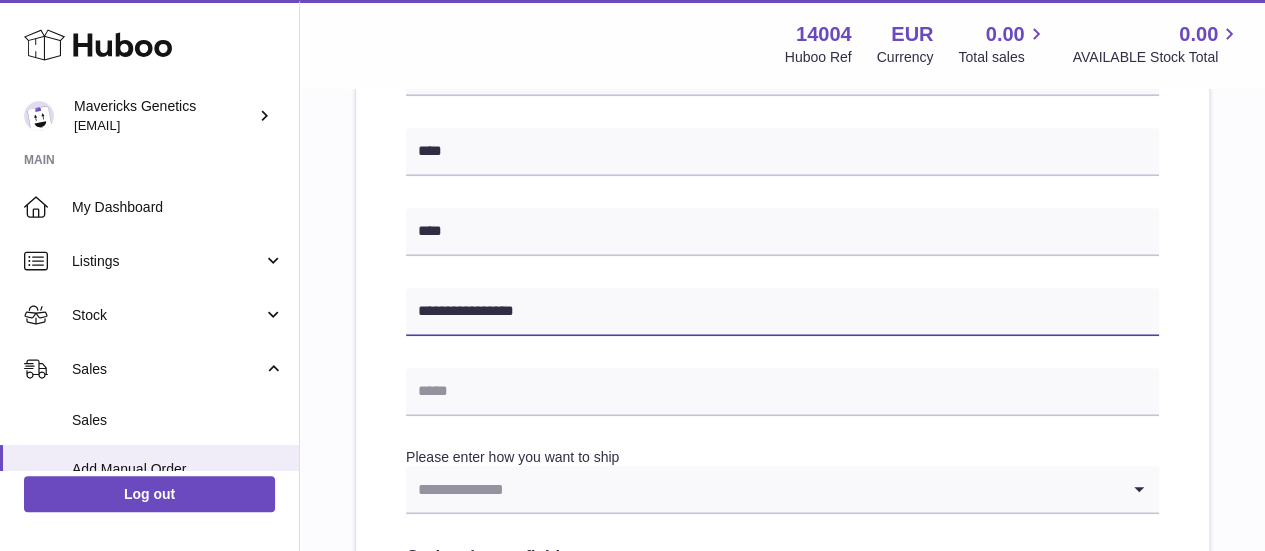 click on "**********" at bounding box center (782, 312) 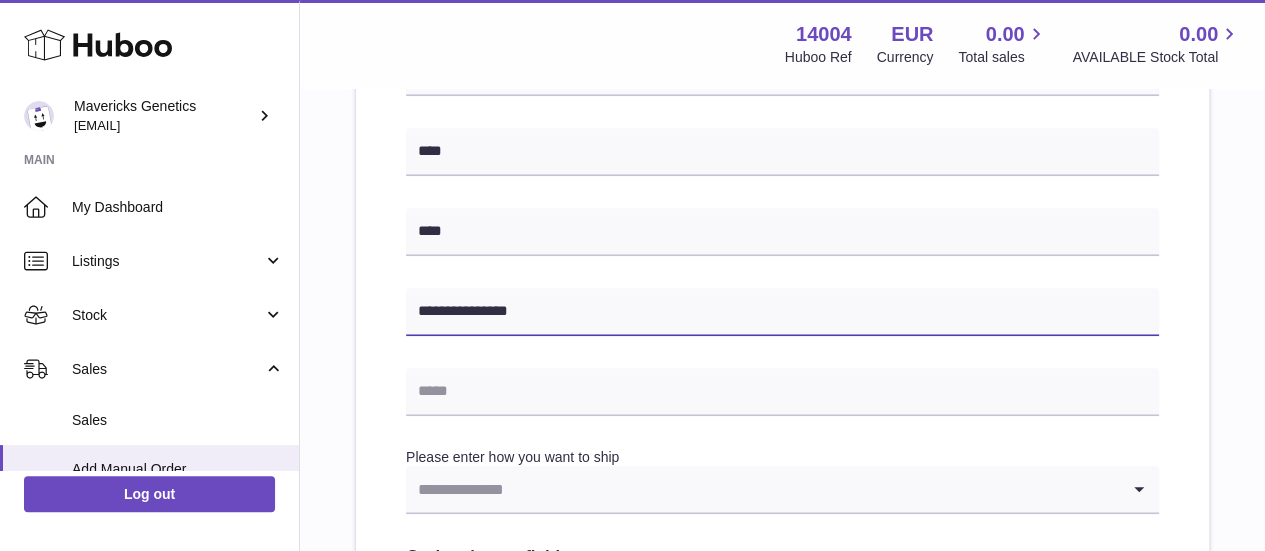 type on "**********" 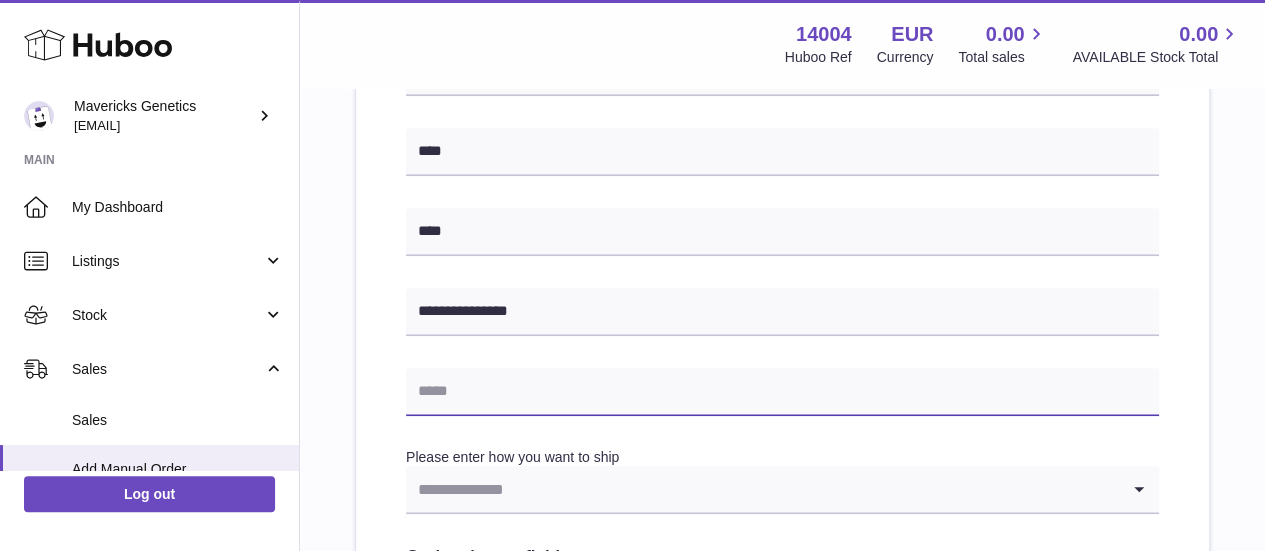 click at bounding box center (782, 392) 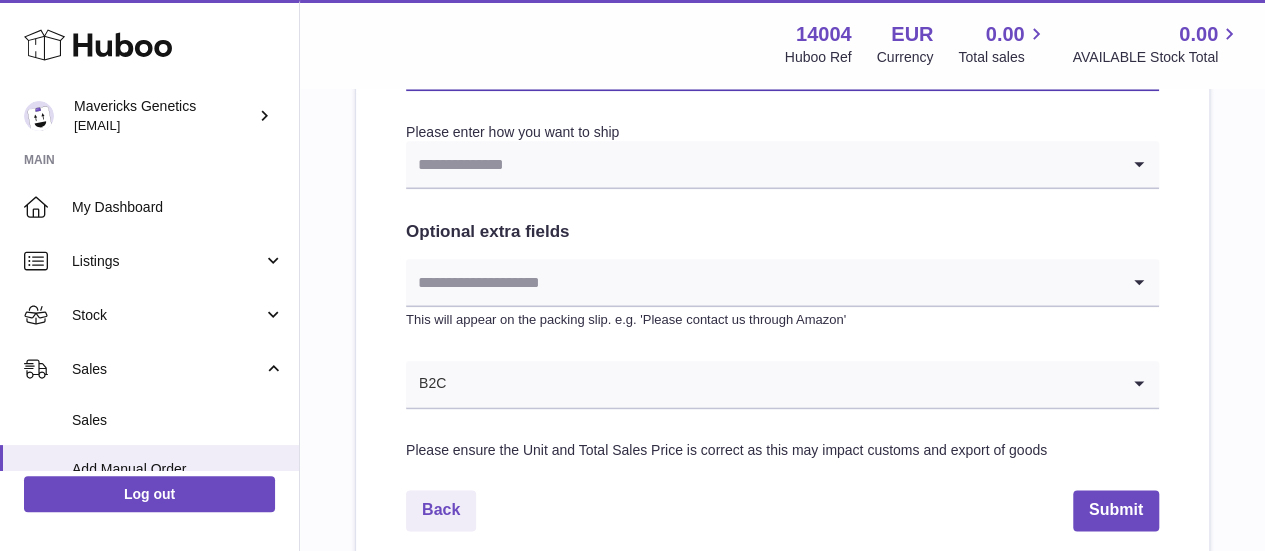 scroll, scrollTop: 973, scrollLeft: 0, axis: vertical 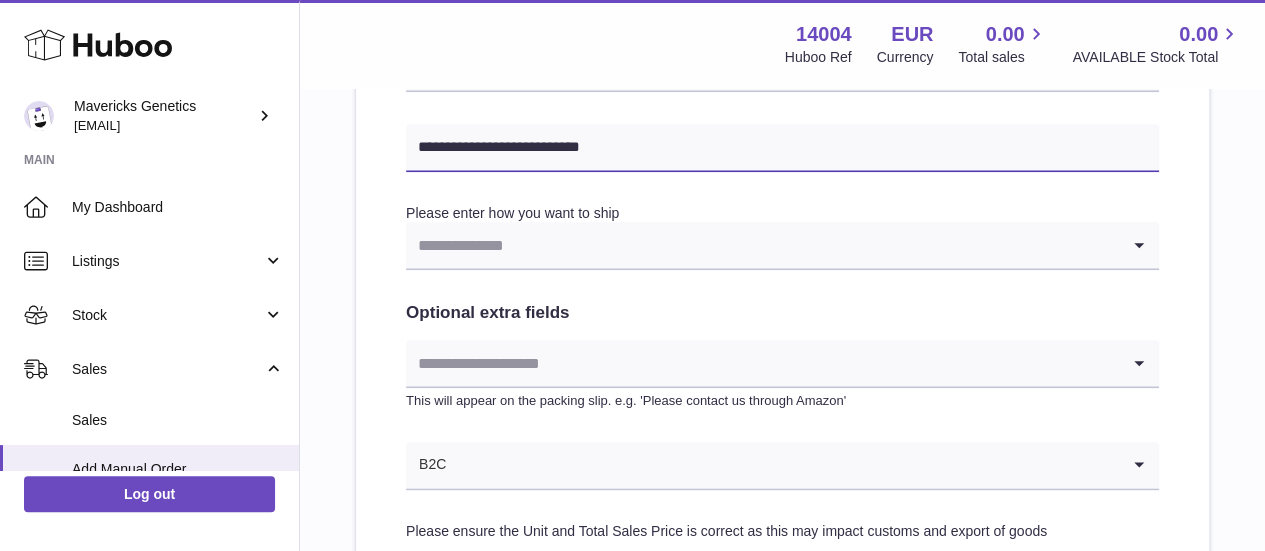 type on "**********" 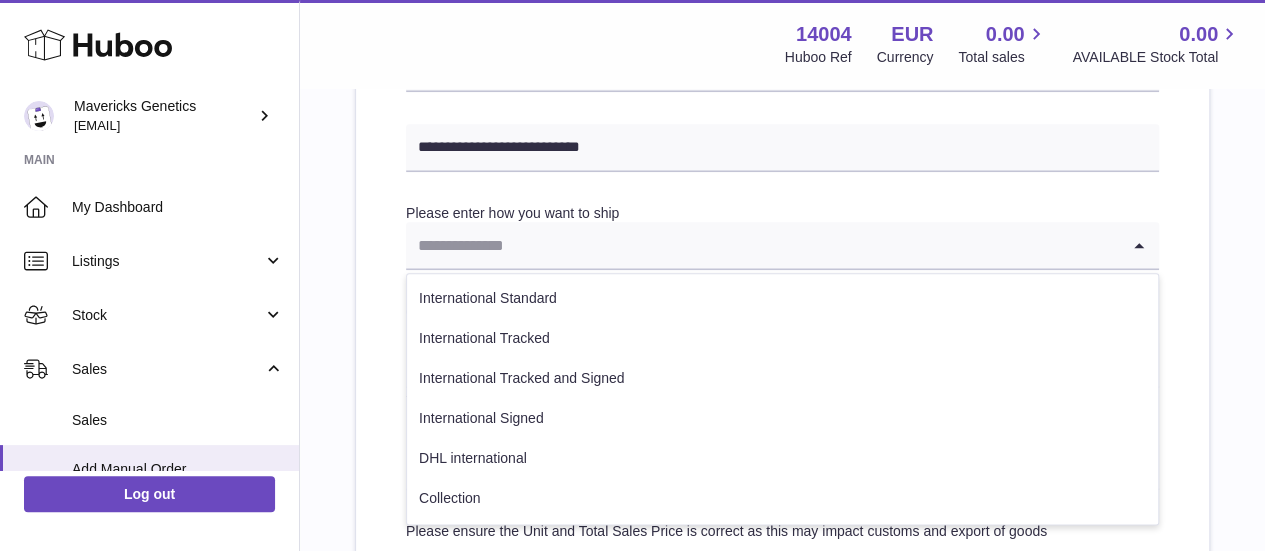 click at bounding box center [762, 245] 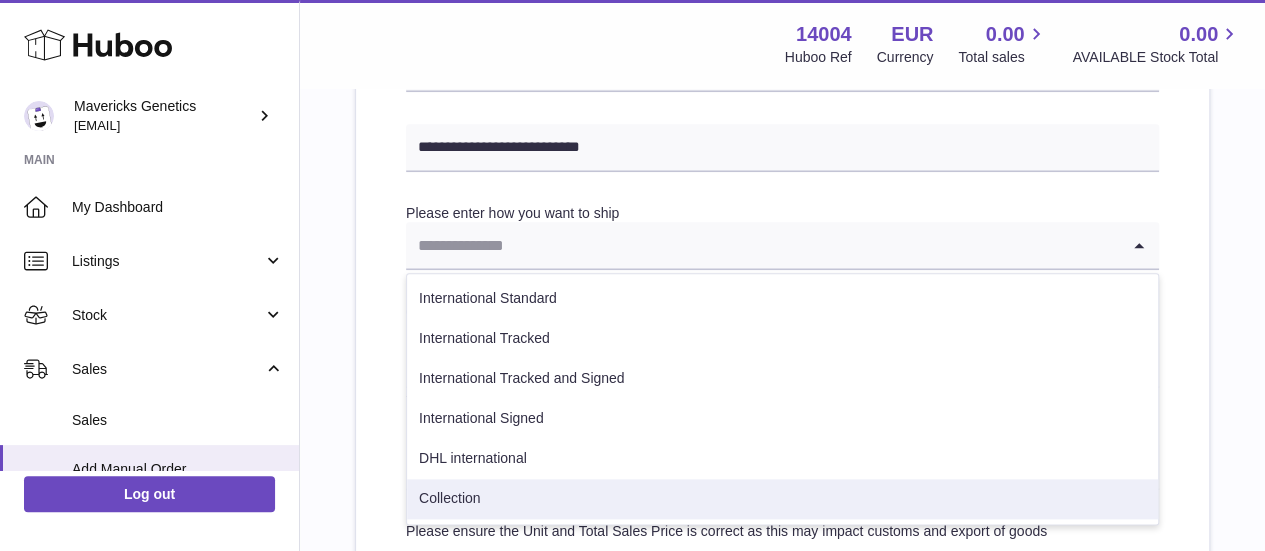 click on "Collection" at bounding box center (782, 499) 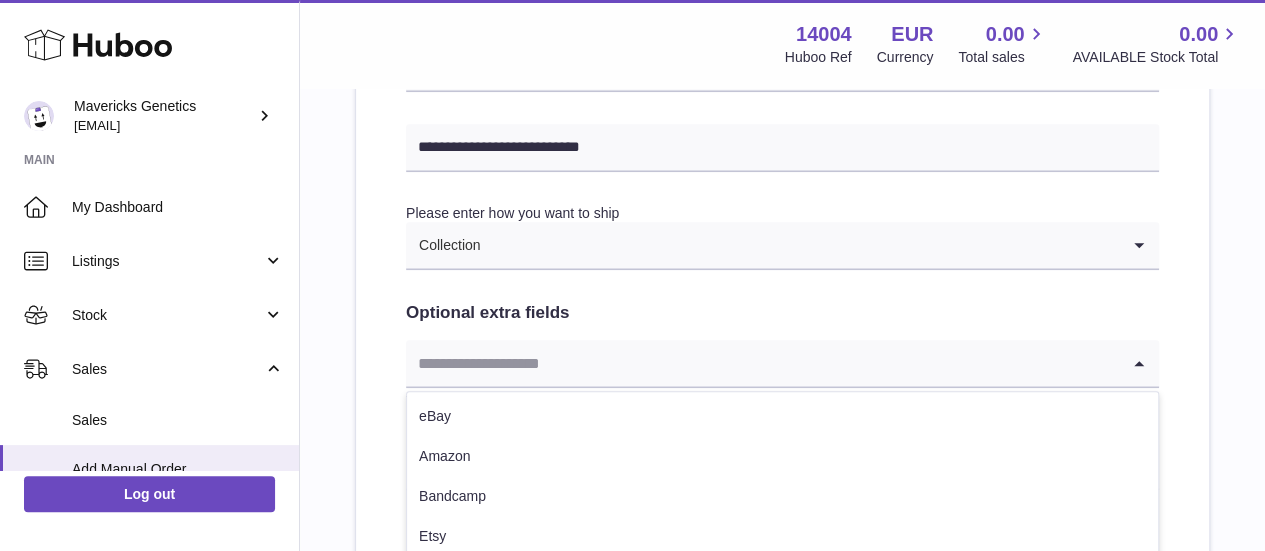 click at bounding box center [762, 363] 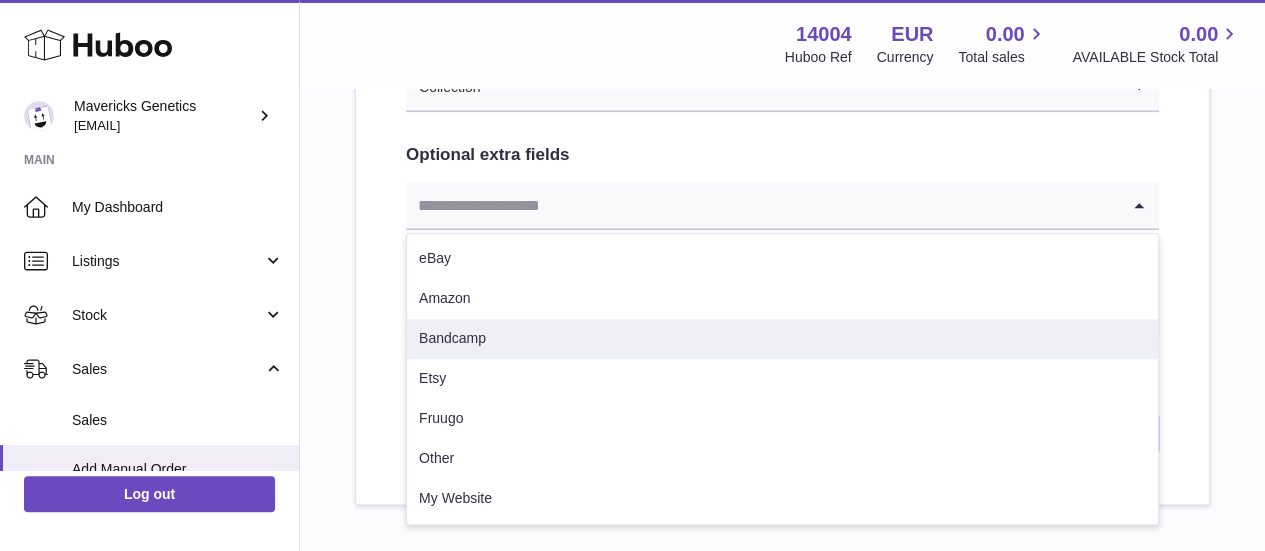 scroll, scrollTop: 1155, scrollLeft: 0, axis: vertical 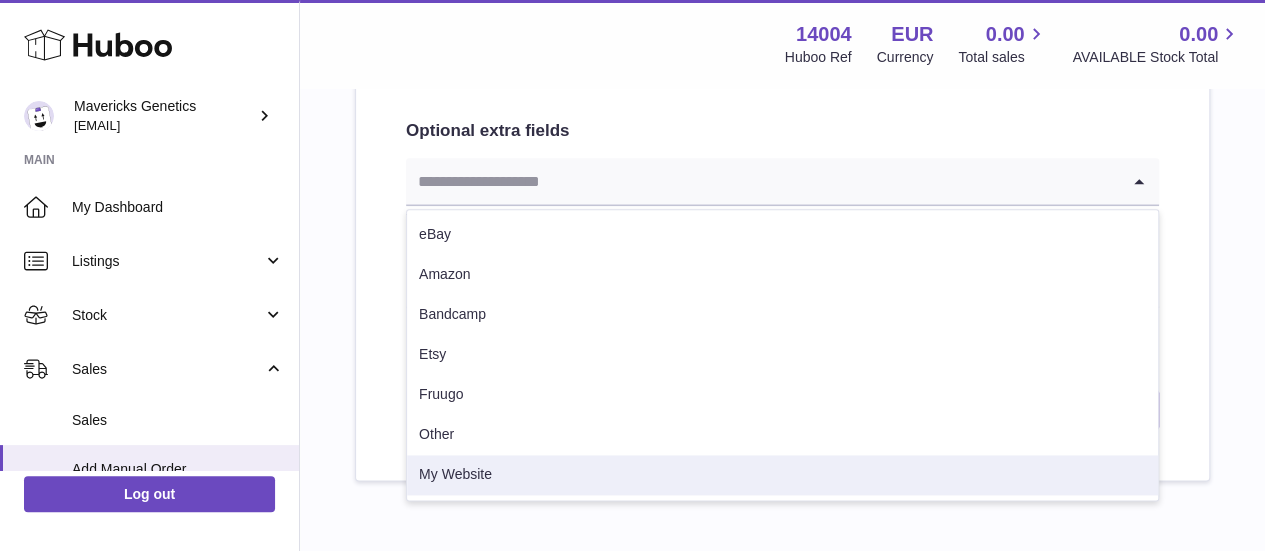 click on "My Website" at bounding box center [782, 475] 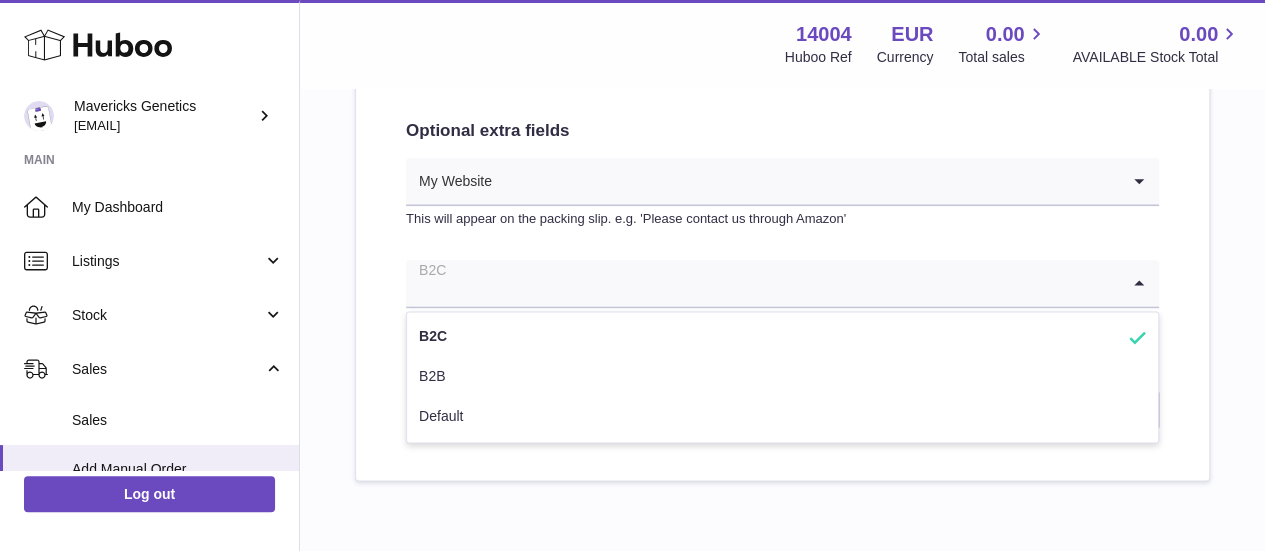 click at bounding box center (762, 283) 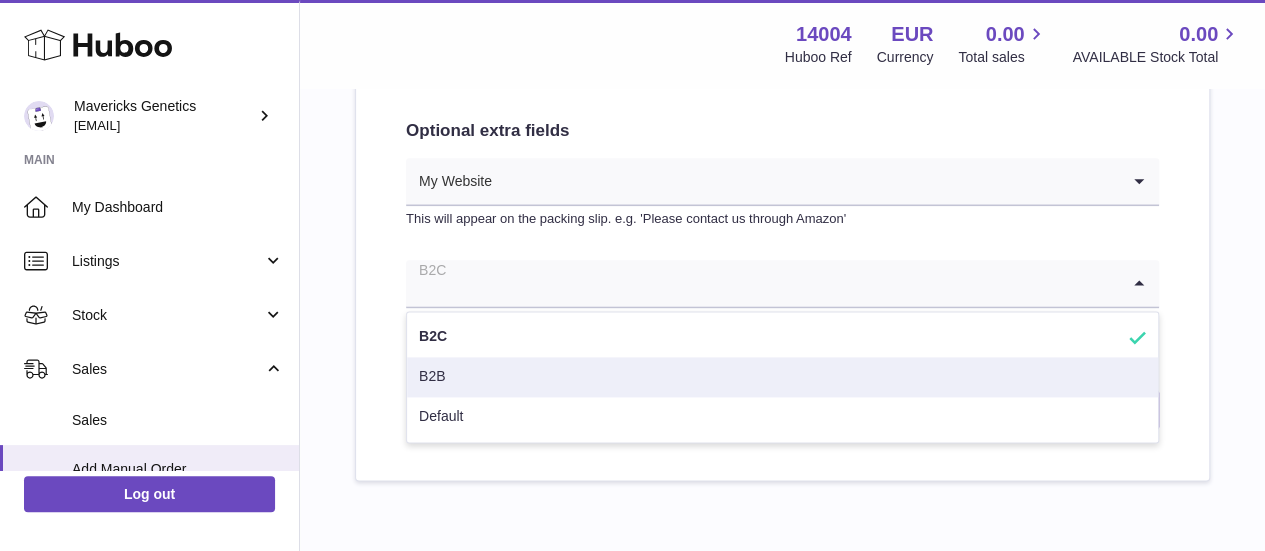 click on "B2B" at bounding box center (782, 377) 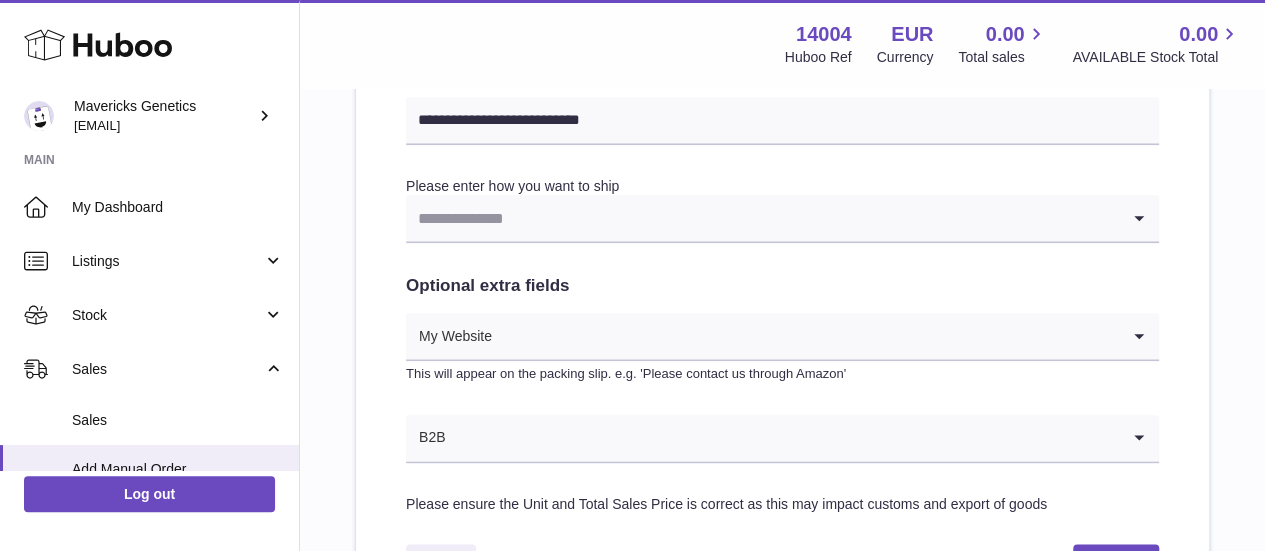 scroll, scrollTop: 999, scrollLeft: 0, axis: vertical 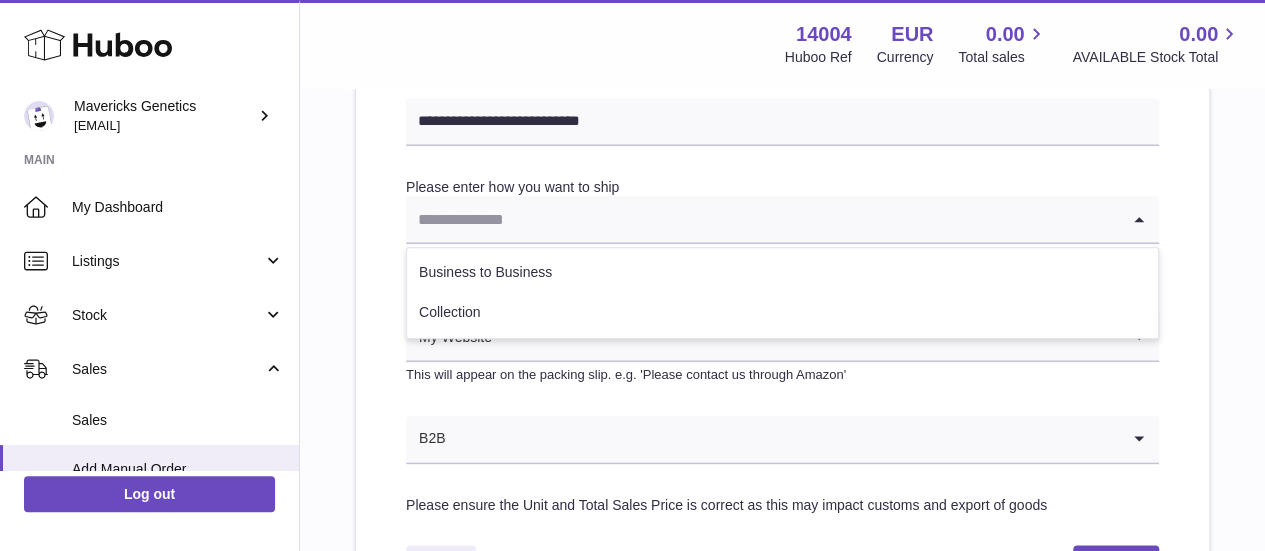 click at bounding box center (762, 219) 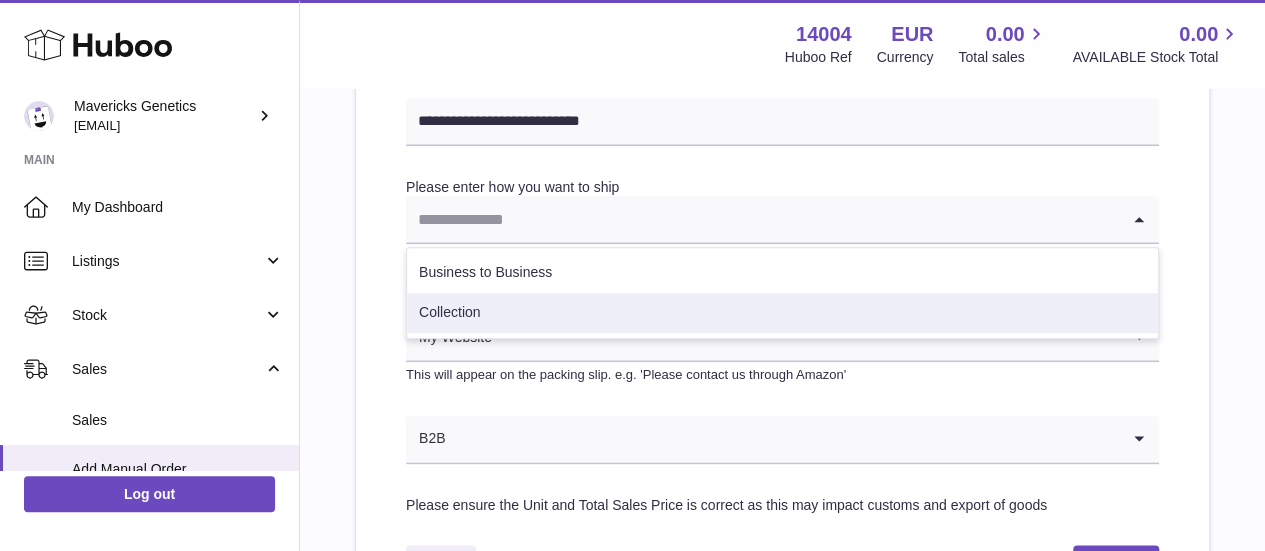 click on "Collection" at bounding box center (782, 313) 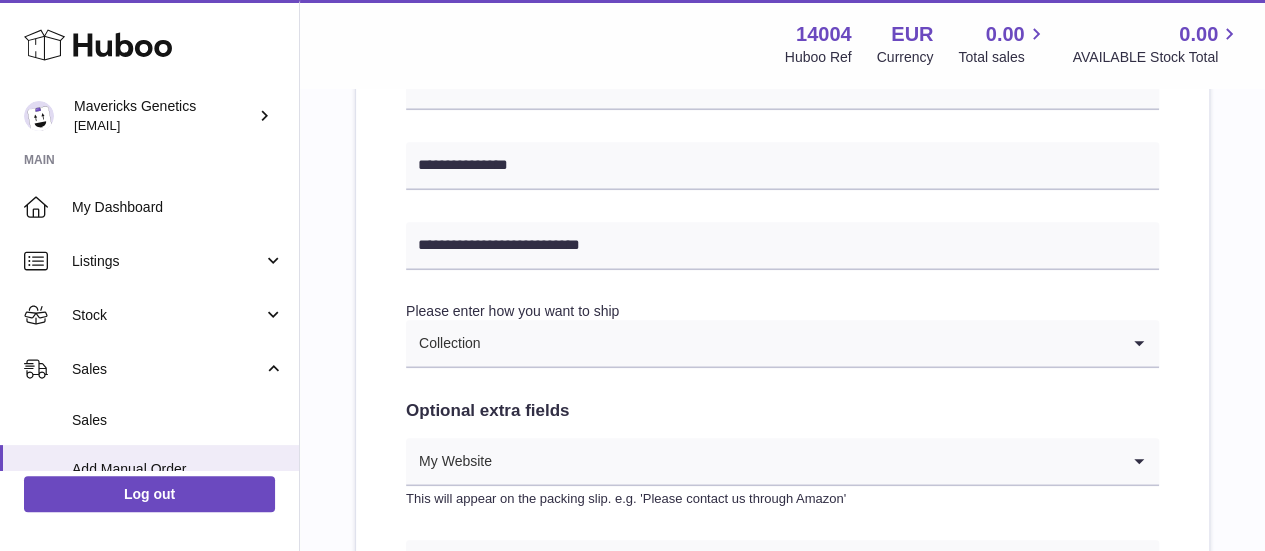 scroll, scrollTop: 1241, scrollLeft: 0, axis: vertical 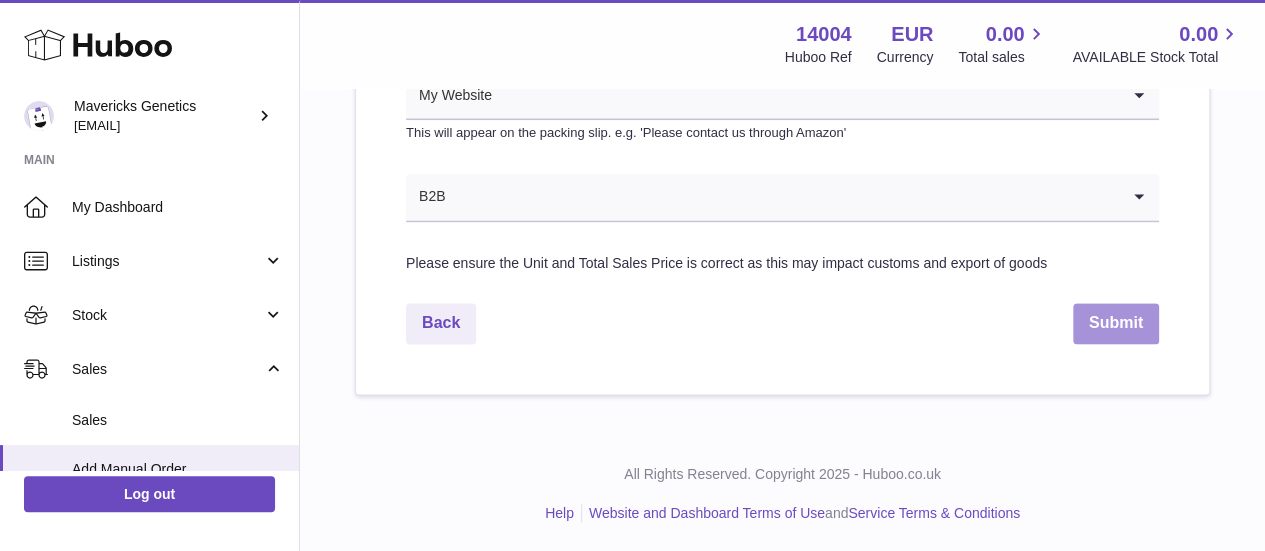 click on "Submit" at bounding box center (1116, 323) 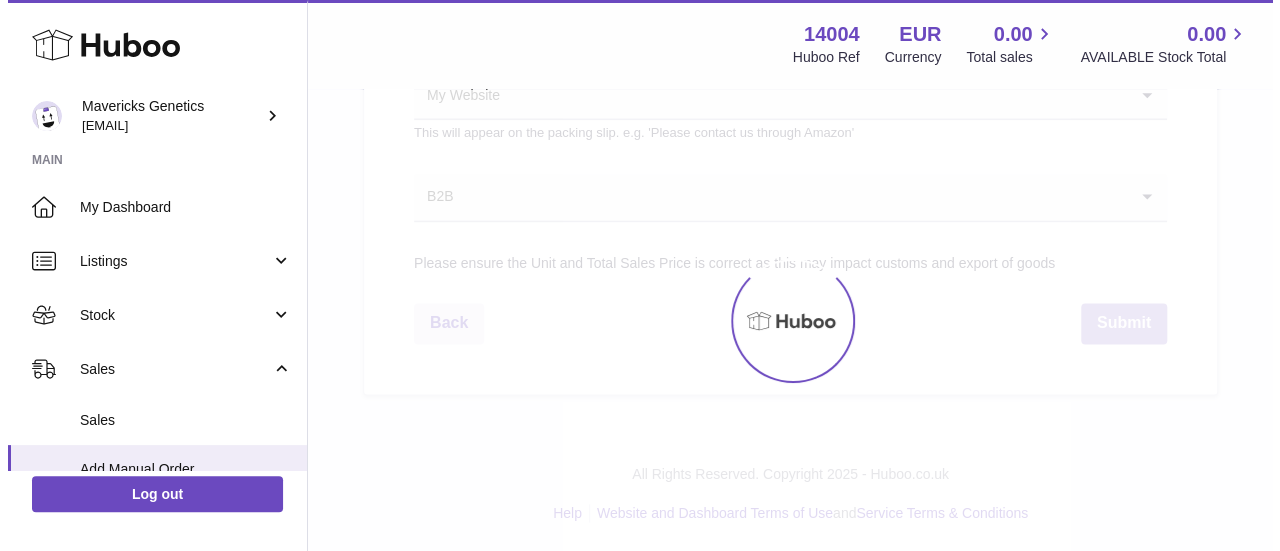 scroll, scrollTop: 0, scrollLeft: 0, axis: both 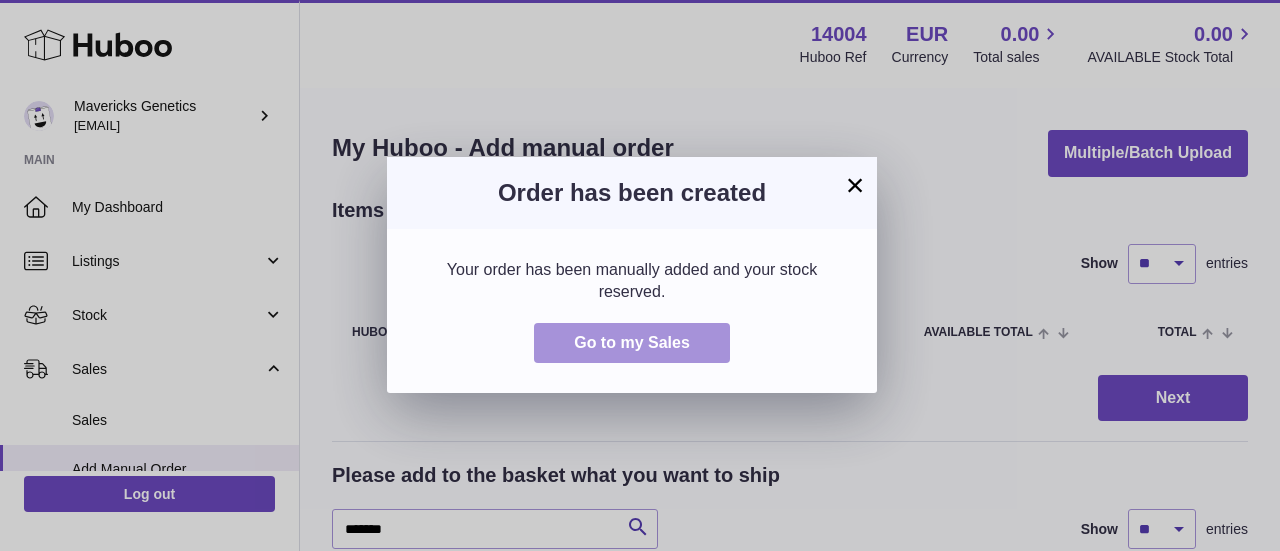 click on "Go to my Sales" at bounding box center (632, 342) 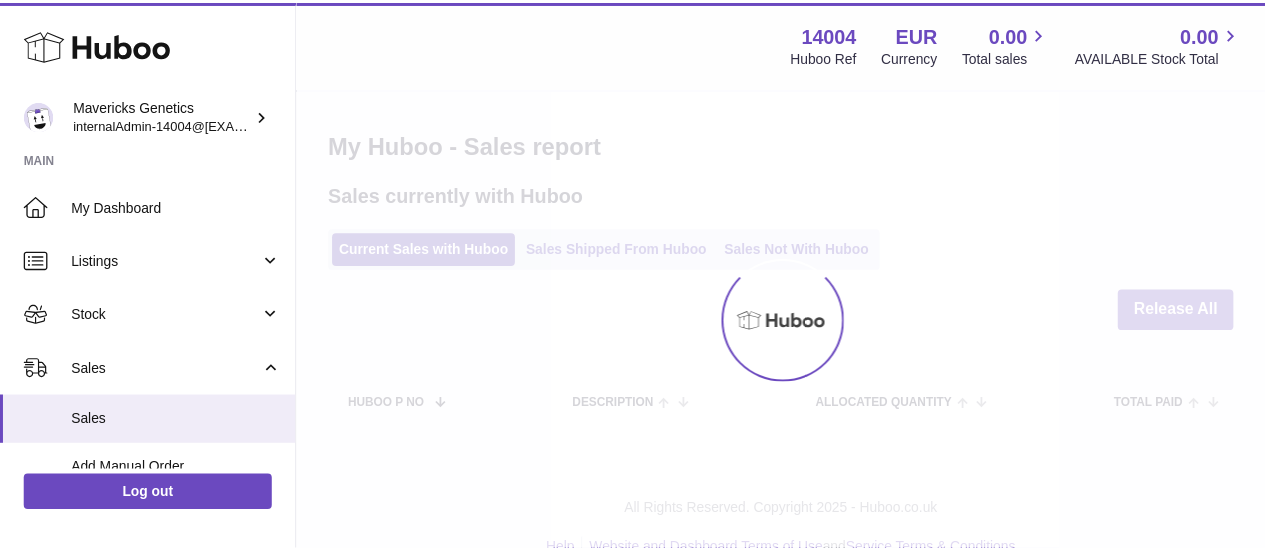 scroll, scrollTop: 0, scrollLeft: 0, axis: both 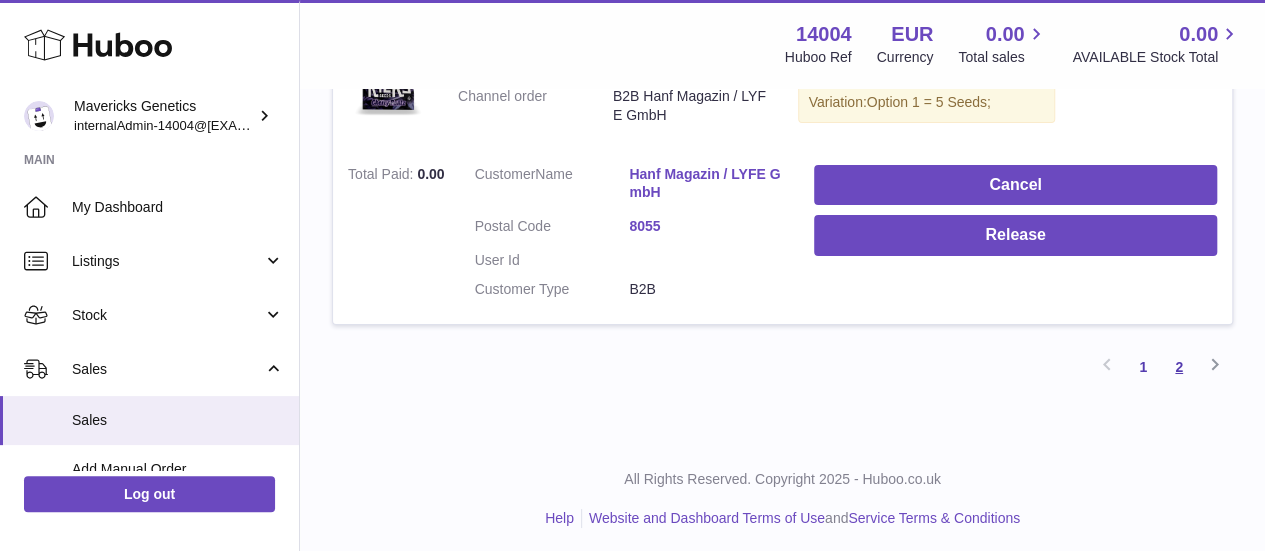 click on "2" at bounding box center (1179, 367) 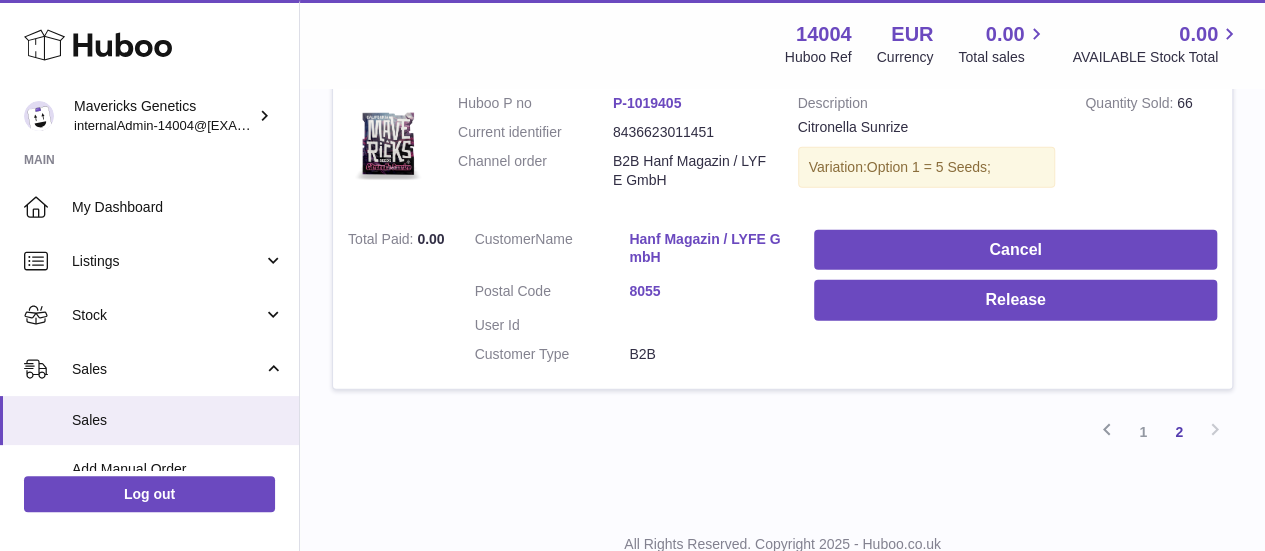 scroll, scrollTop: 2811, scrollLeft: 0, axis: vertical 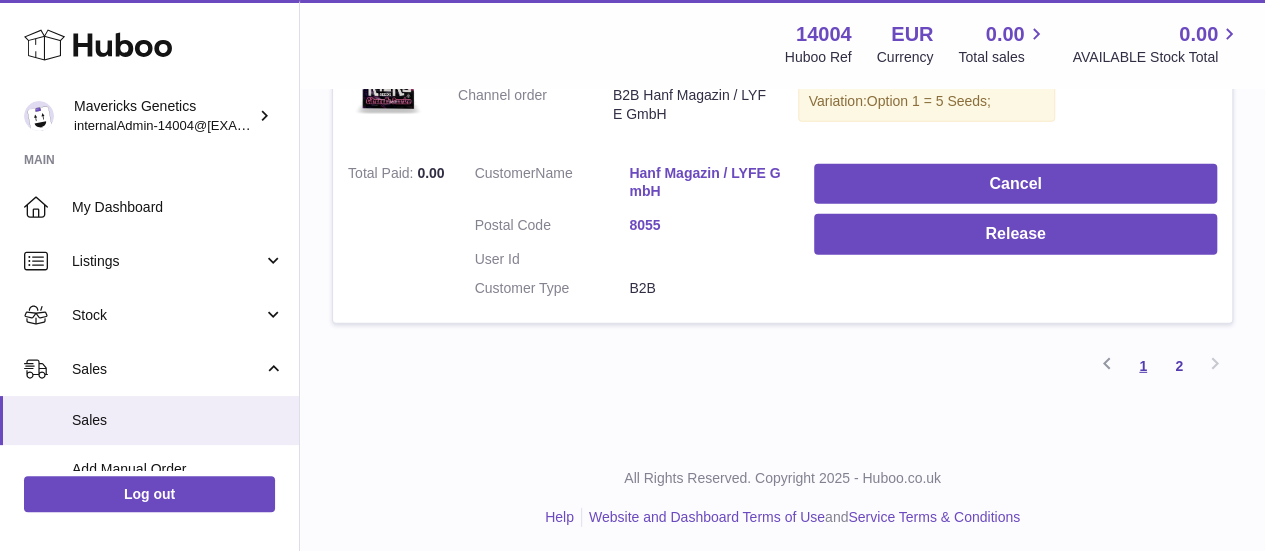 click on "1" at bounding box center [1143, 366] 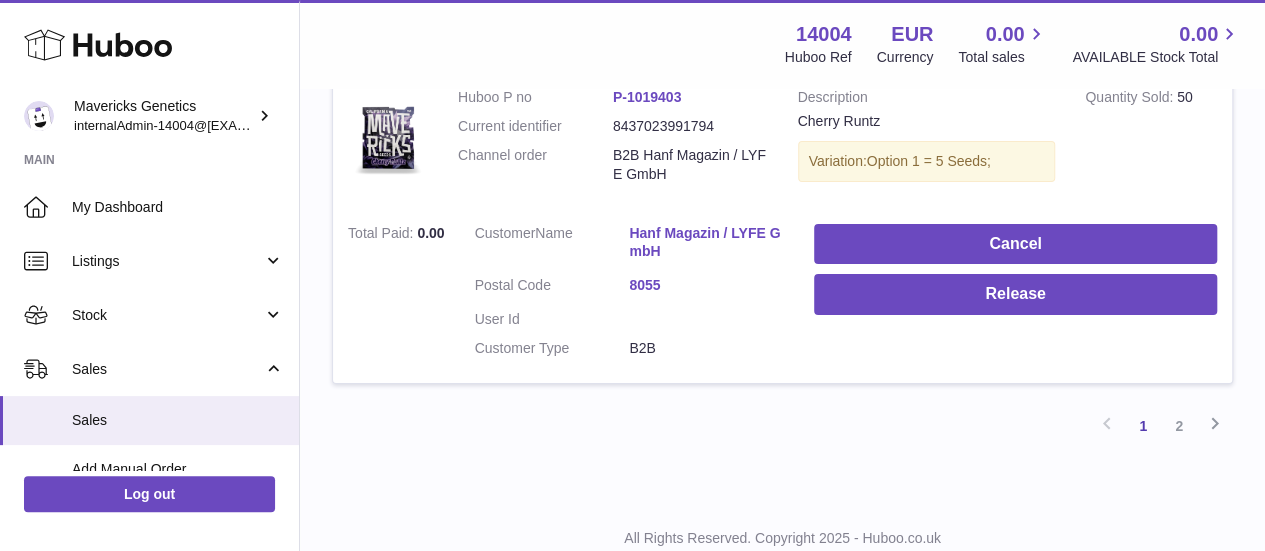 scroll, scrollTop: 3482, scrollLeft: 0, axis: vertical 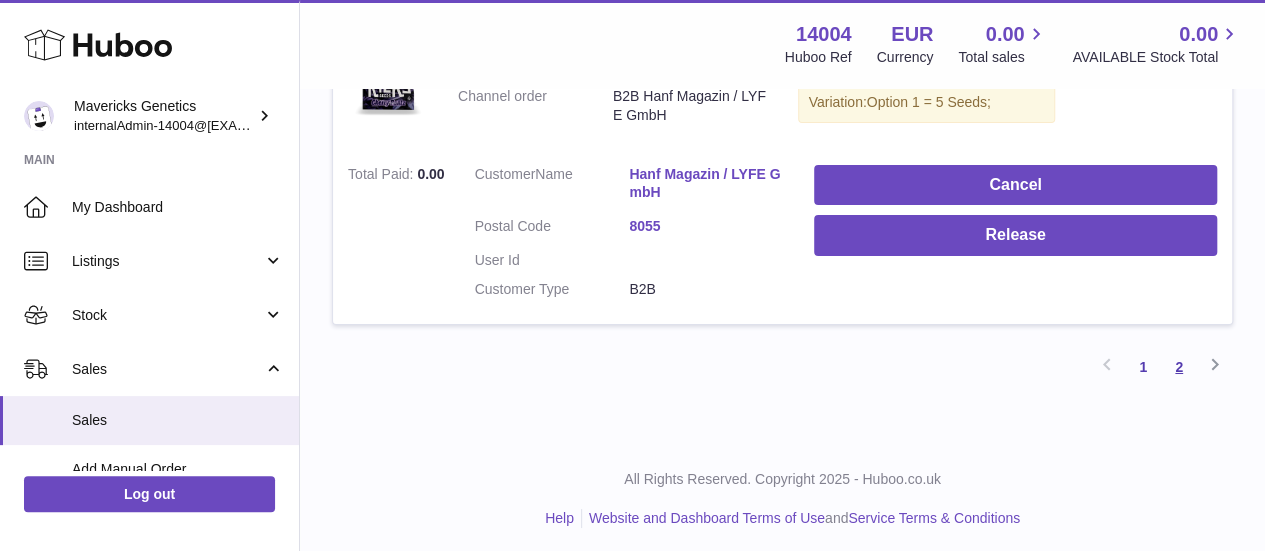 click on "2" at bounding box center (1179, 367) 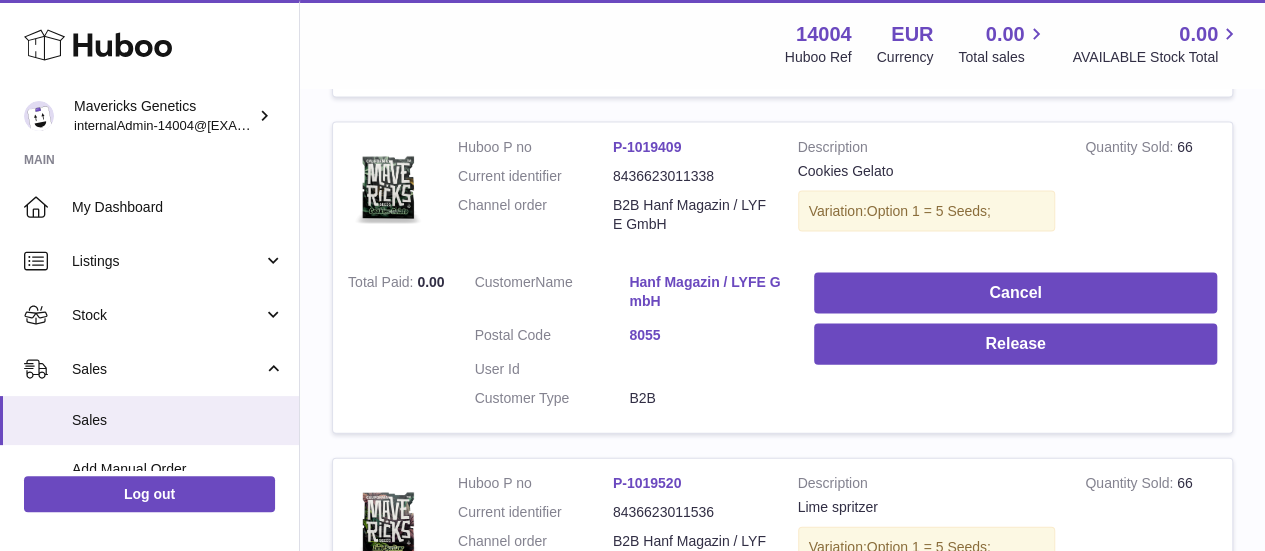 scroll, scrollTop: 1999, scrollLeft: 0, axis: vertical 